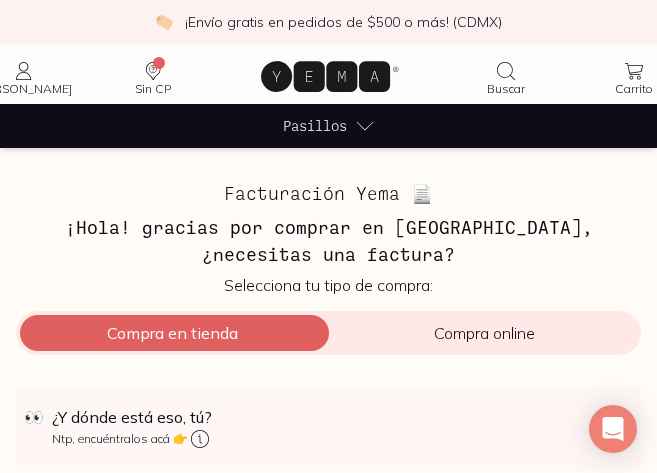 scroll, scrollTop: 0, scrollLeft: 0, axis: both 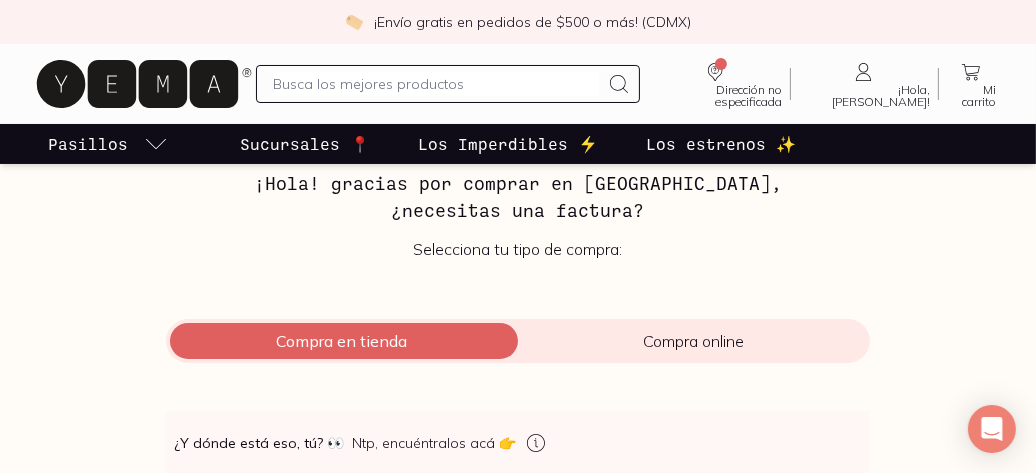 click on "Compra en tienda" at bounding box center (342, 341) 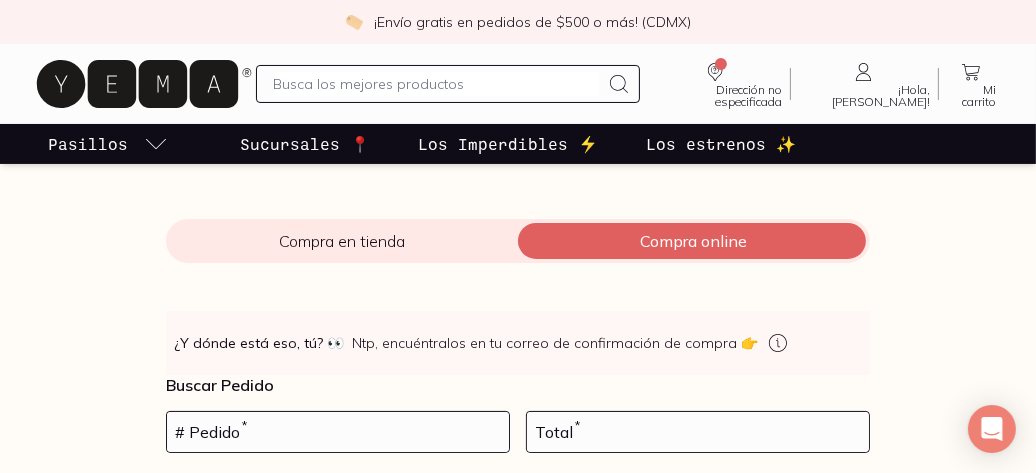 scroll, scrollTop: 300, scrollLeft: 0, axis: vertical 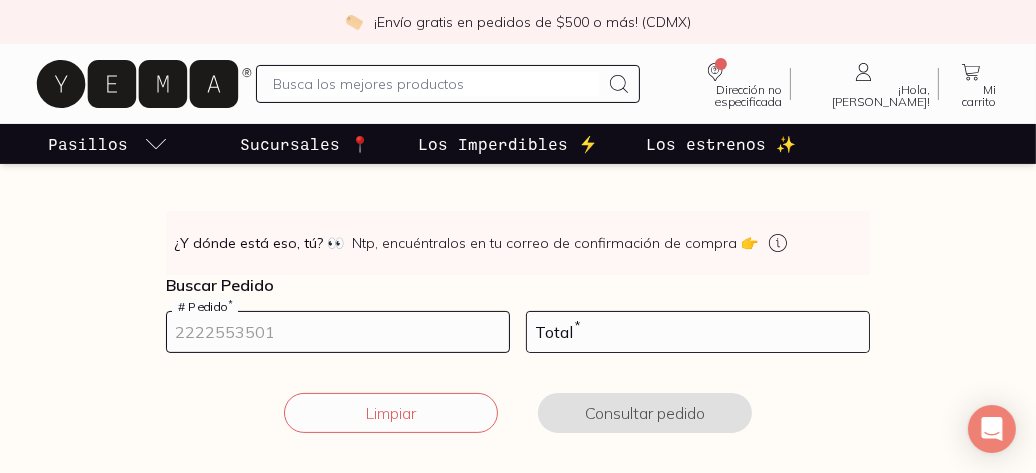click at bounding box center (338, 332) 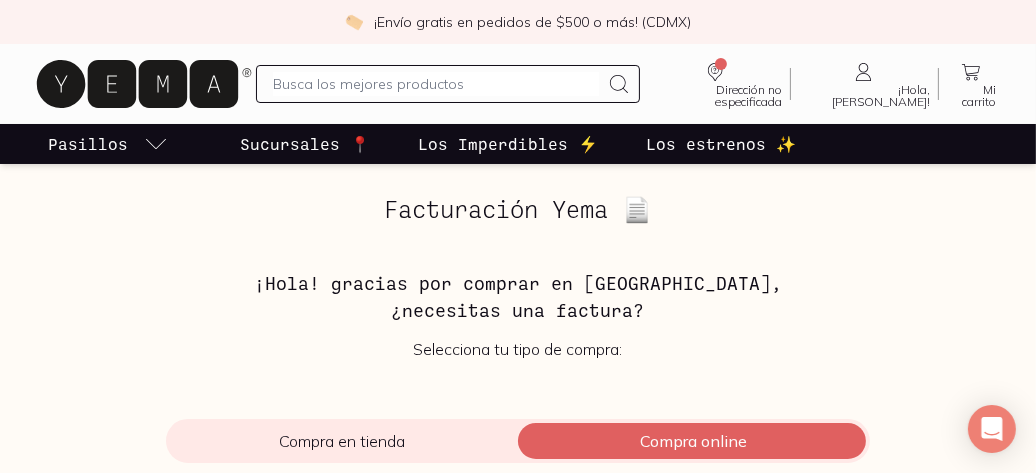 scroll, scrollTop: 100, scrollLeft: 0, axis: vertical 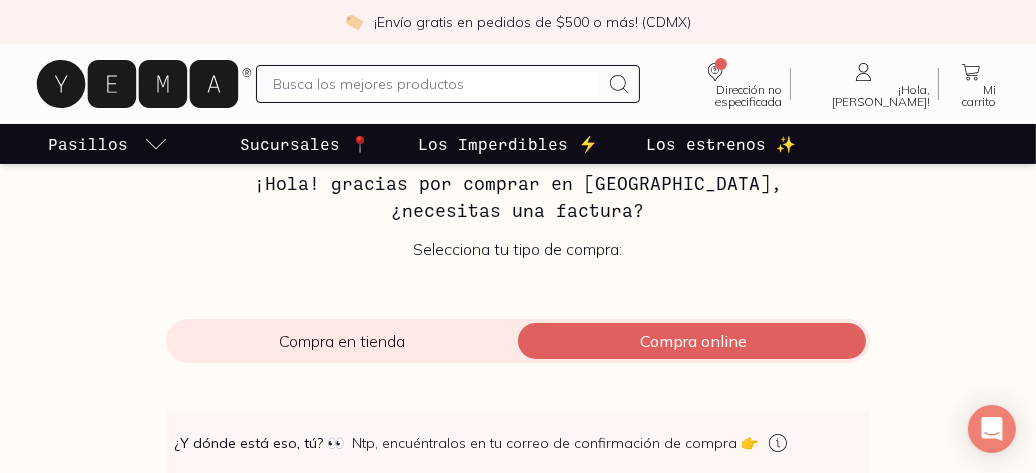 click on "Compra en tienda" at bounding box center [342, 341] 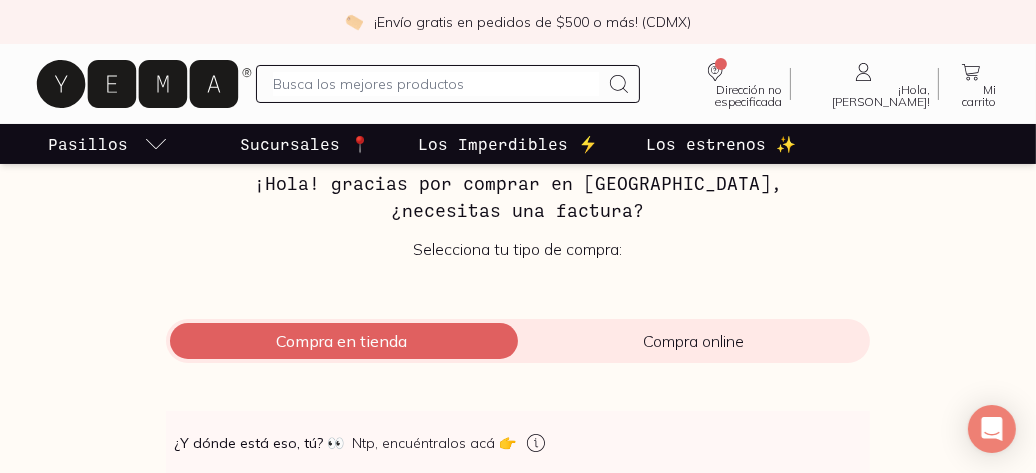 scroll, scrollTop: 300, scrollLeft: 0, axis: vertical 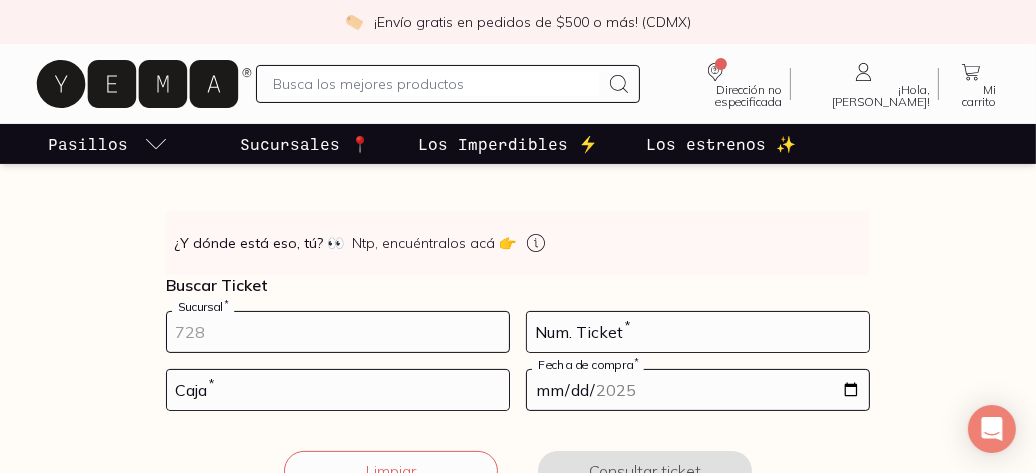 click at bounding box center (338, 332) 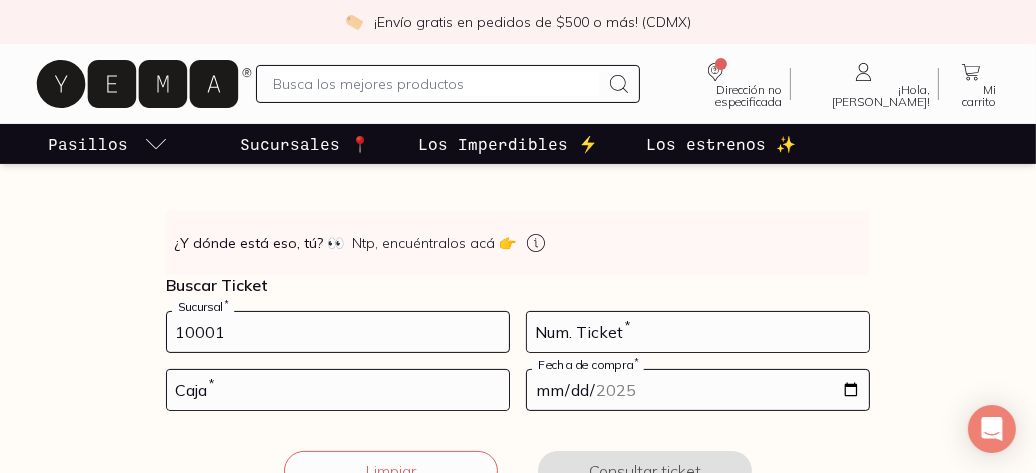type on "10001" 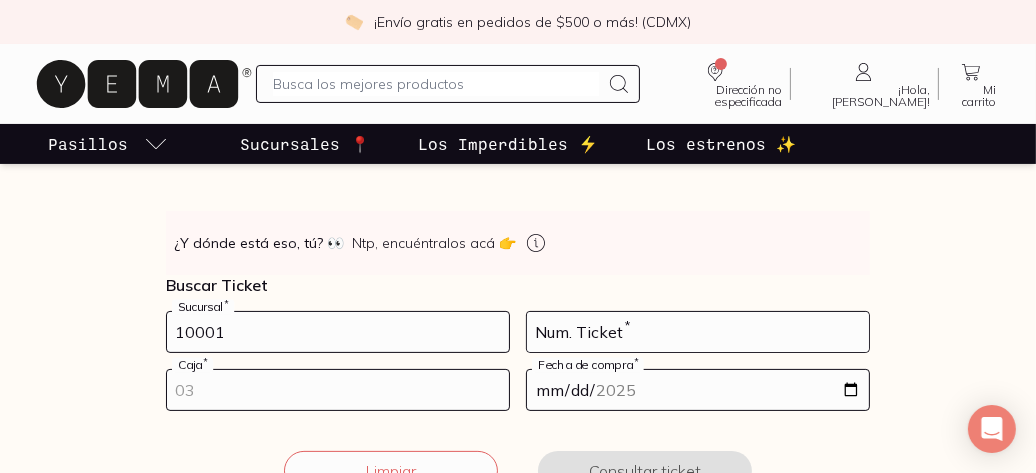 click at bounding box center [338, 390] 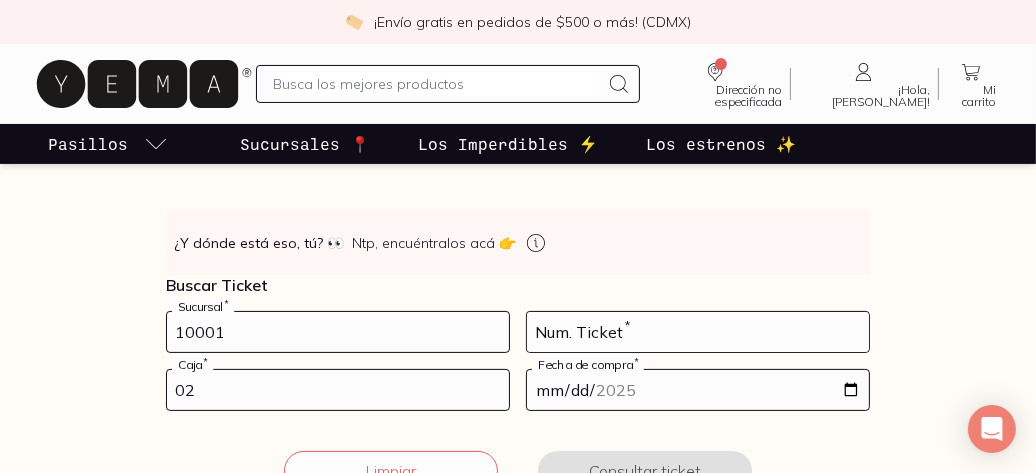 type on "02" 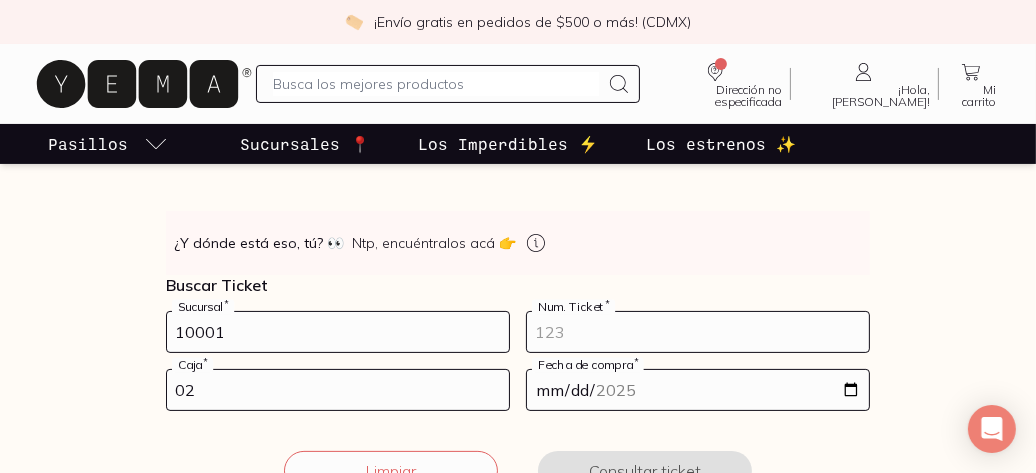 click at bounding box center (698, 332) 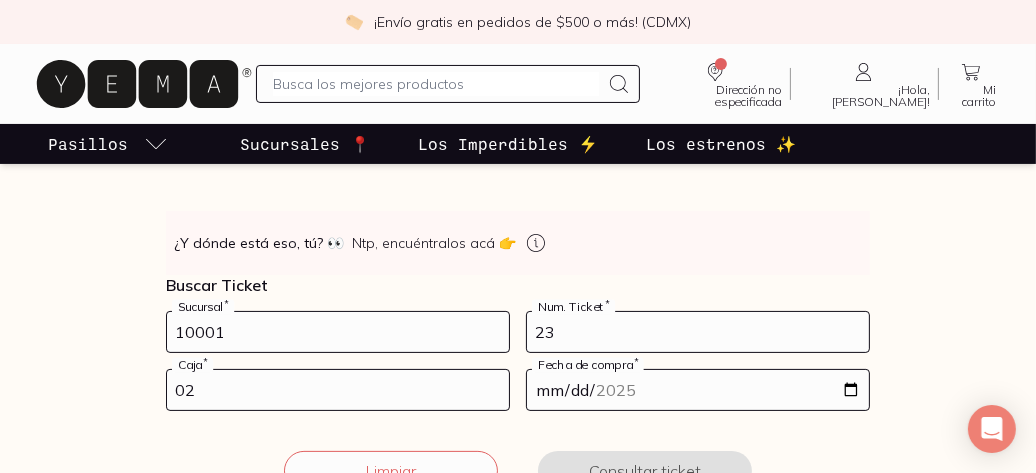 type on "23" 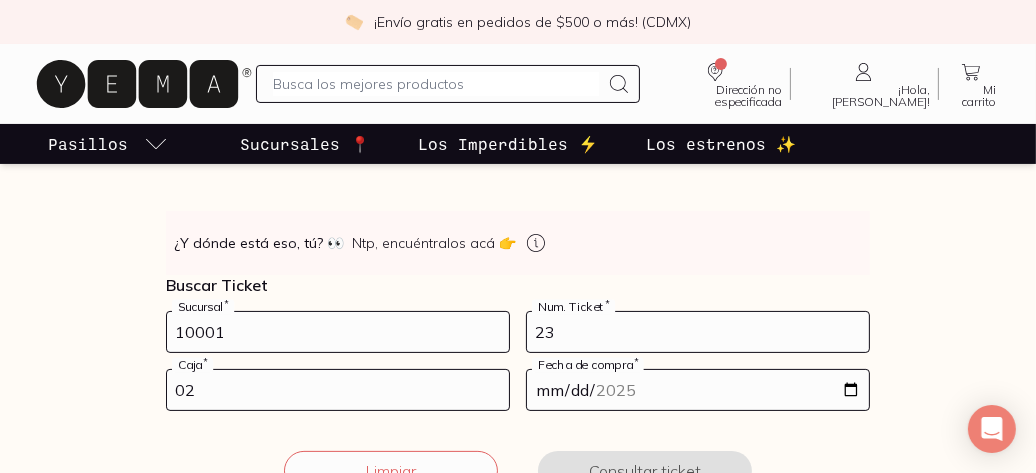 click at bounding box center (698, 390) 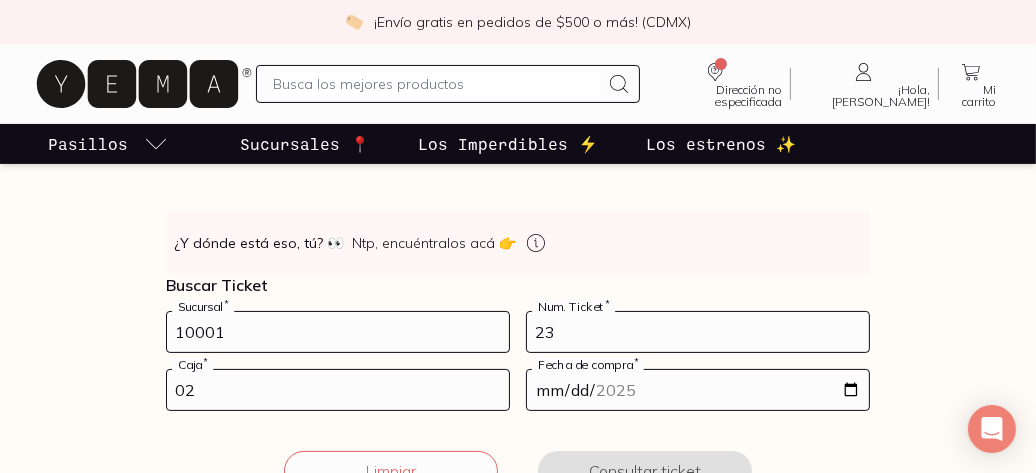 type on "[DATE]" 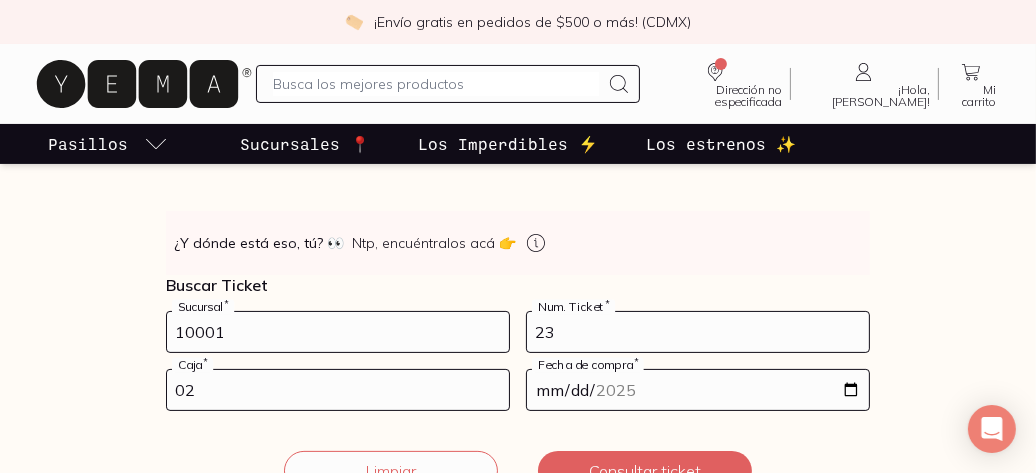click on "Facturación Yema 📄 ¡Hola! gracias por comprar en [GEOGRAPHIC_DATA],  ¿necesitas una factura? Selecciona tu tipo de compra: Compra en tienda Compra online 👀 ¿Y dónde está eso, tú? 👀 Ntp, encuéntralos en tu correo de confirmación de compra 👉 Buscar Pedido # Pedido * Total * Limpiar Consultar pedido 👀 ¿Y dónde está eso, tú? 👀 Ntp, encuéntralos acá 👉 Buscar Ticket 10001 Sucursal * 23 Num. Ticket * 02 Caja * [DATE] Fecha de compra * Limpiar Consultar ticket" at bounding box center [518, 205] 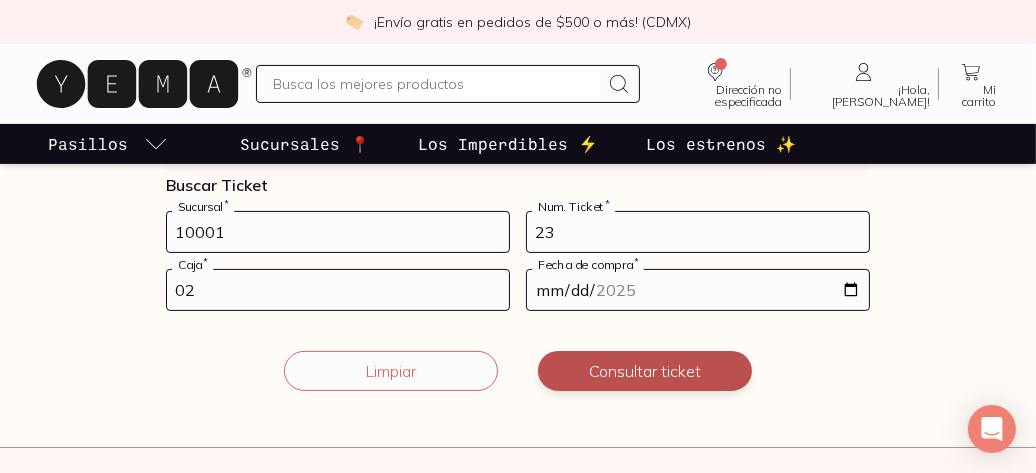 click on "Consultar ticket" at bounding box center [645, 371] 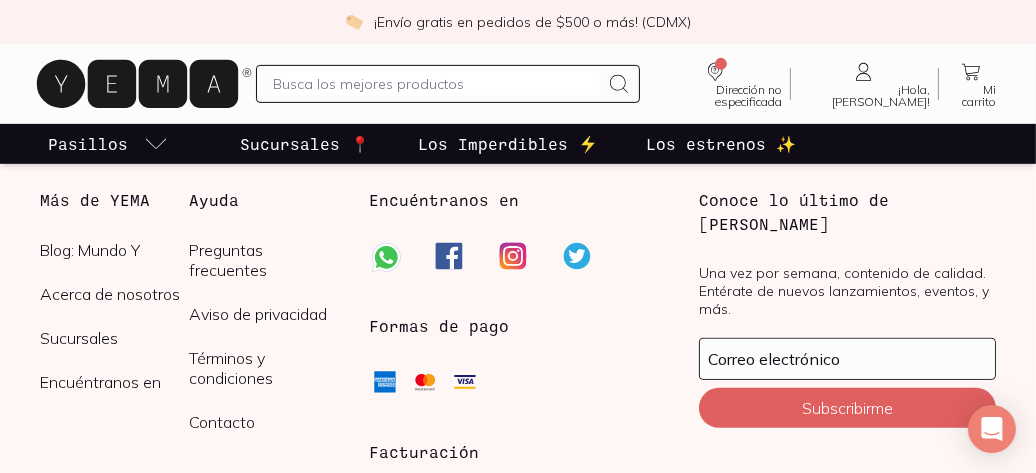 scroll, scrollTop: 500, scrollLeft: 0, axis: vertical 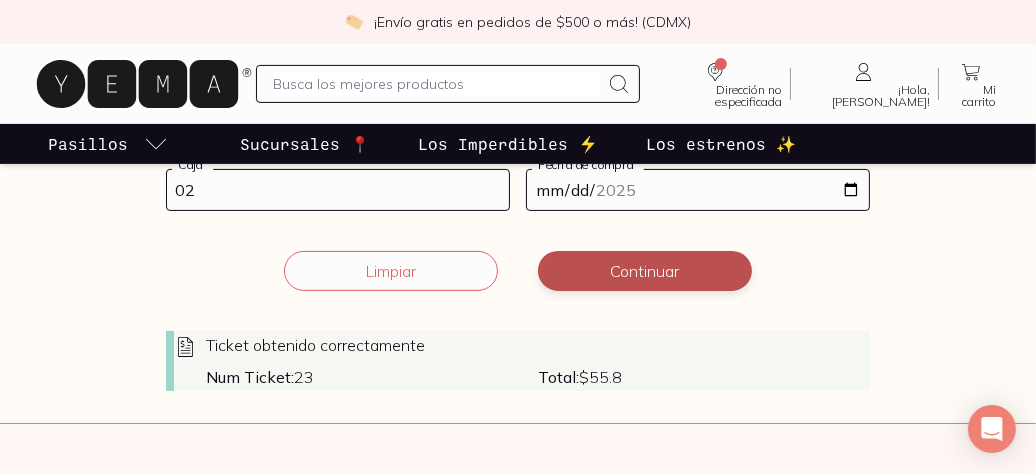 click on "Continuar" at bounding box center (645, 271) 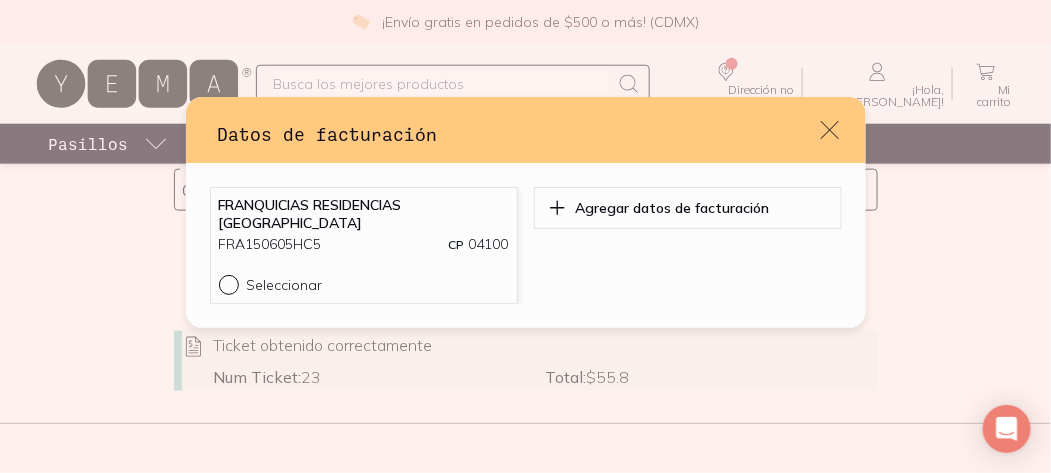click on "Seleccionar" at bounding box center [227, 283] 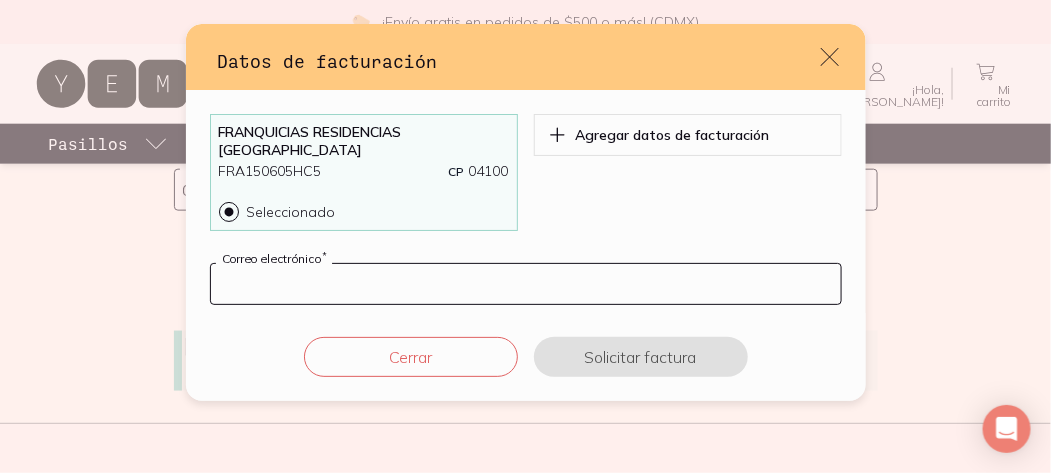 click at bounding box center [526, 284] 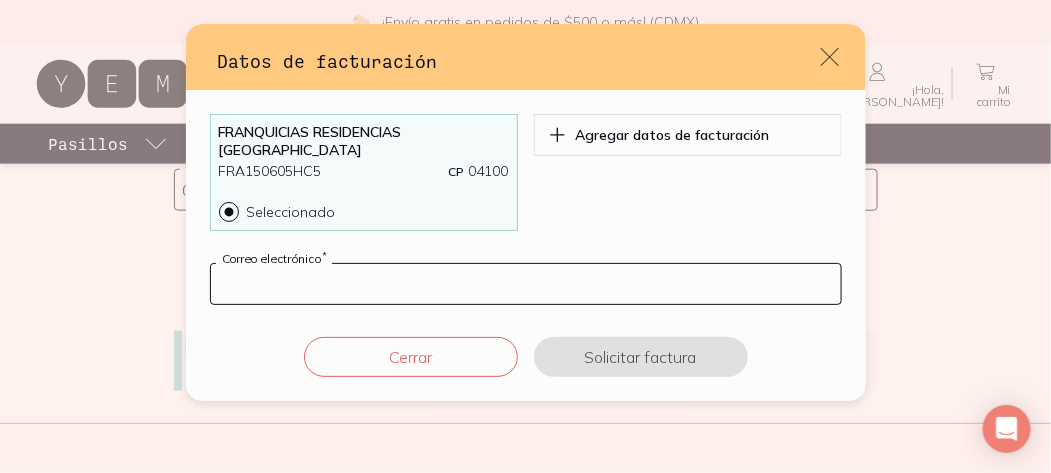 type on "[EMAIL_ADDRESS][DOMAIN_NAME]" 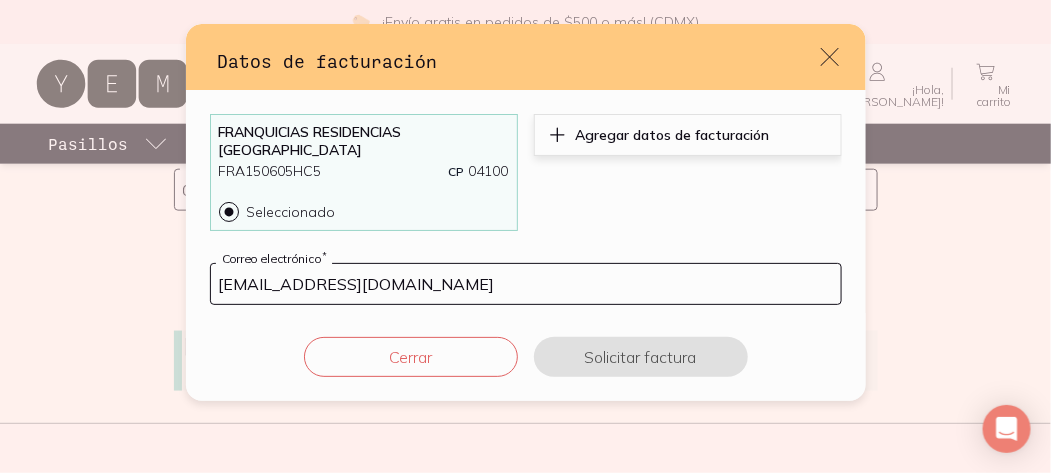 click 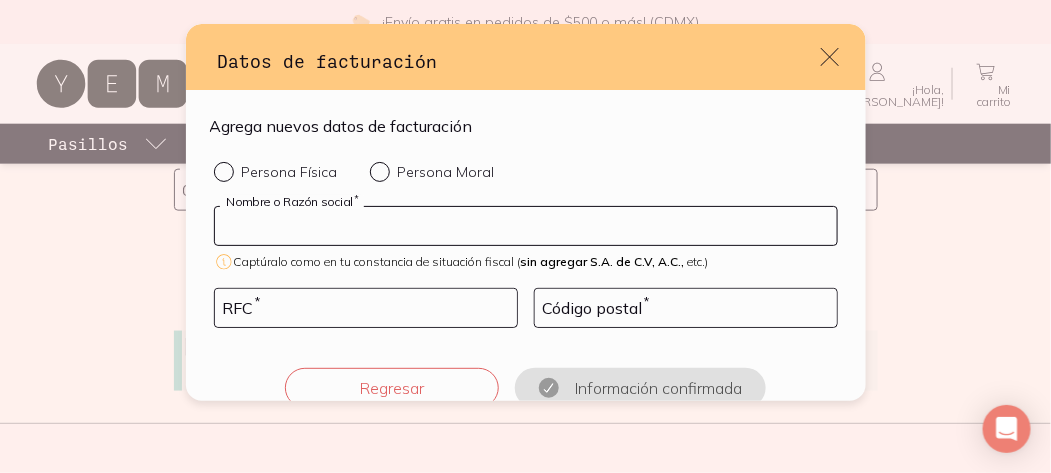 click at bounding box center [526, 226] 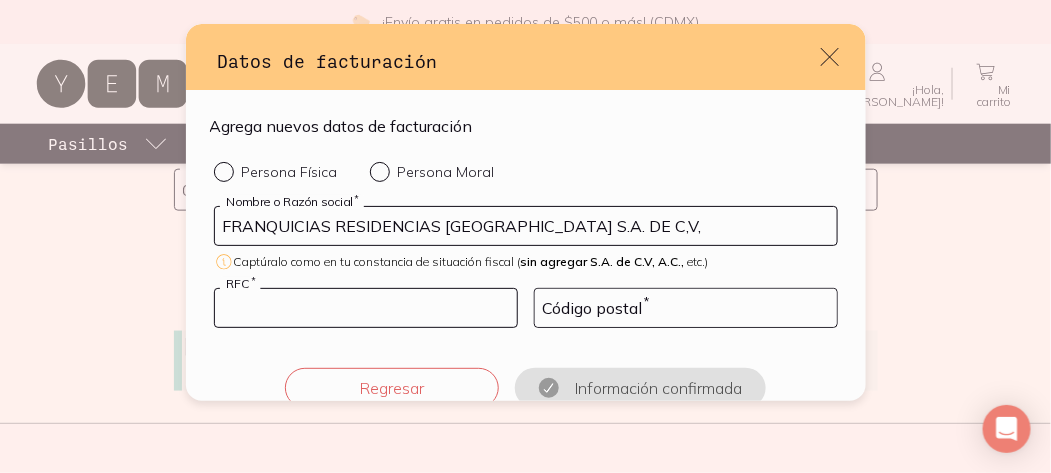 type on "FRA150605HC5" 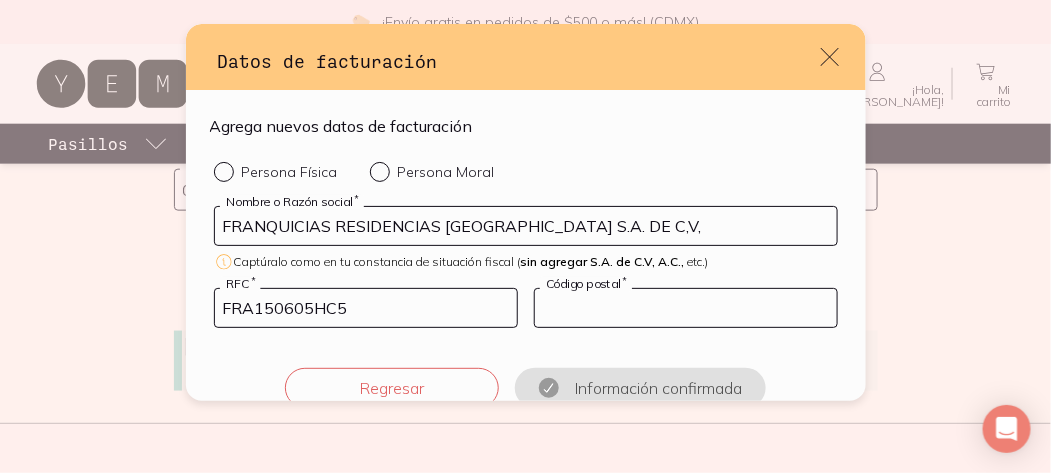 type on "04100" 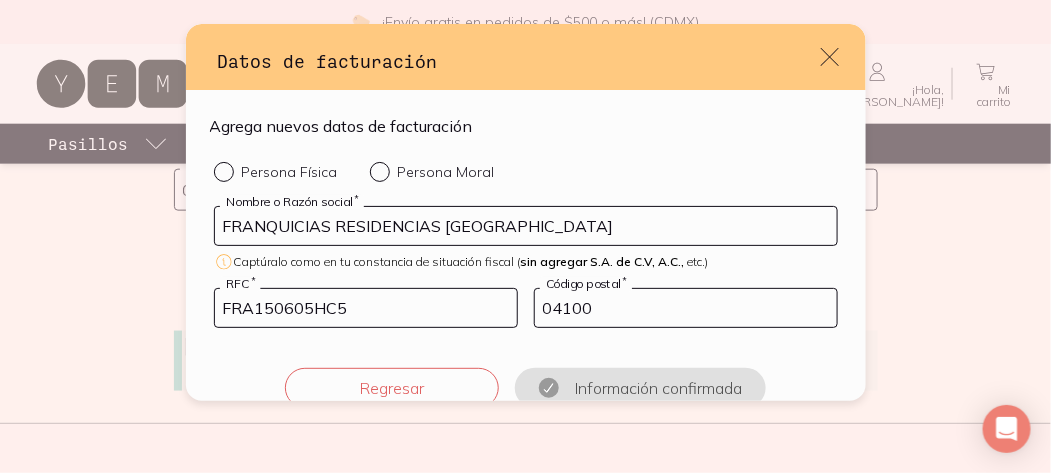 type on "FRANQUICIAS RESIDENCIAS [GEOGRAPHIC_DATA]" 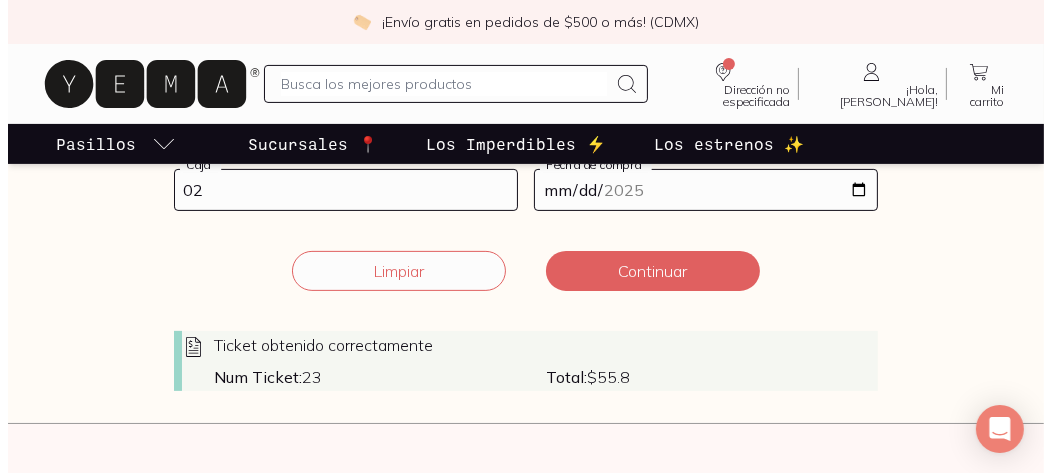 scroll, scrollTop: 400, scrollLeft: 0, axis: vertical 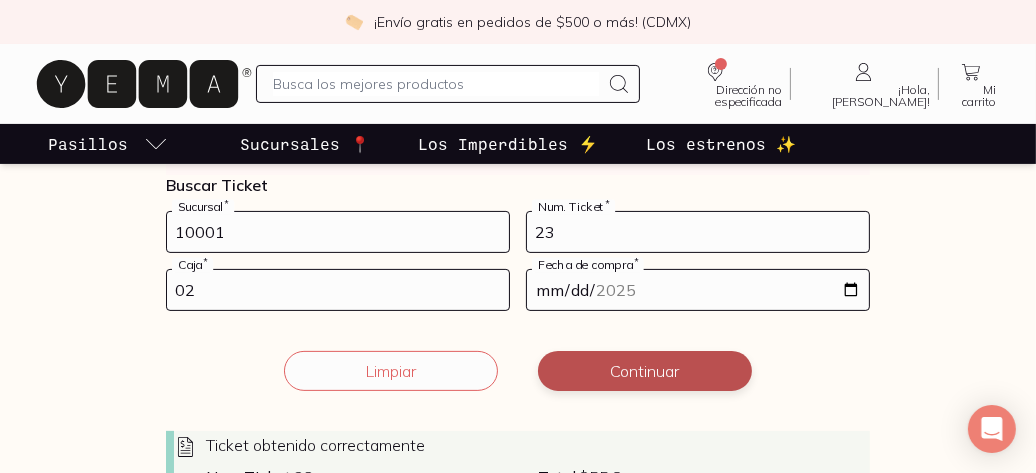 click on "Continuar" at bounding box center (645, 371) 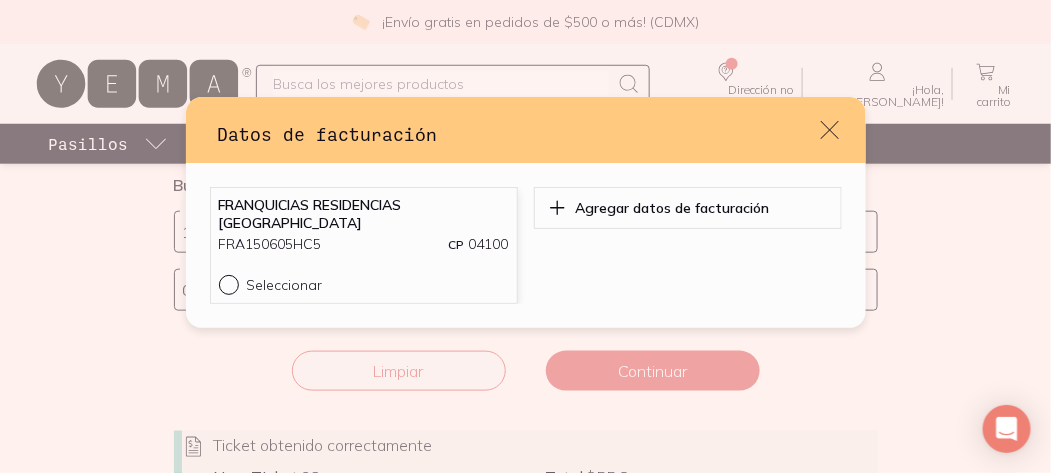 click on "Seleccionar" at bounding box center [227, 283] 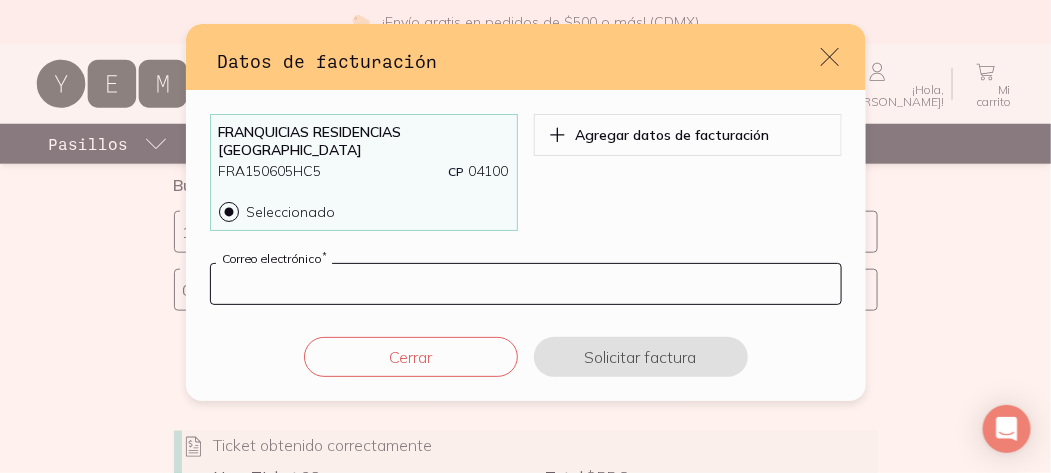 click at bounding box center [526, 284] 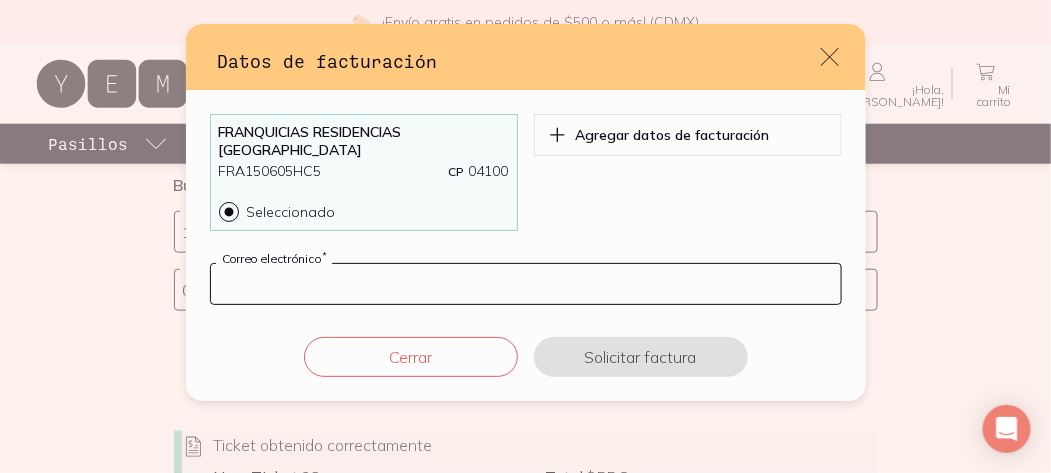 type on "[EMAIL_ADDRESS][DOMAIN_NAME]" 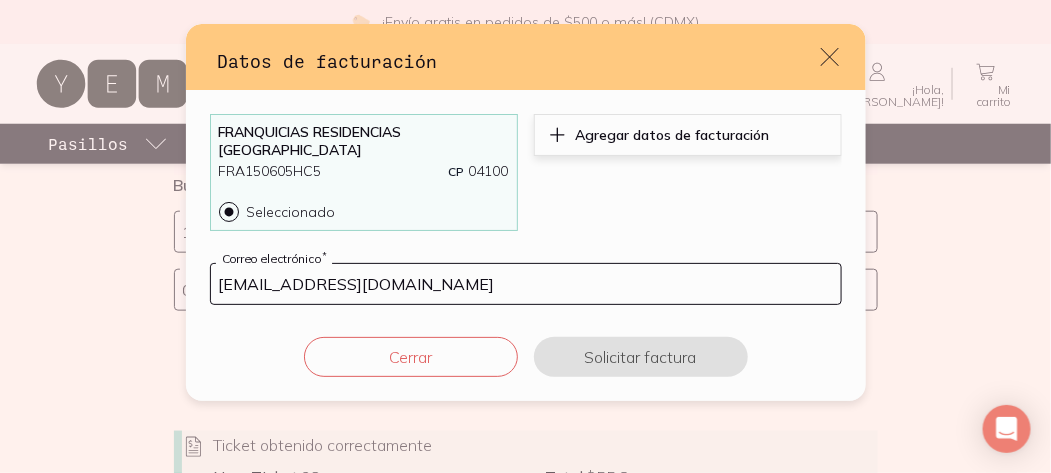 click on "Agregar datos de facturación" at bounding box center (673, 135) 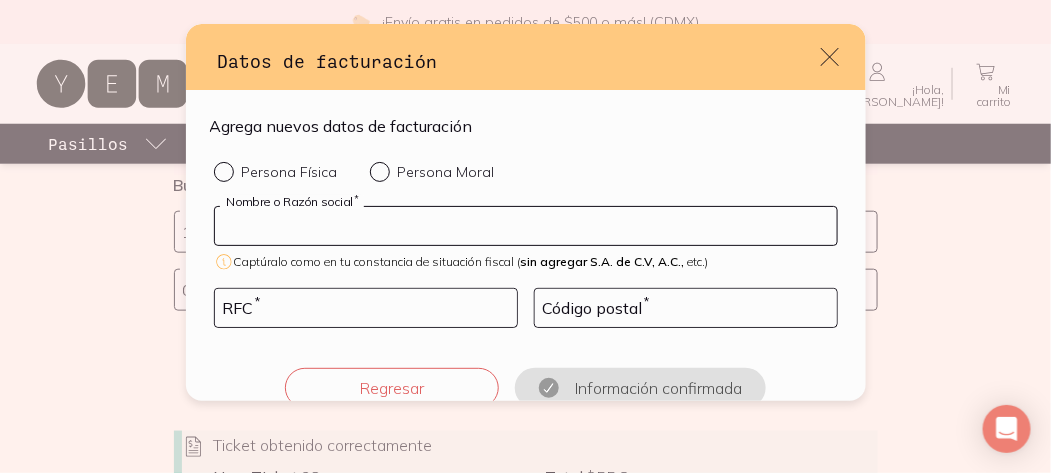 click at bounding box center (526, 226) 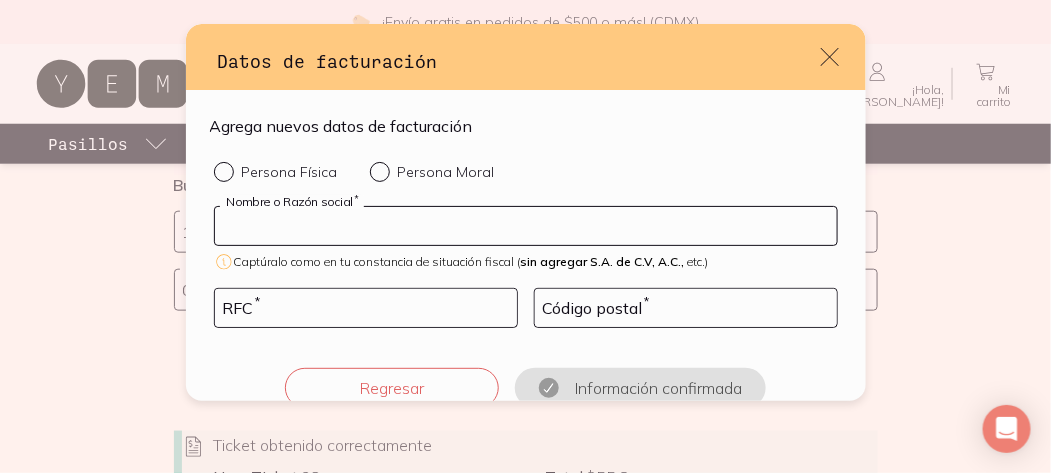 type on "FRANQUICIAS RESIDENCIAS [GEOGRAPHIC_DATA] S.A. DE C,V," 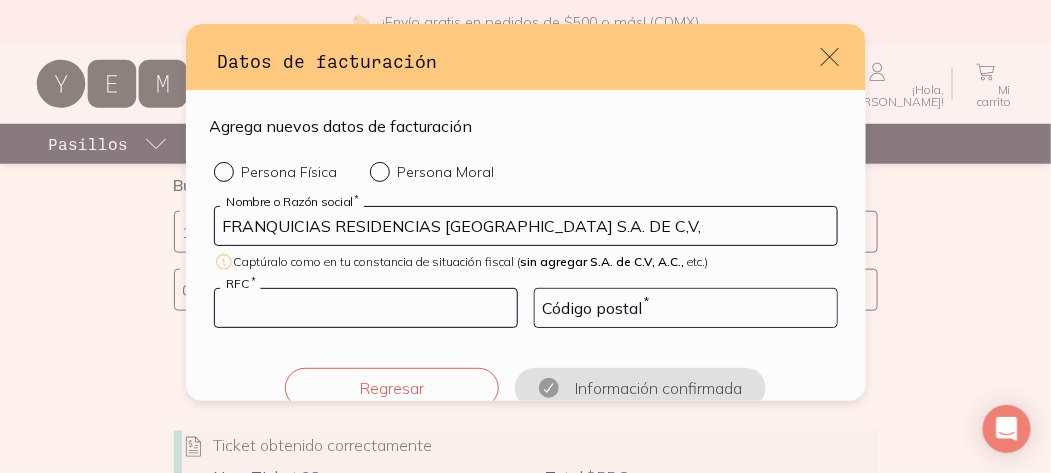 type on "FRA150605HC5" 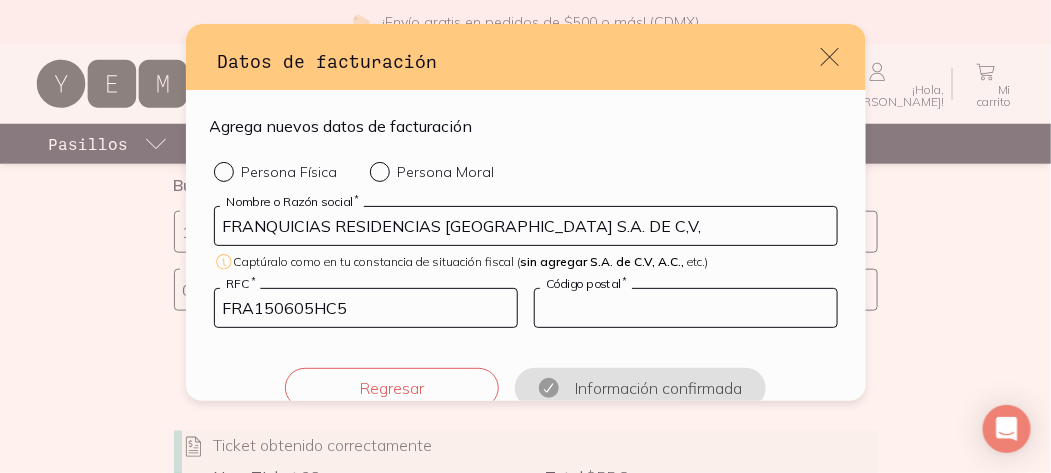 type on "04100" 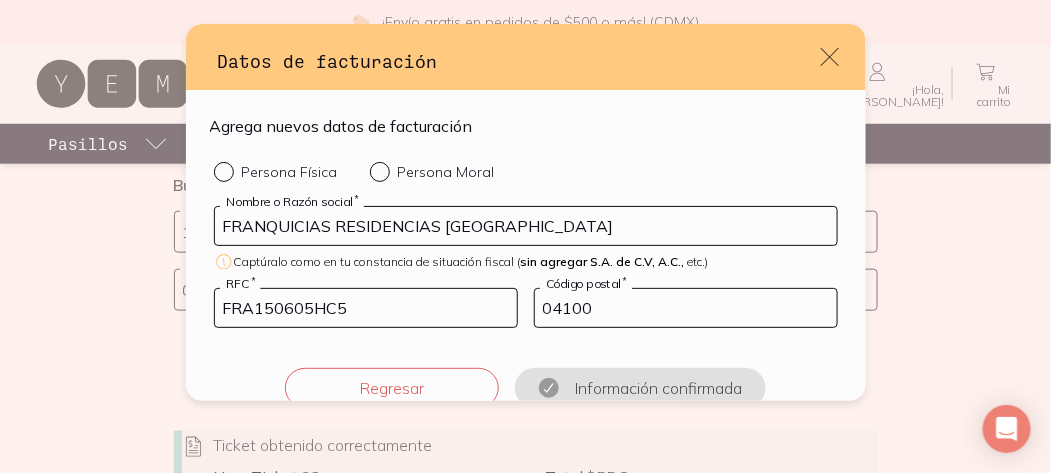 type on "FRANQUICIAS RESIDENCIAS [GEOGRAPHIC_DATA]" 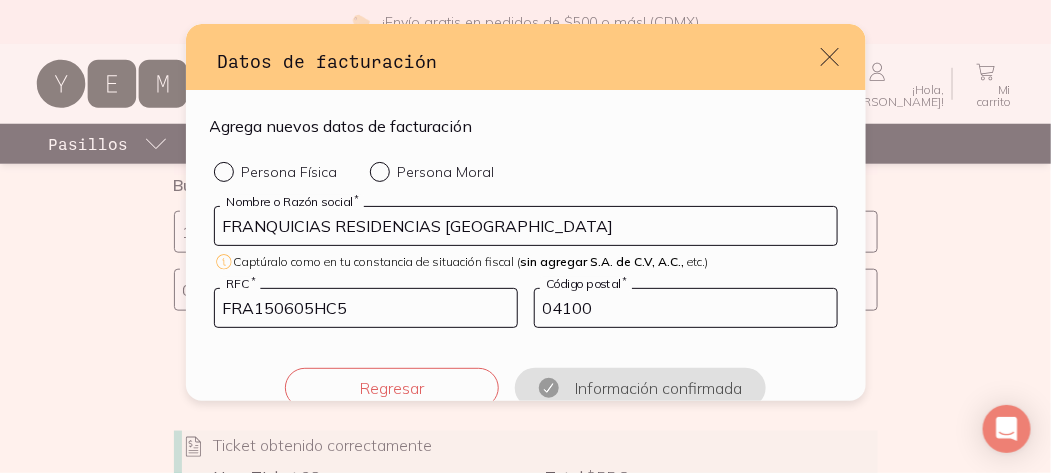 scroll, scrollTop: 30, scrollLeft: 0, axis: vertical 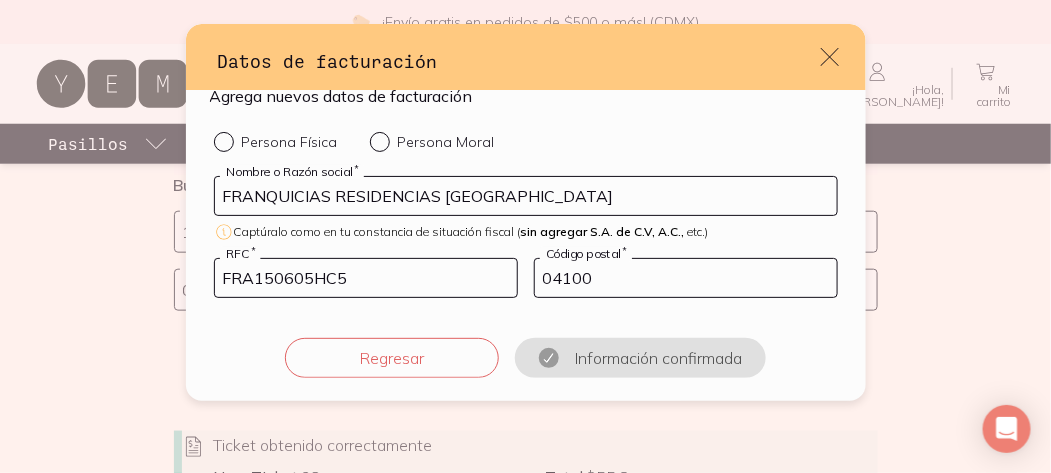 click at bounding box center [384, 142] 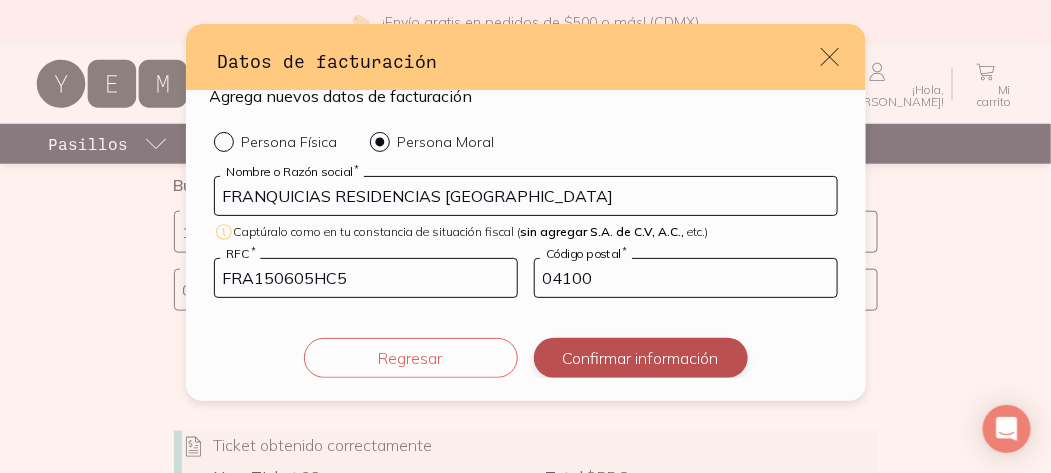 click on "Confirmar información" at bounding box center (641, 358) 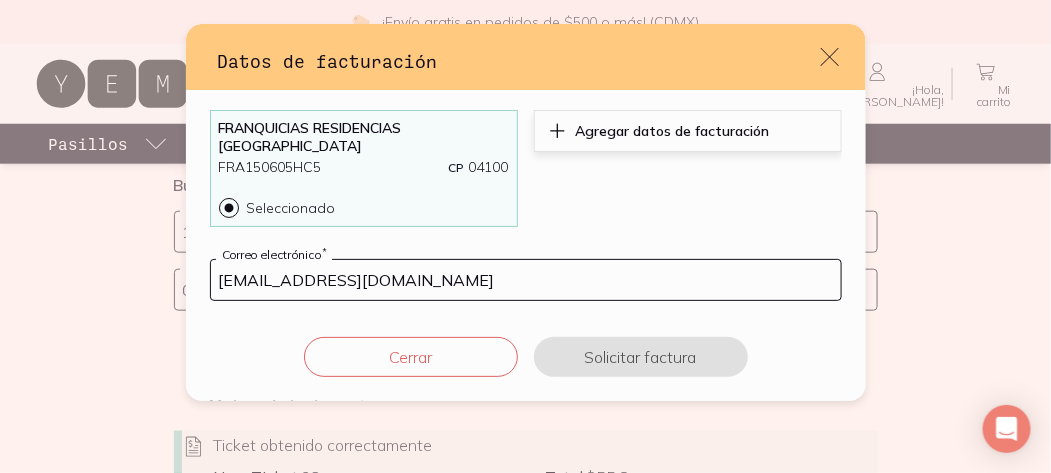 click 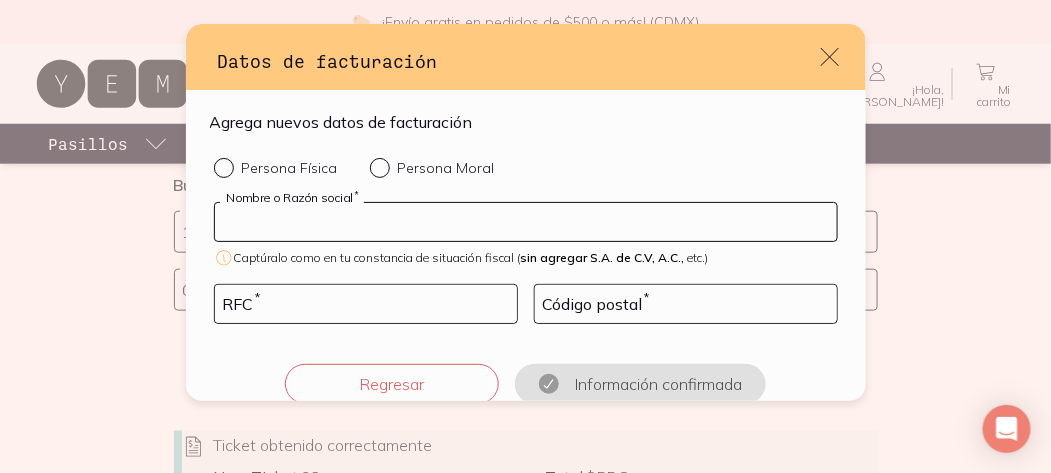 click at bounding box center (526, 222) 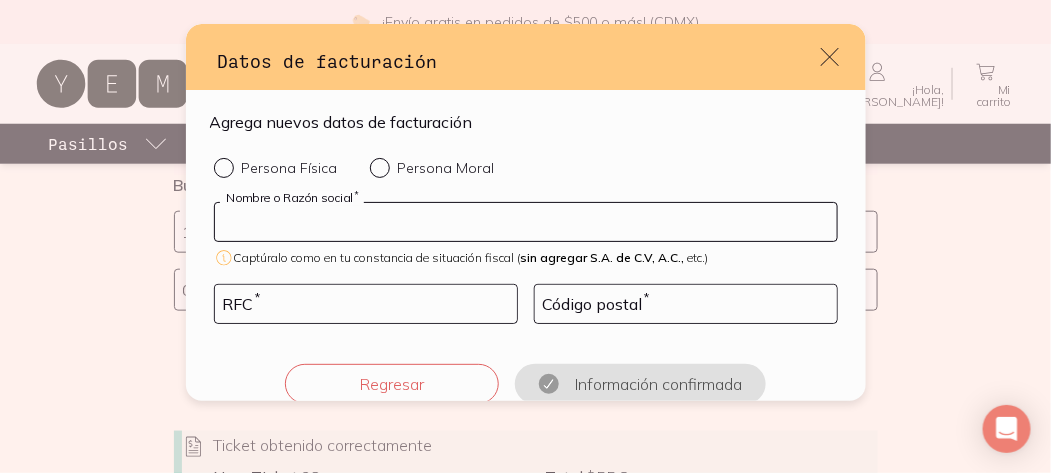 type on "FRANQUICIAS RESIDENCIAS [GEOGRAPHIC_DATA] S.A. DE C,V," 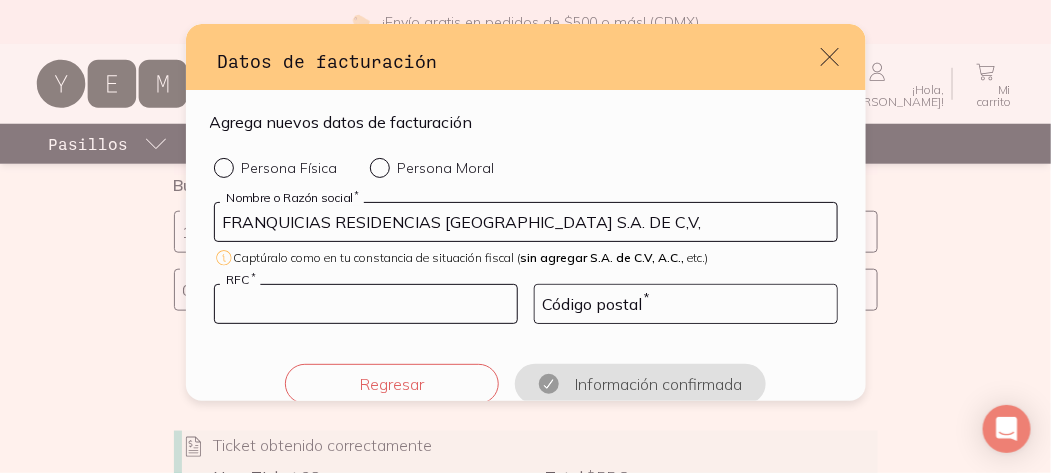 type on "FRA150605HC5" 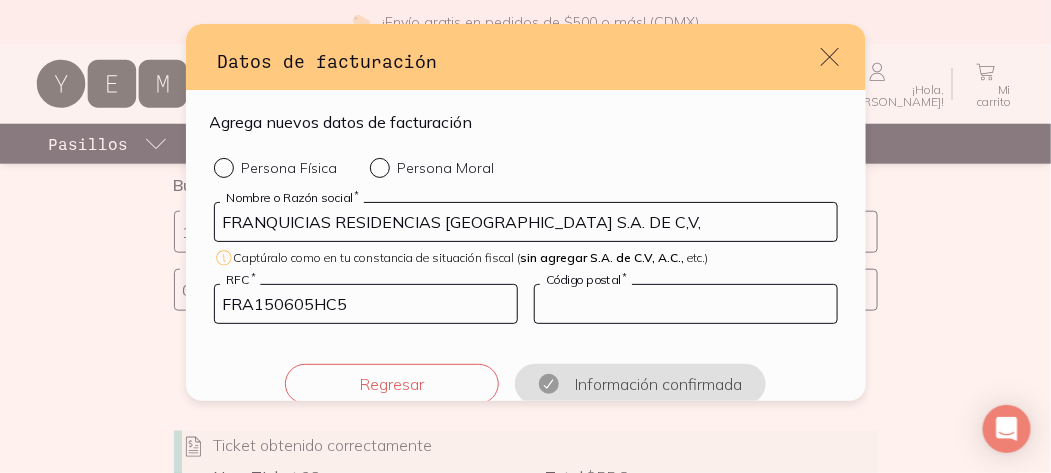 type on "04100" 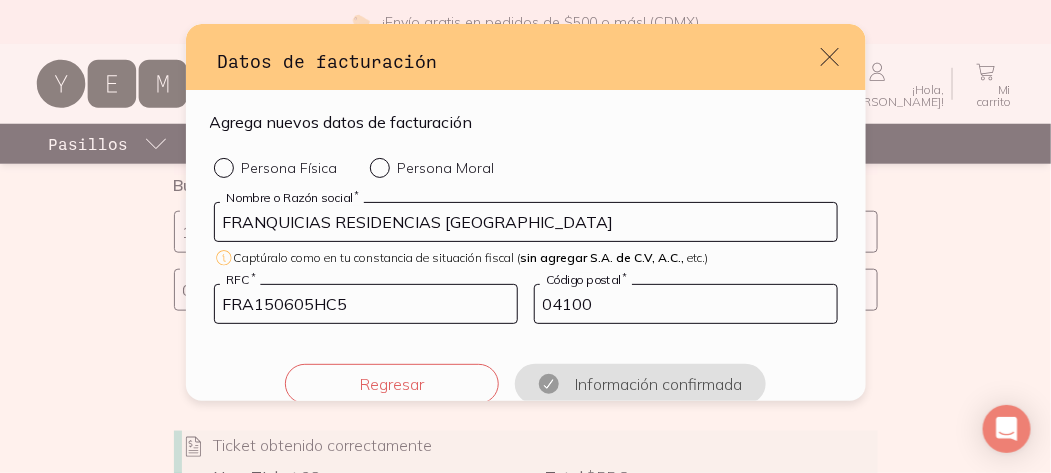 type on "FRANQUICIAS RESIDENCIAS [GEOGRAPHIC_DATA]" 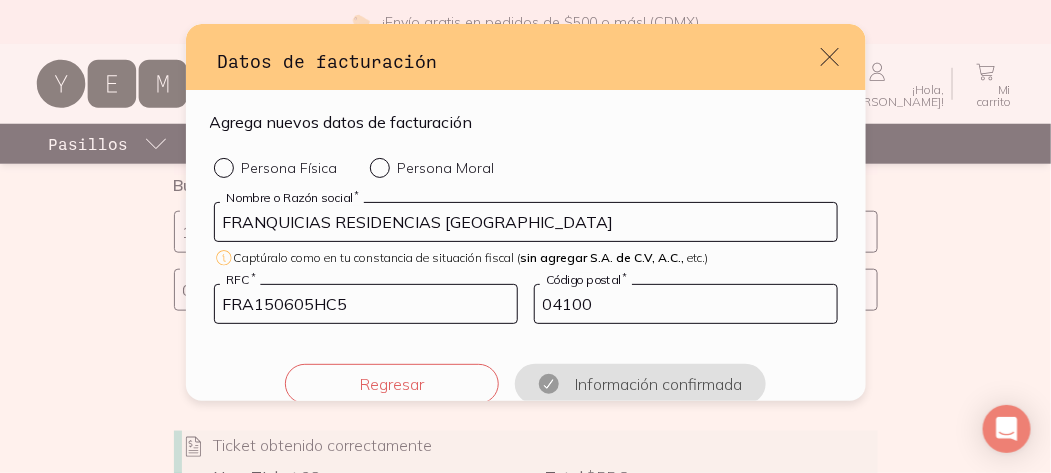 scroll, scrollTop: 30, scrollLeft: 0, axis: vertical 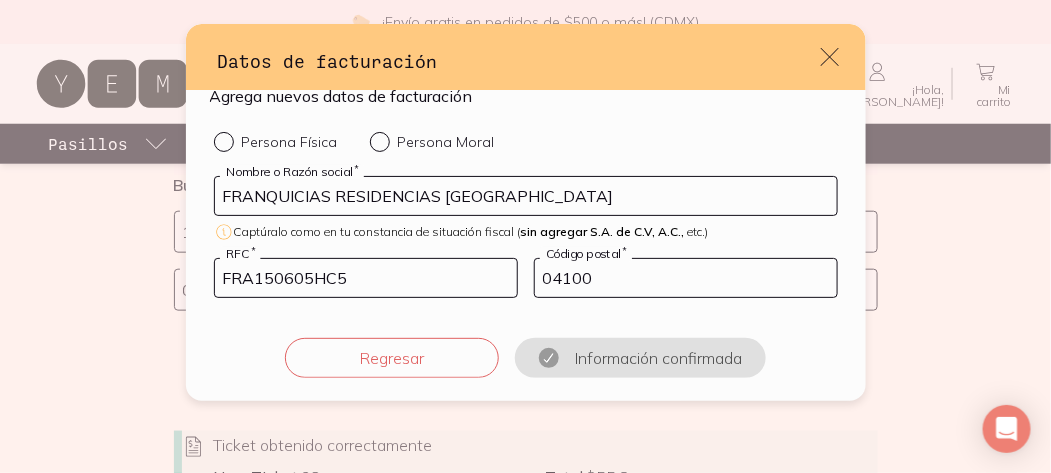 click on "Persona Moral" at bounding box center (378, 140) 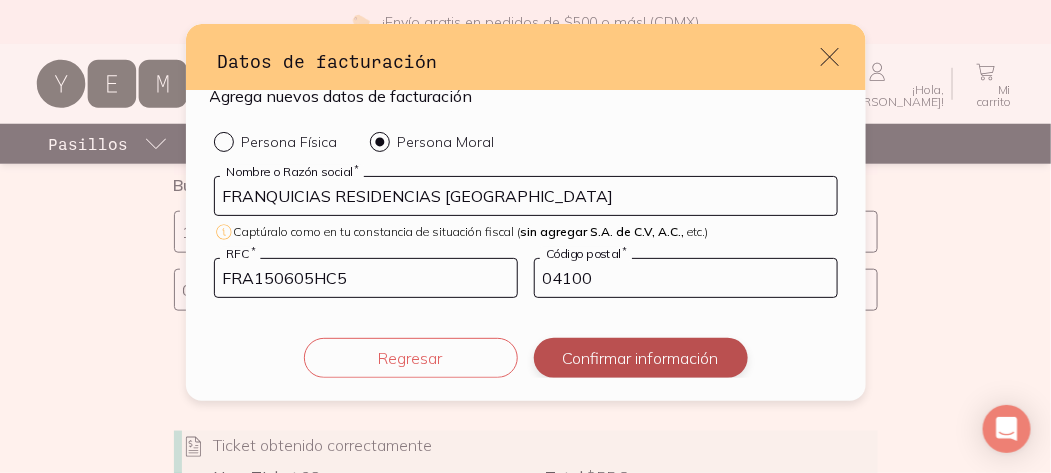 click on "Confirmar información" at bounding box center (641, 358) 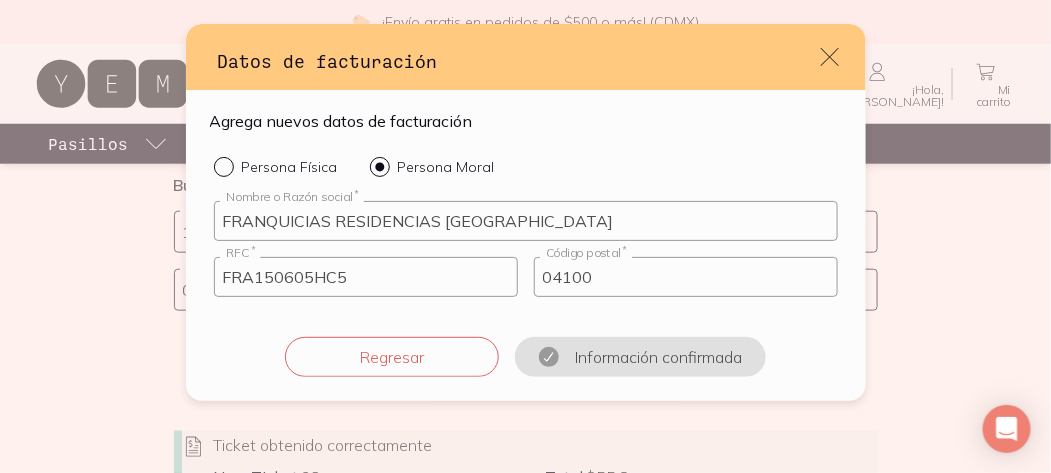 scroll, scrollTop: 4, scrollLeft: 0, axis: vertical 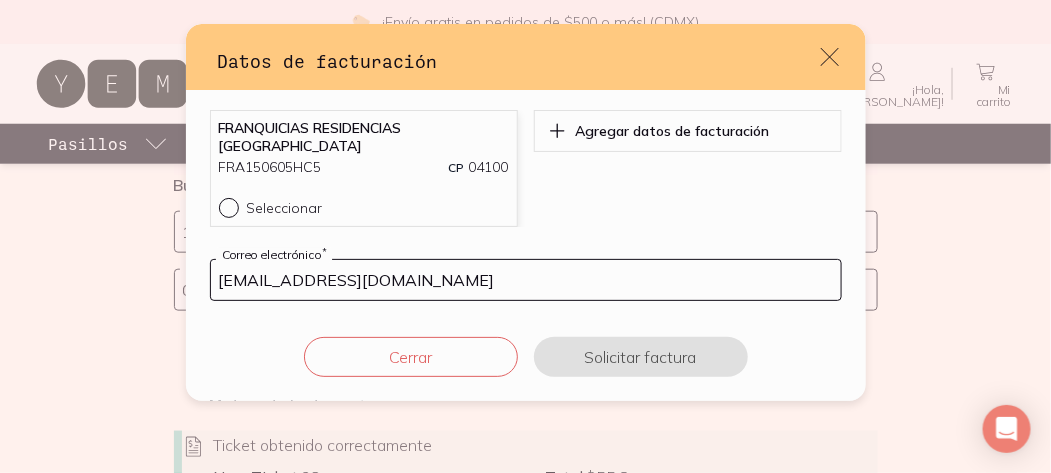 click on "Seleccionar" at bounding box center (227, 206) 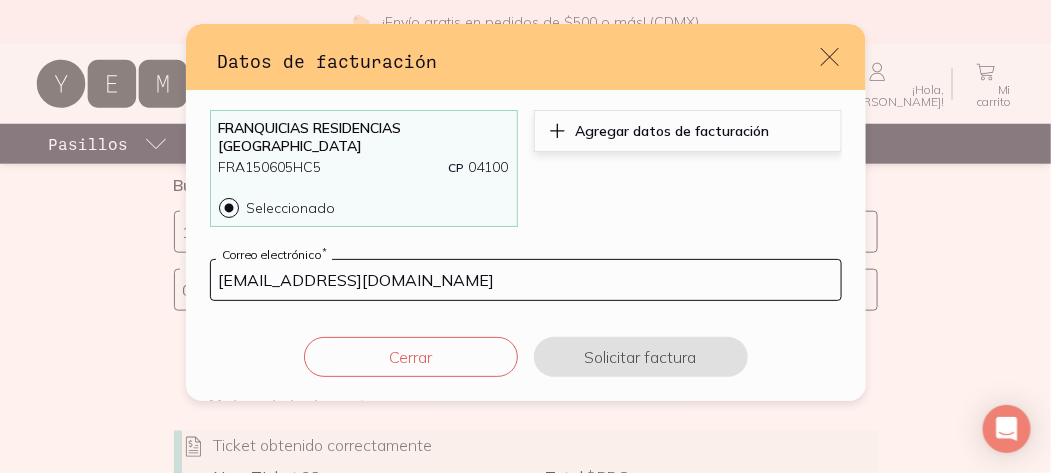 click on "Agregar datos de facturación" at bounding box center (673, 131) 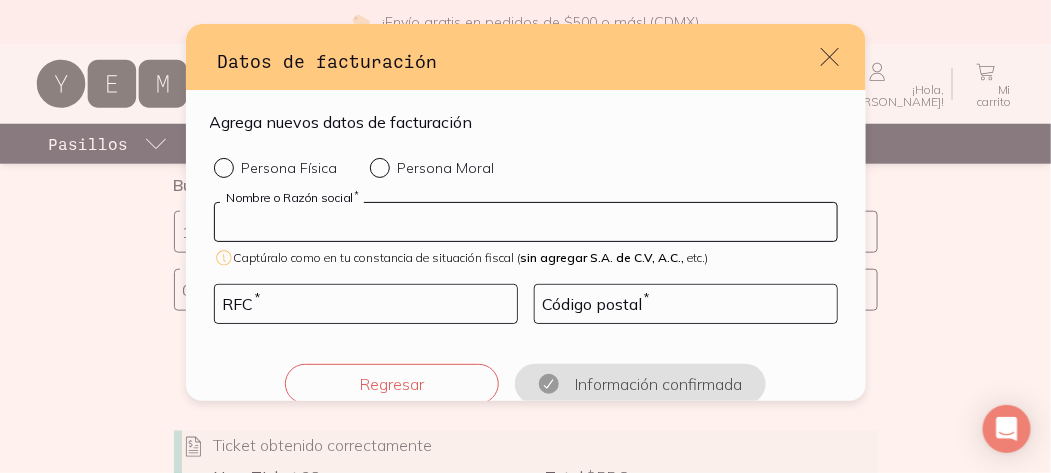 click at bounding box center [526, 222] 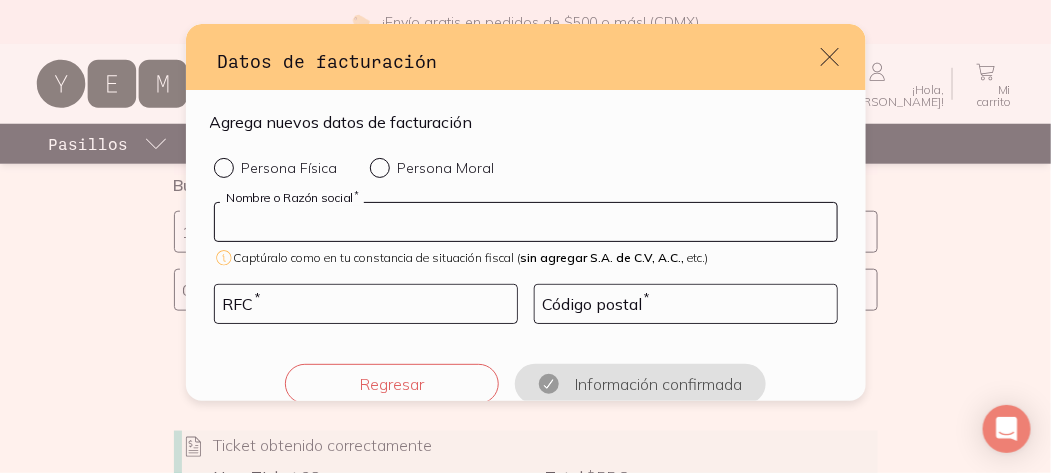 type on "FRANQUICIAS RESIDENCIAS [GEOGRAPHIC_DATA] S.A. DE C,V," 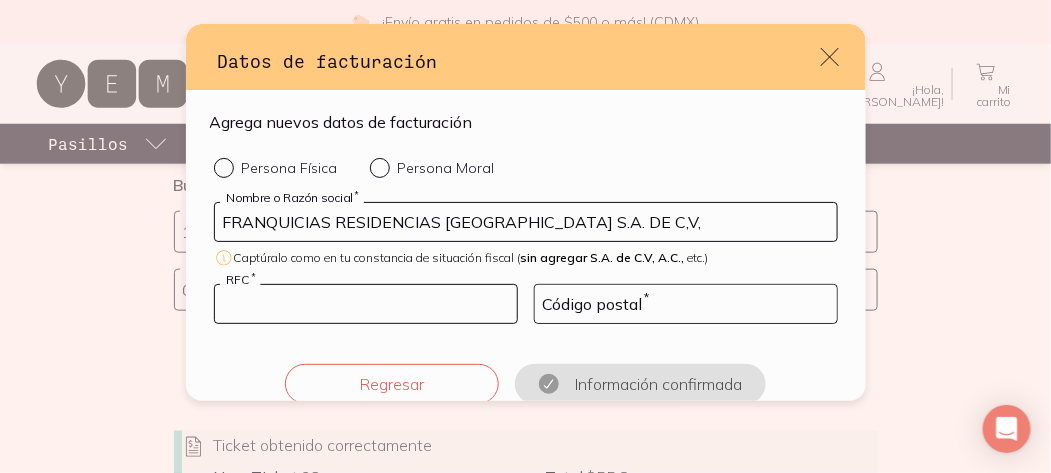 type on "FRA150605HC5" 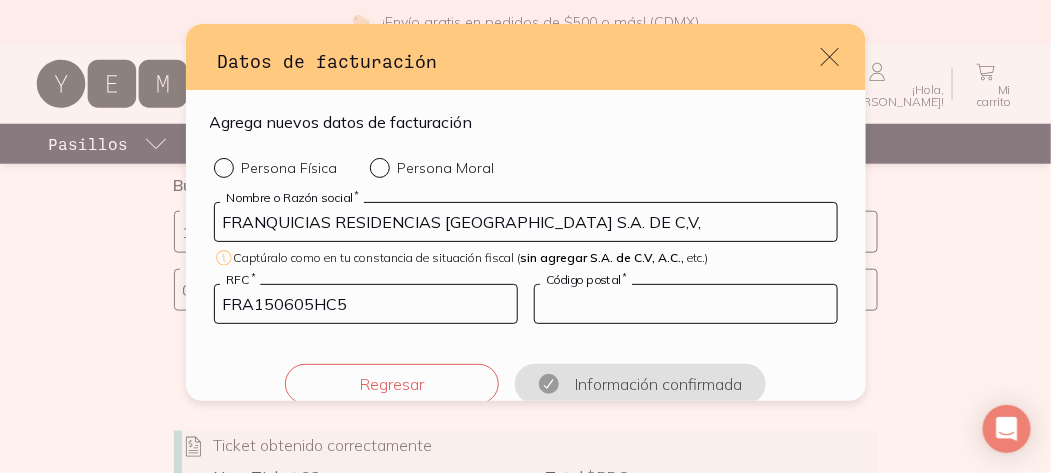 type on "04100" 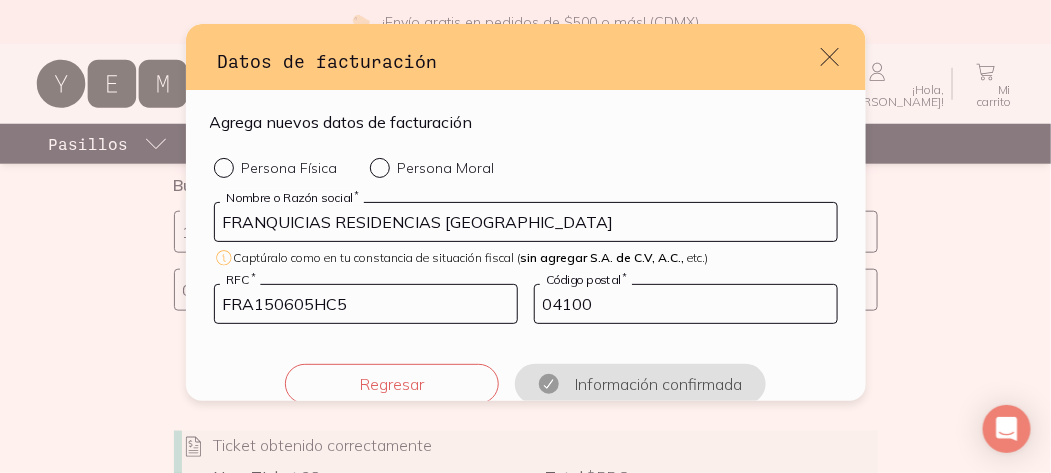type on "FRANQUICIAS RESIDENCIAS [GEOGRAPHIC_DATA]" 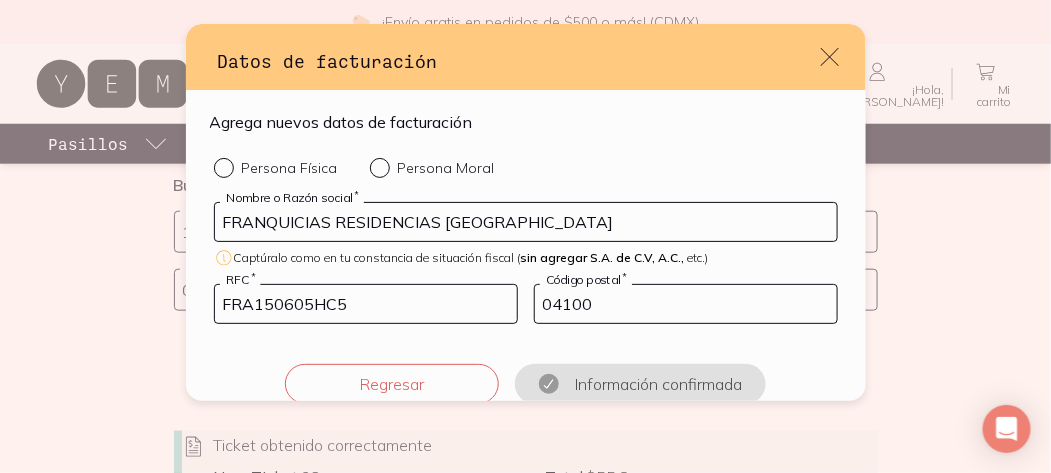 click on "Agrega nuevos datos de facturación" at bounding box center (526, 126) 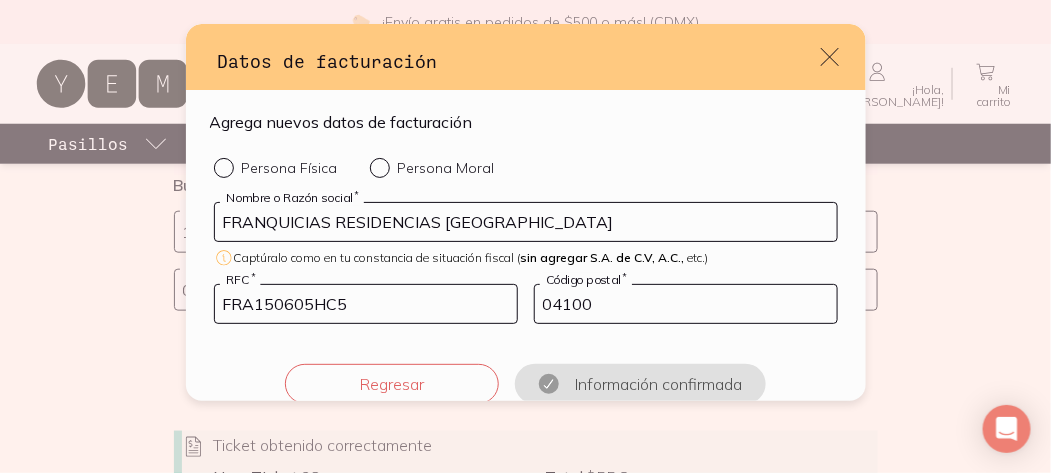 scroll, scrollTop: 30, scrollLeft: 0, axis: vertical 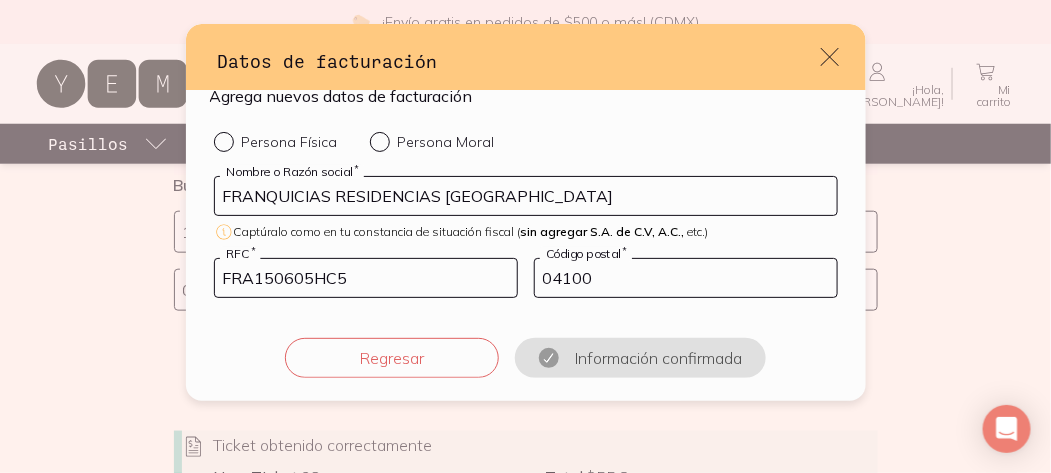 click on "Persona Moral" at bounding box center (378, 140) 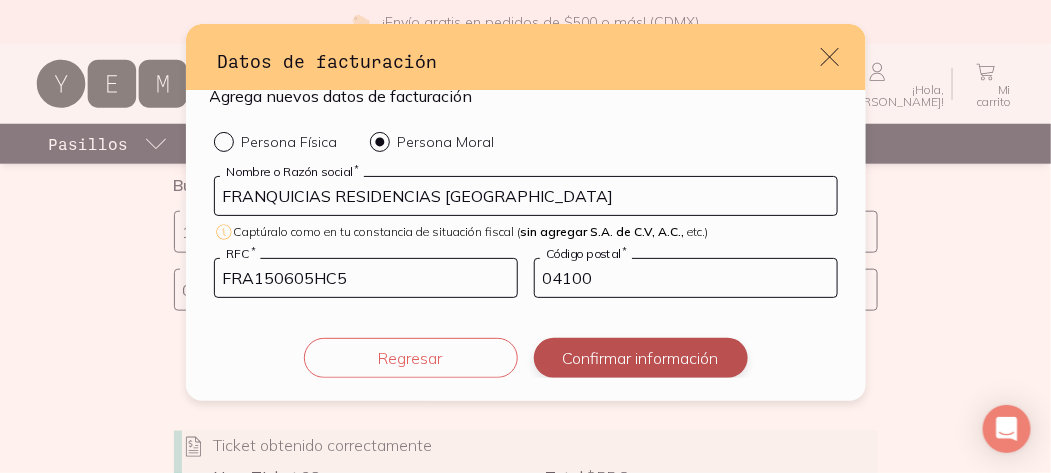 click on "Confirmar información" at bounding box center [641, 358] 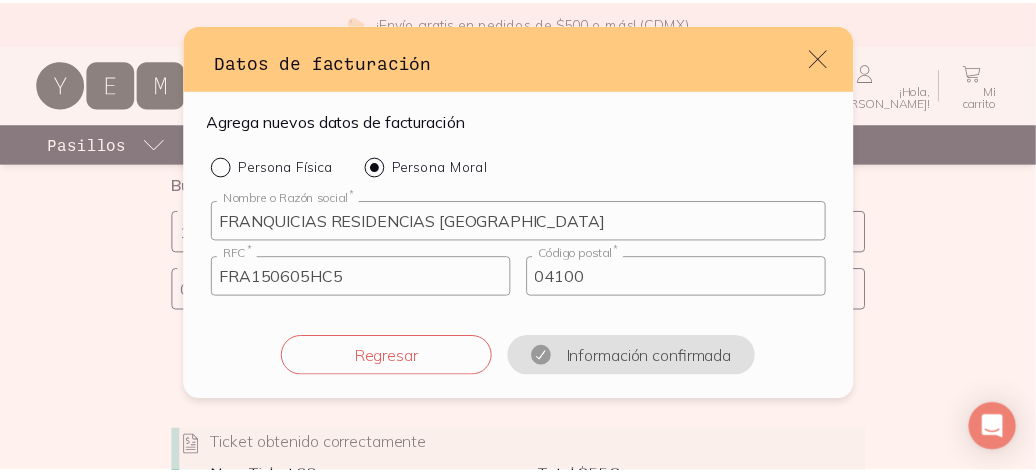 scroll, scrollTop: 4, scrollLeft: 0, axis: vertical 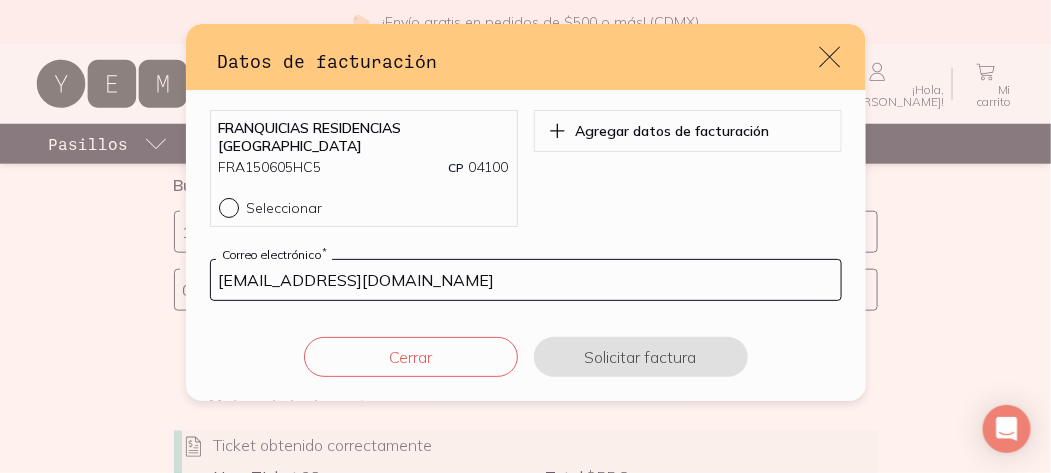 click 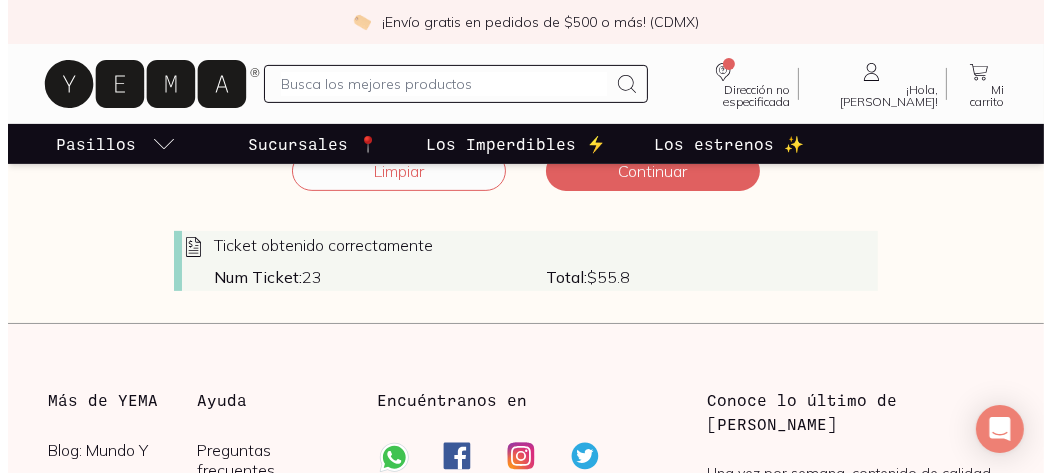 scroll, scrollTop: 500, scrollLeft: 0, axis: vertical 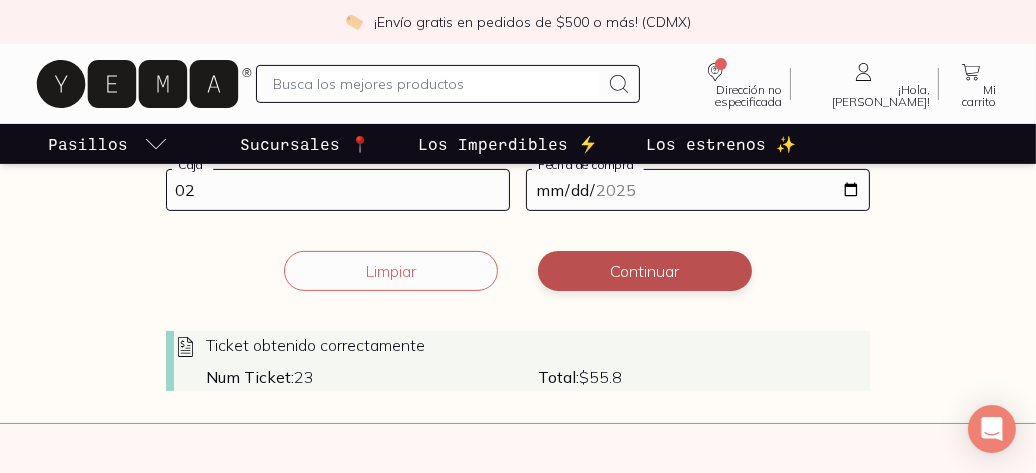 click on "Continuar" at bounding box center (645, 271) 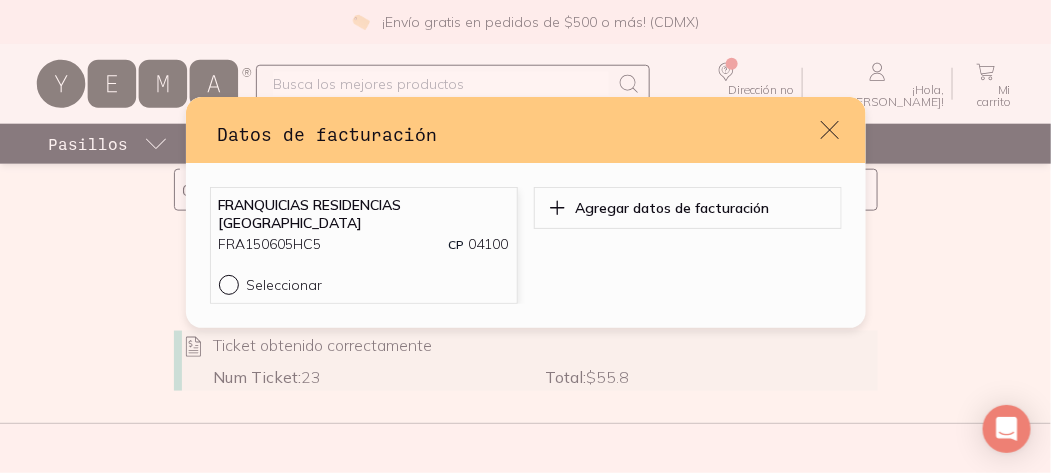 click on "Seleccionar" at bounding box center (227, 283) 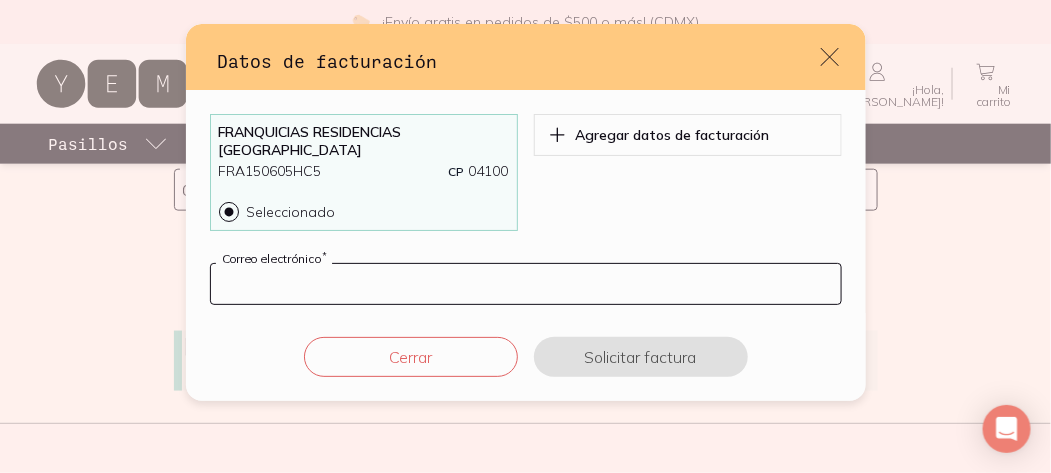 click at bounding box center [526, 284] 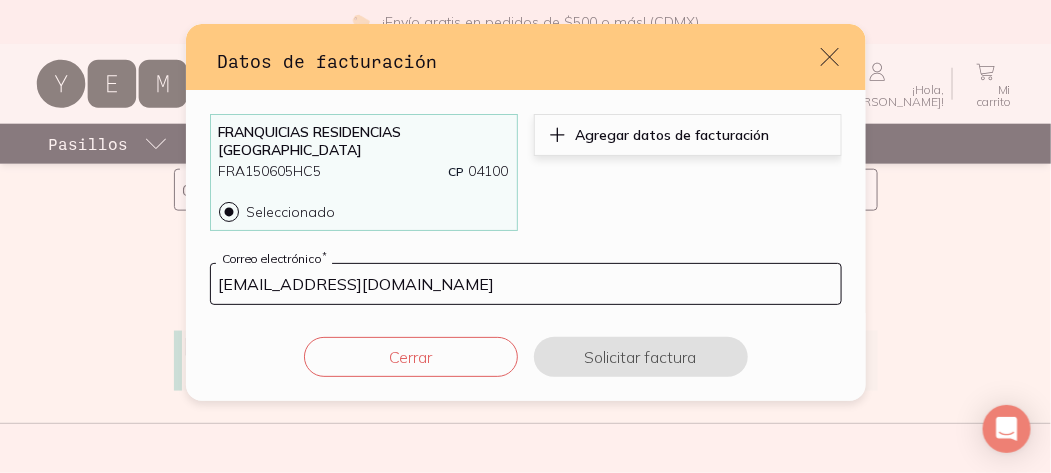 click on "Agregar datos de facturación" at bounding box center (673, 135) 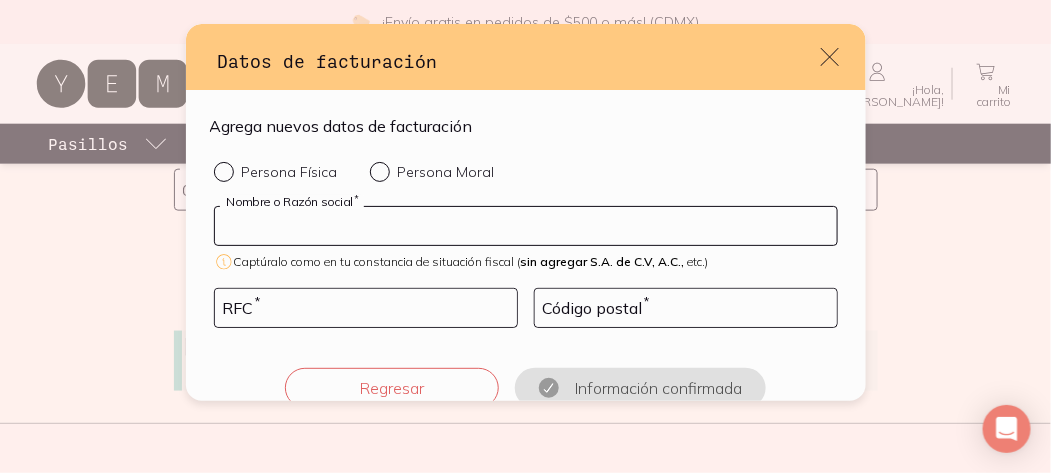 click at bounding box center (526, 226) 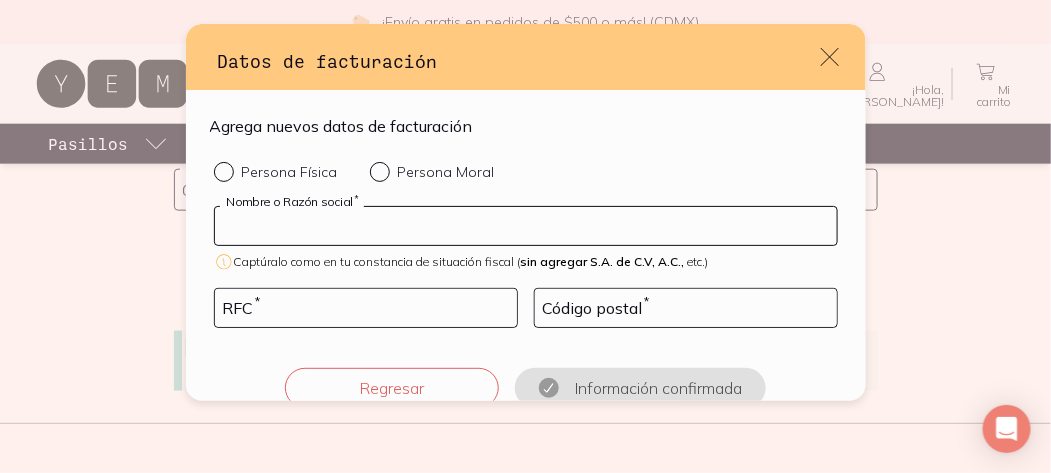 type on "FRANQUICIAS RESIDENCIAS [GEOGRAPHIC_DATA] S.A. DE C,V," 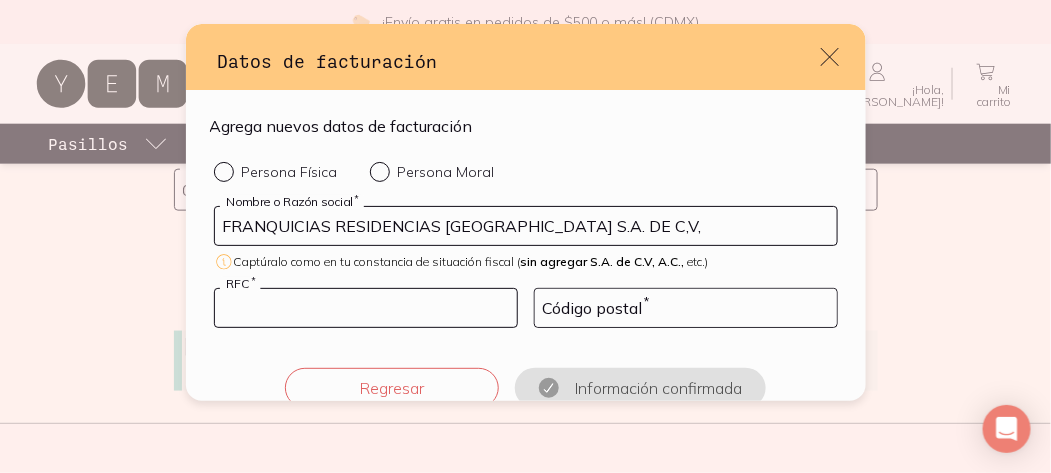 type on "FRA150605HC5" 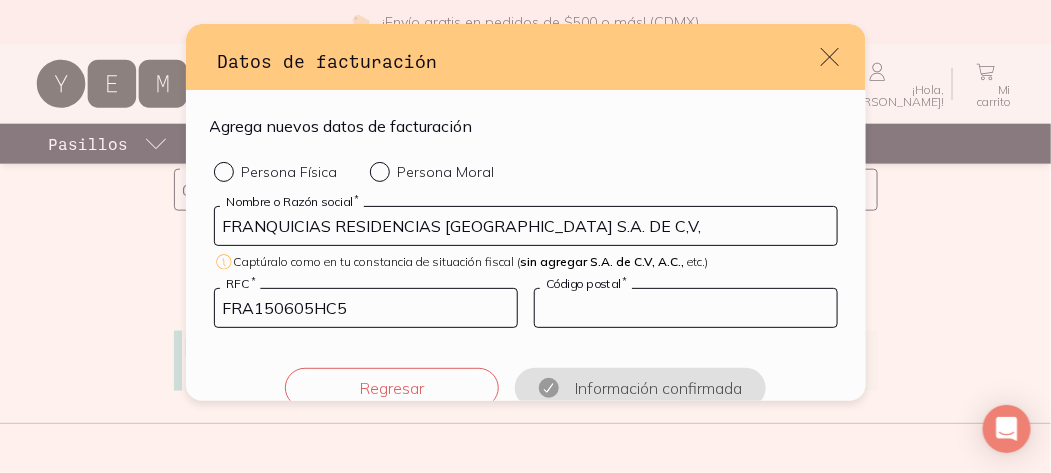 type on "04100" 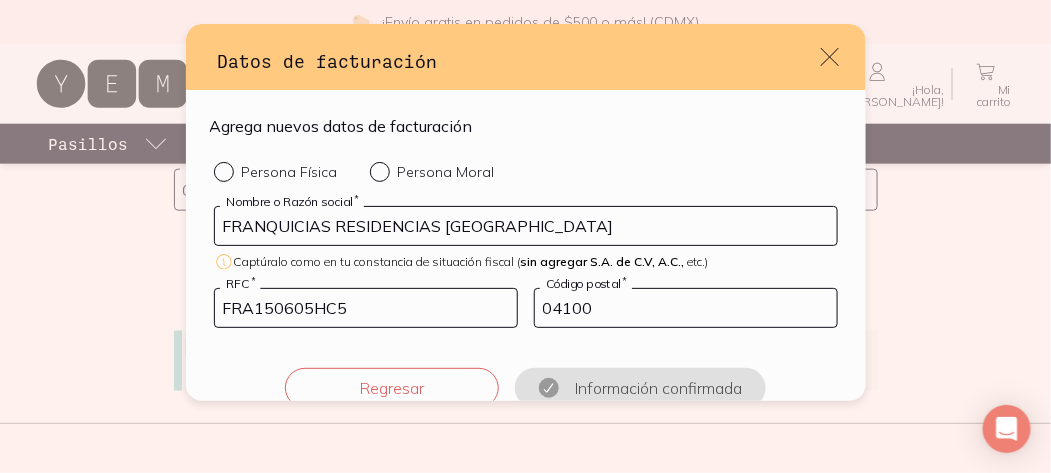 type on "FRANQUICIAS RESIDENCIAS [GEOGRAPHIC_DATA]" 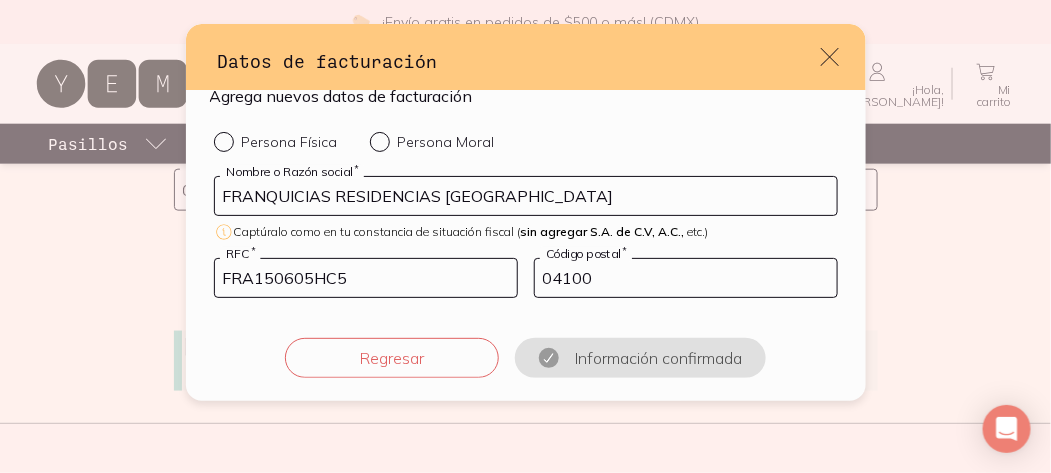 click on "Persona Moral" at bounding box center [378, 140] 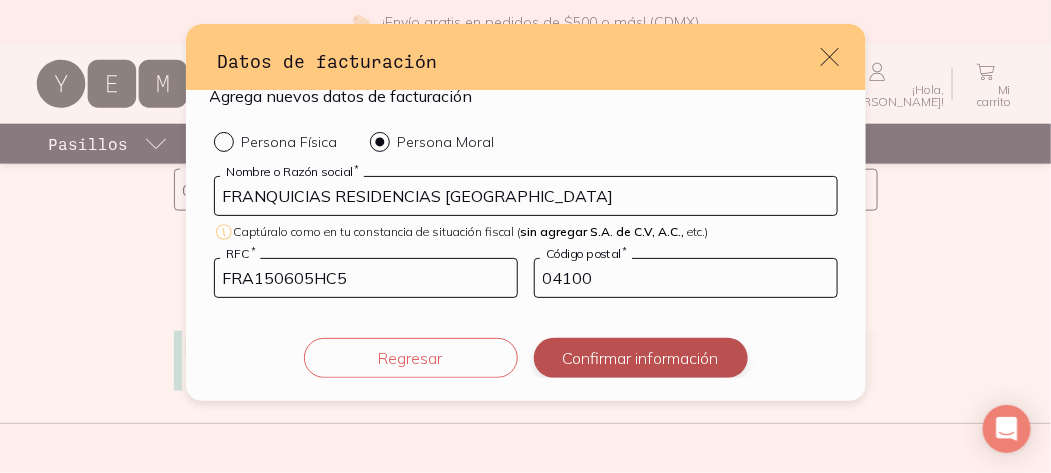 click on "Confirmar información" at bounding box center [641, 358] 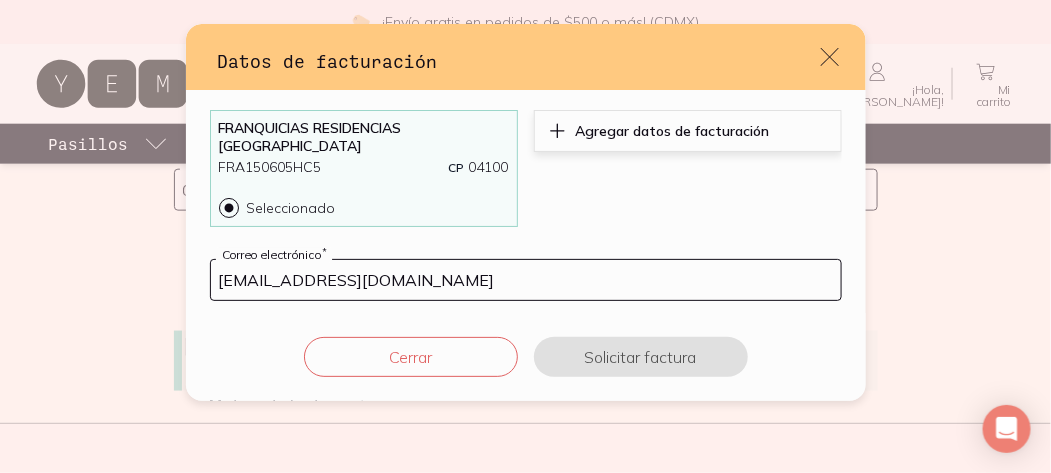 click 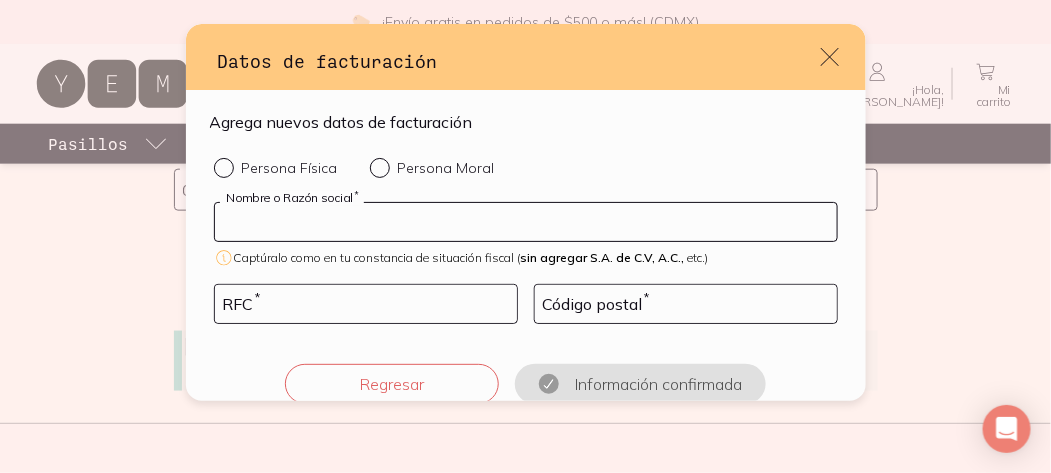 click at bounding box center [526, 222] 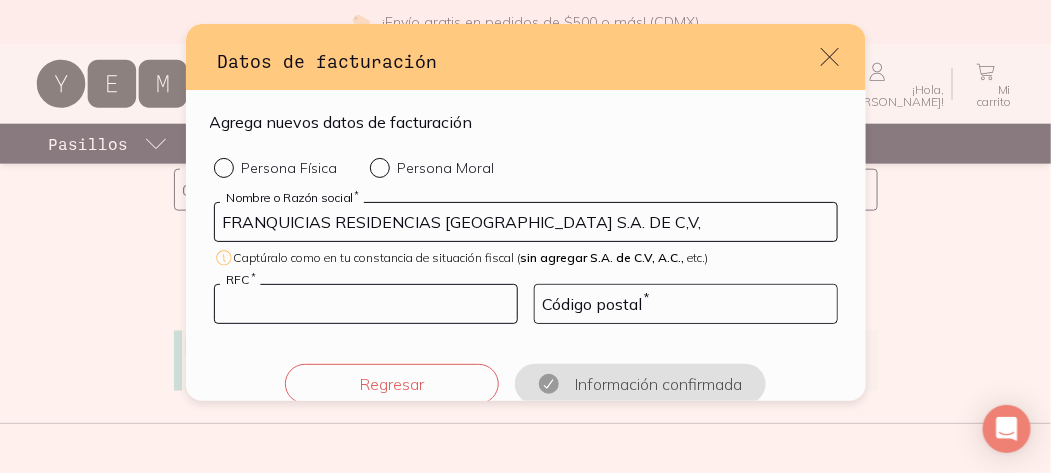 type on "FRA150605HC5" 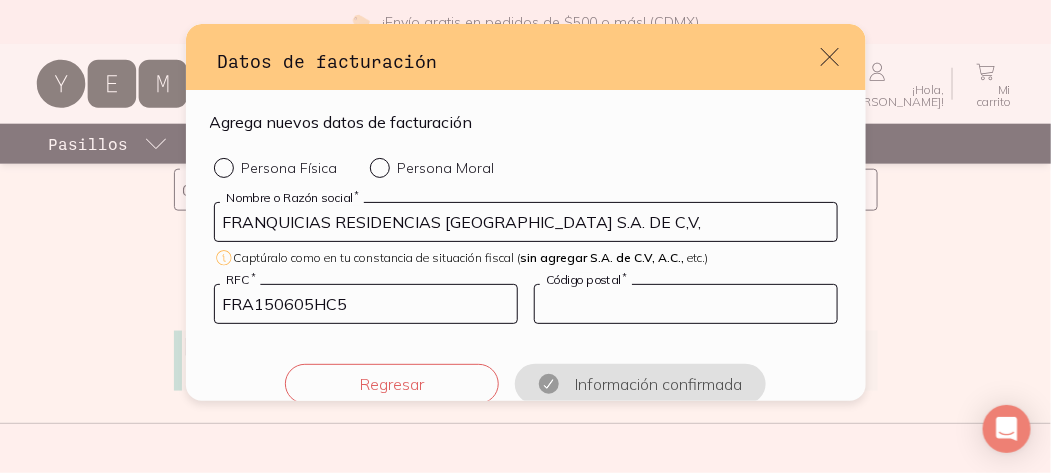 type on "04100" 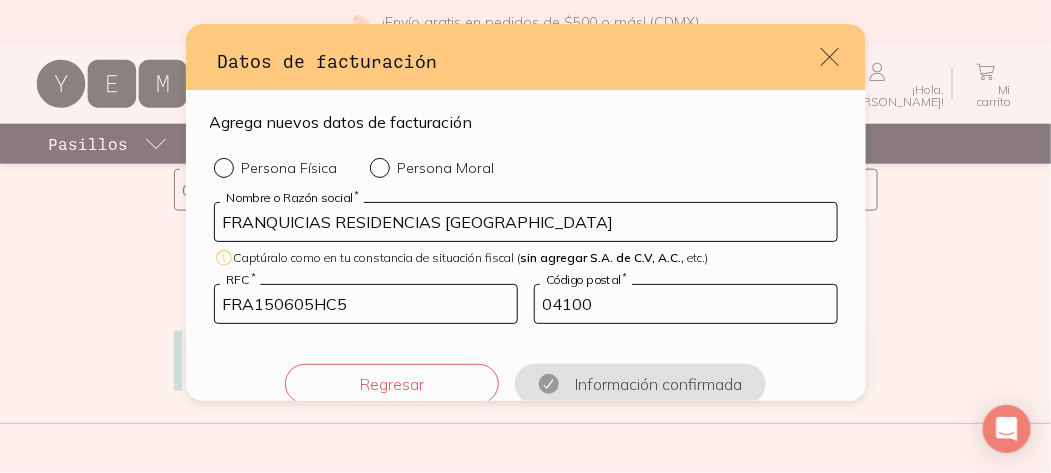 type on "FRANQUICIAS RESIDENCIAS [GEOGRAPHIC_DATA]" 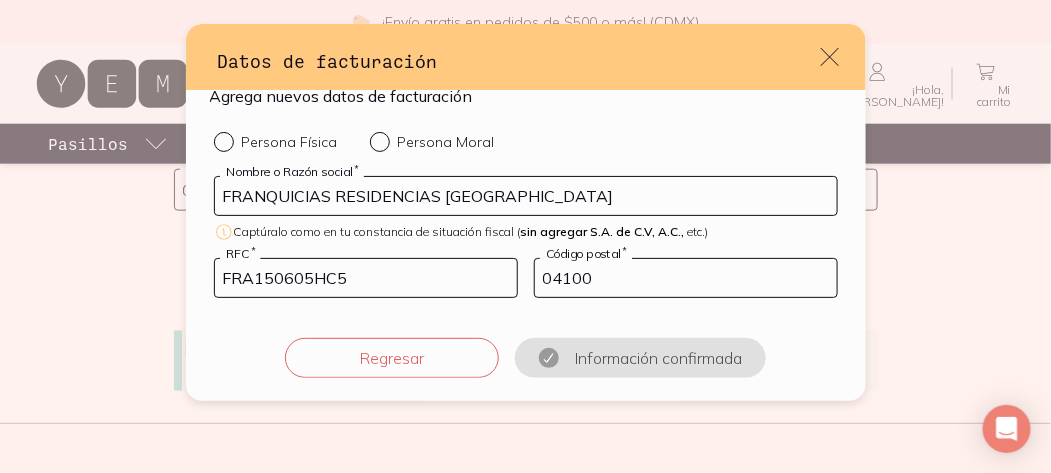 click at bounding box center [384, 142] 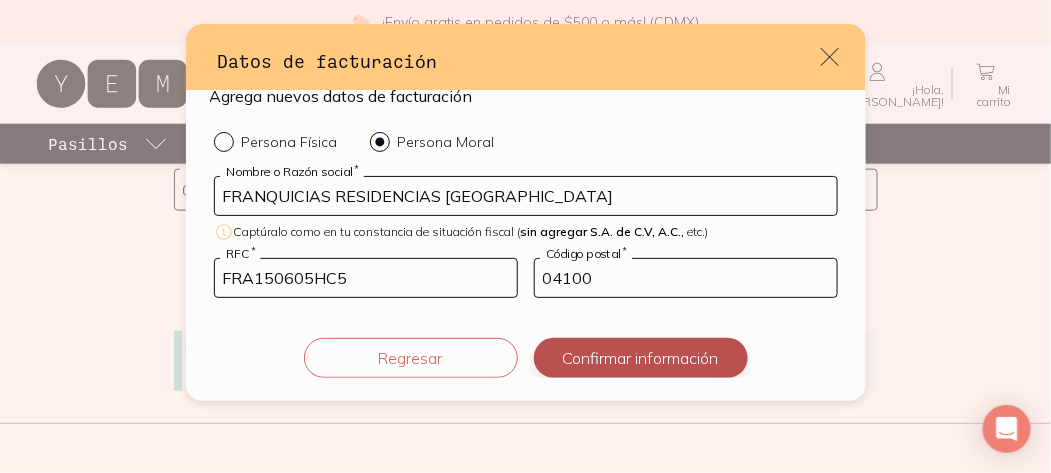 click on "Confirmar información" at bounding box center (641, 358) 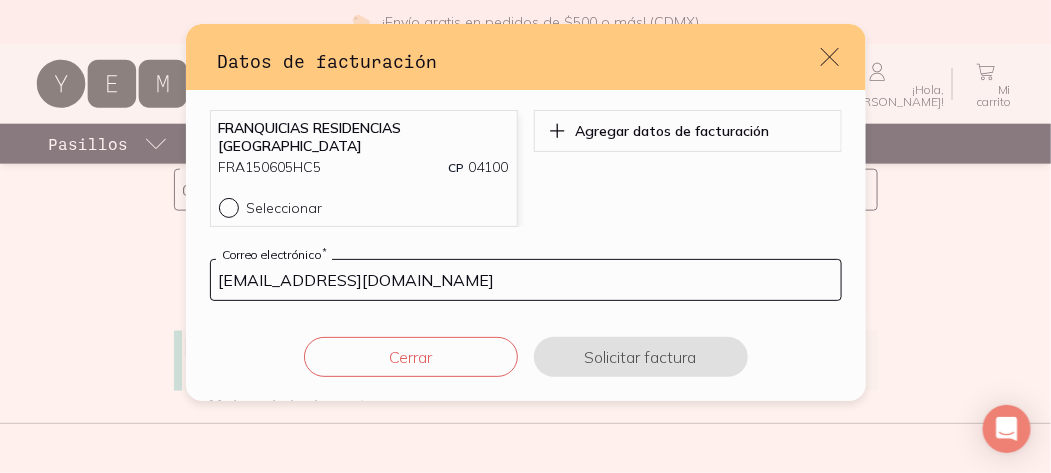 click on "Seleccionar" at bounding box center (227, 206) 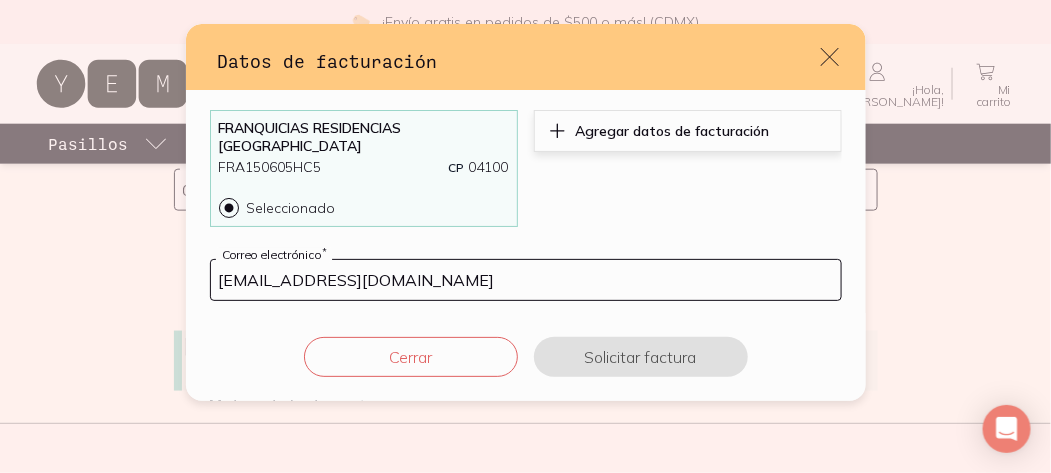 click 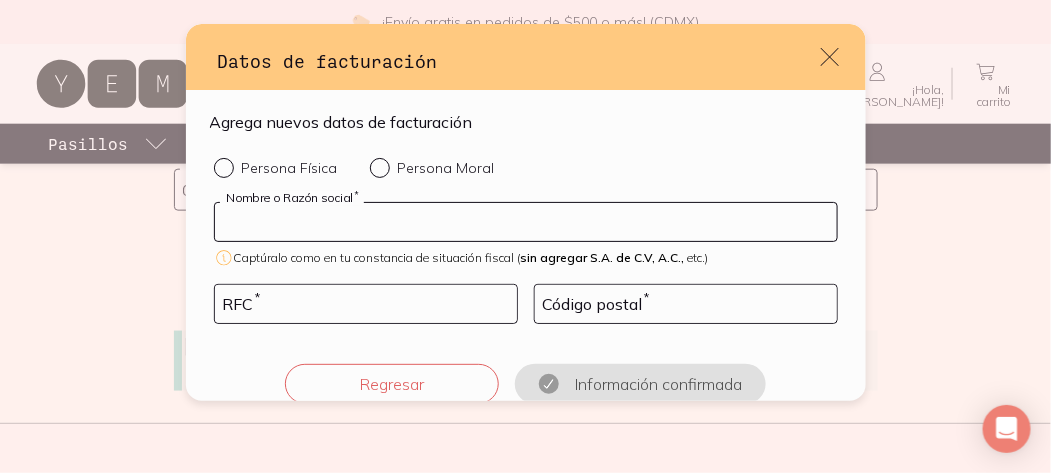 click at bounding box center [526, 222] 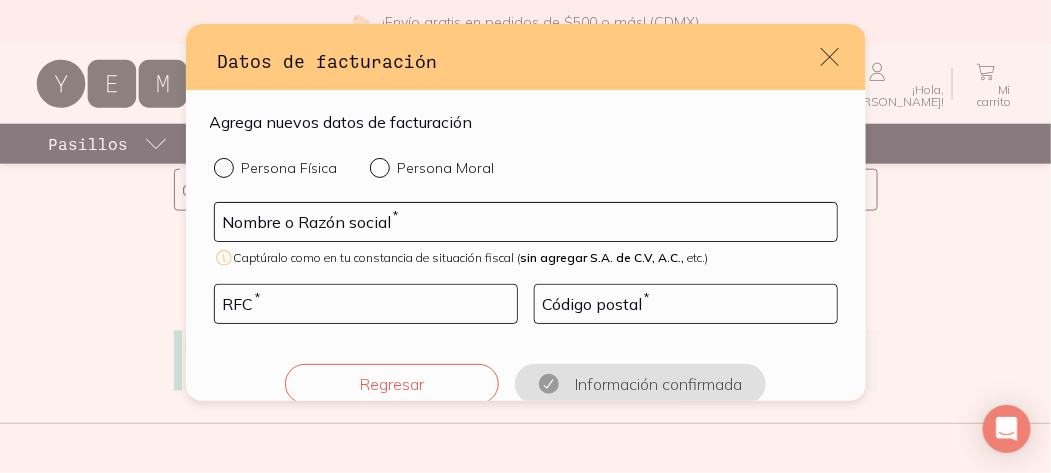 click at bounding box center (384, 168) 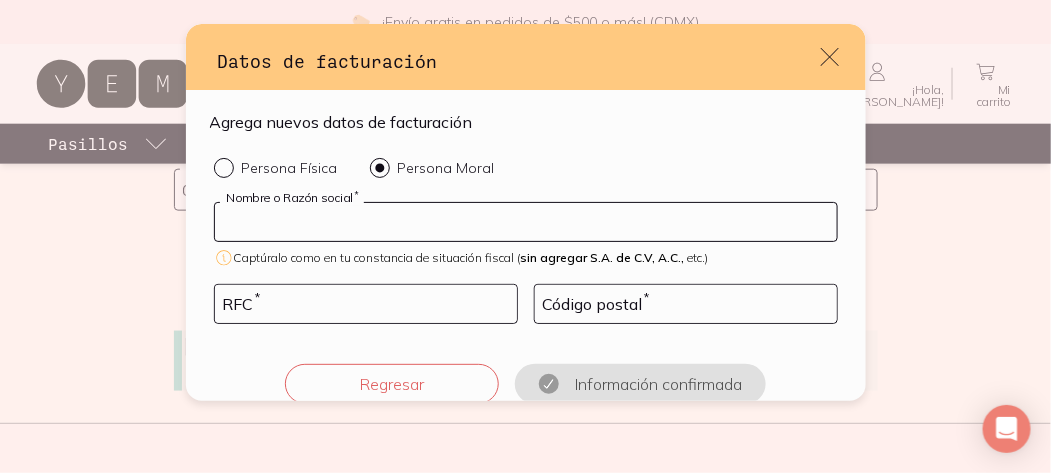 click at bounding box center (526, 222) 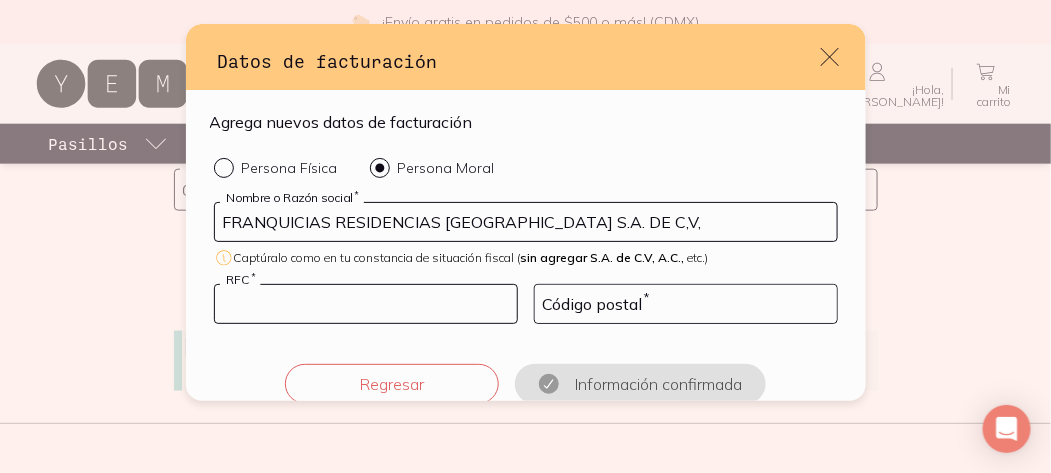 type on "FRA150605HC5" 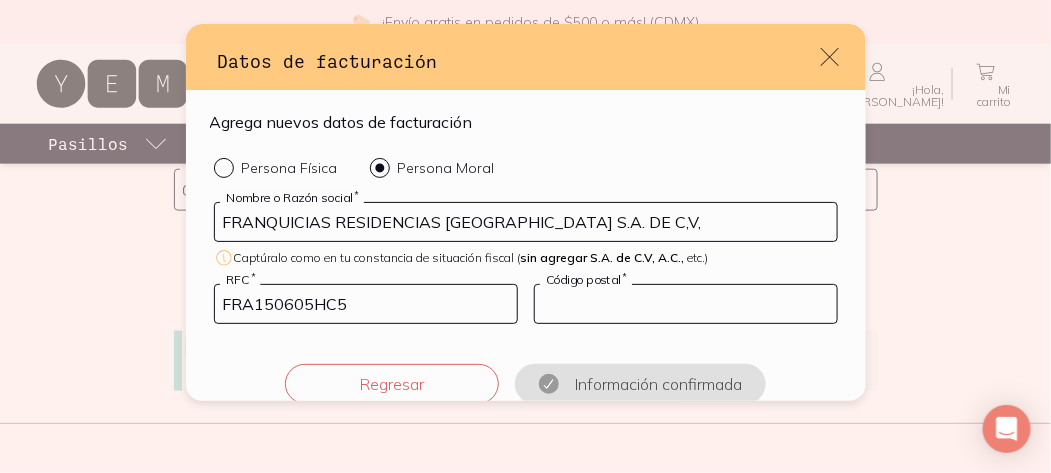 type on "04100" 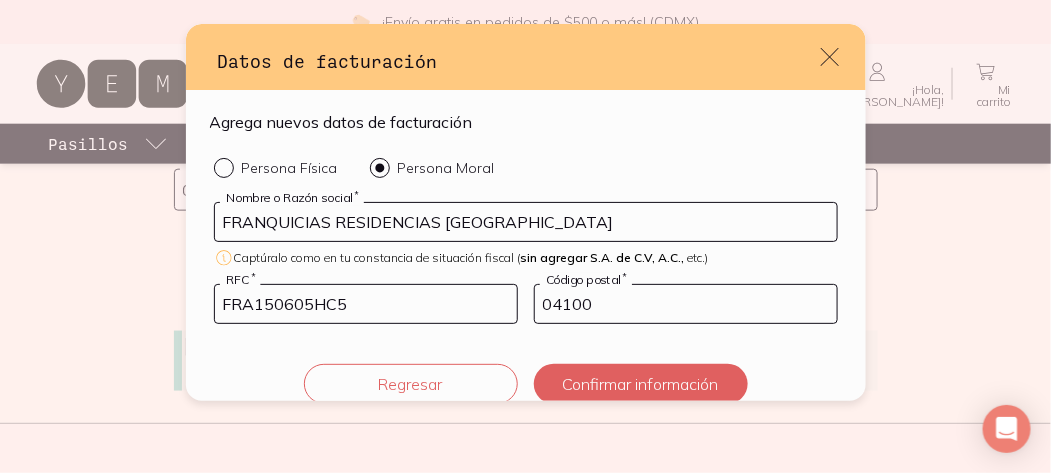 type on "FRANQUICIAS RESIDENCIAS [GEOGRAPHIC_DATA] S.A. DE C,V," 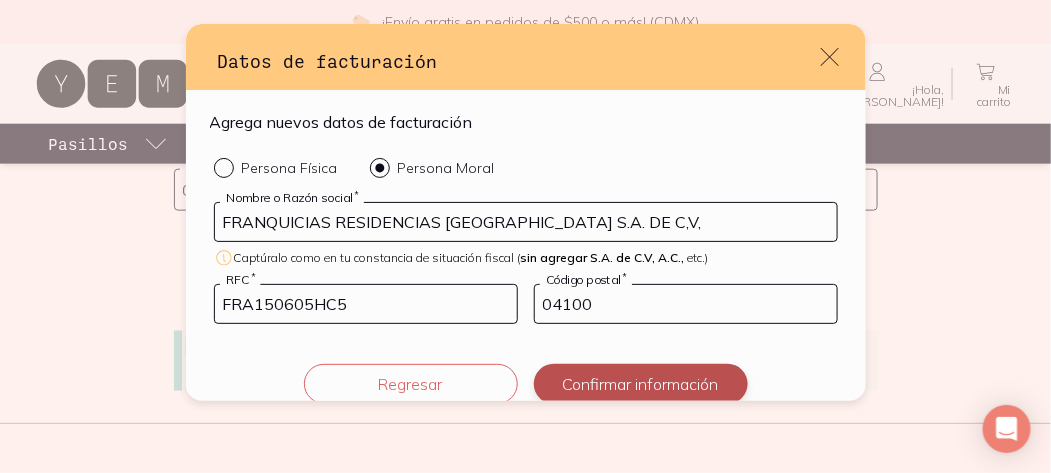 click on "Confirmar información" at bounding box center [641, 384] 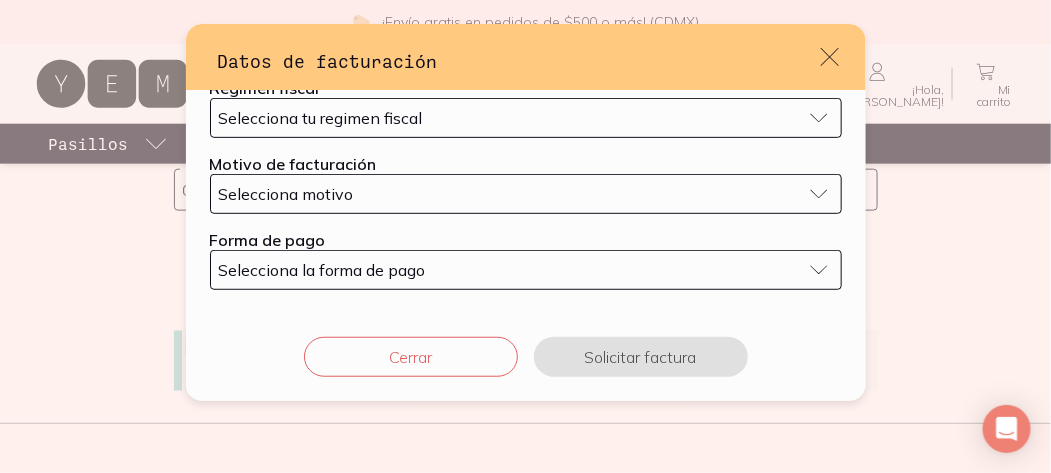 scroll, scrollTop: 0, scrollLeft: 0, axis: both 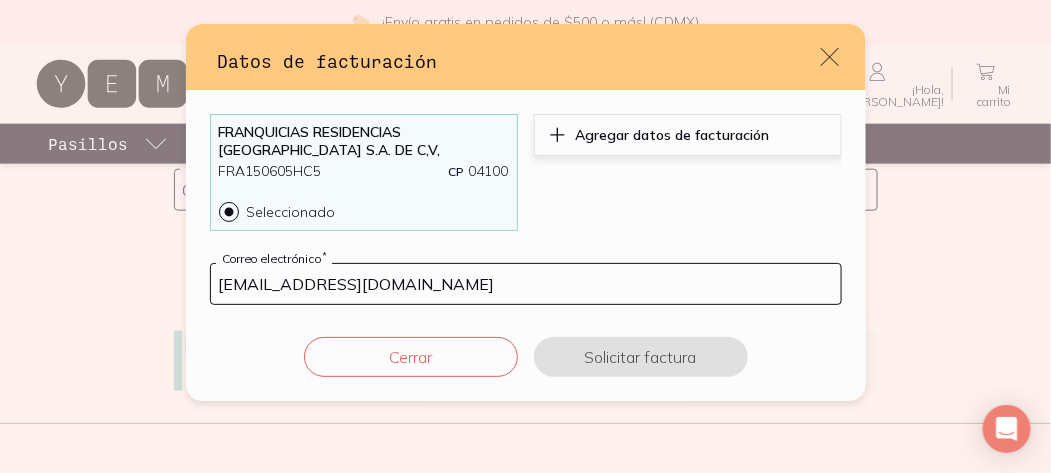 click on "Agregar datos de facturación" at bounding box center (688, 135) 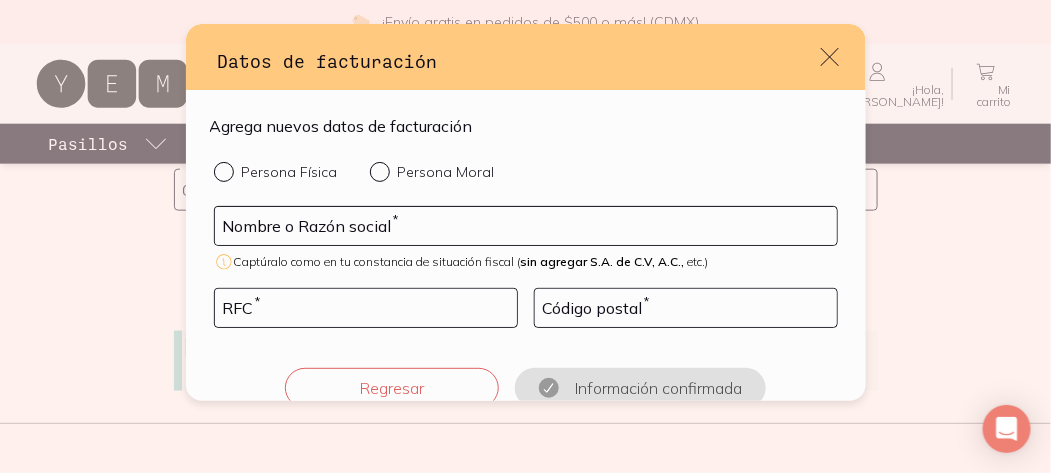 click on "Persona Moral" at bounding box center [378, 170] 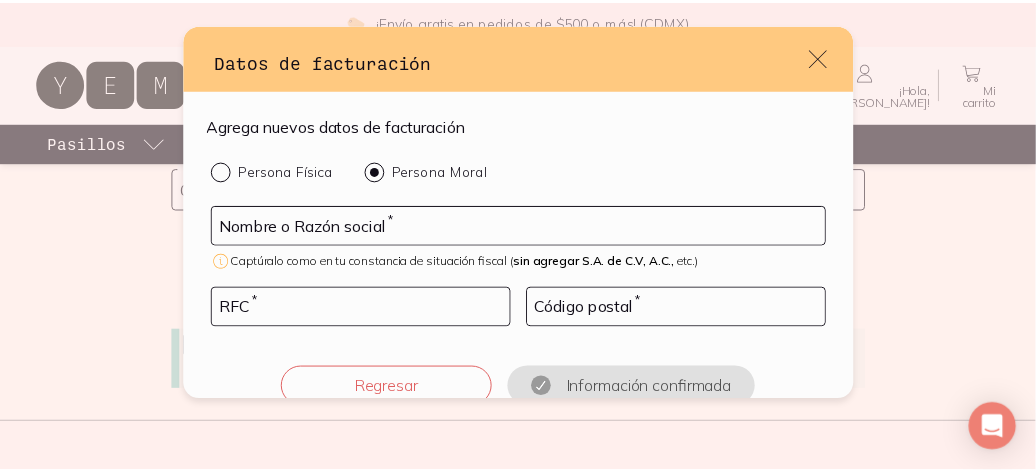 scroll, scrollTop: 30, scrollLeft: 0, axis: vertical 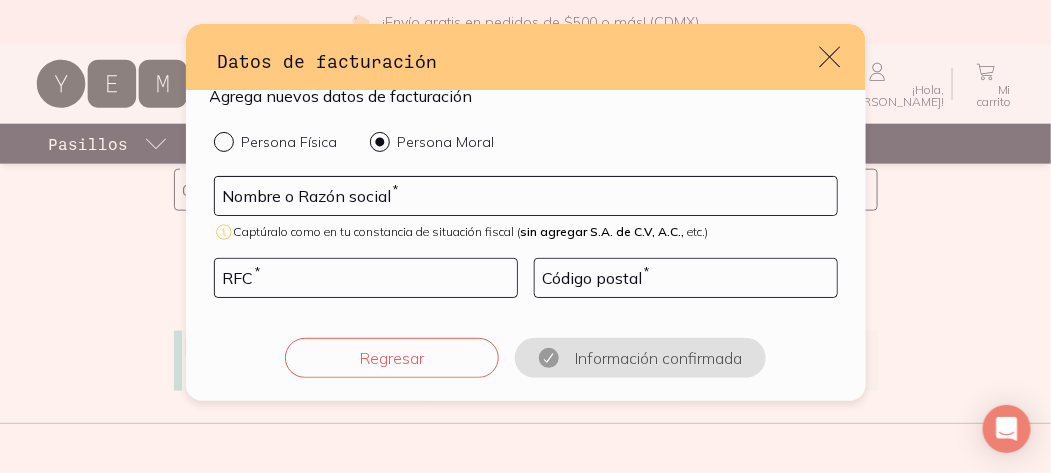 click 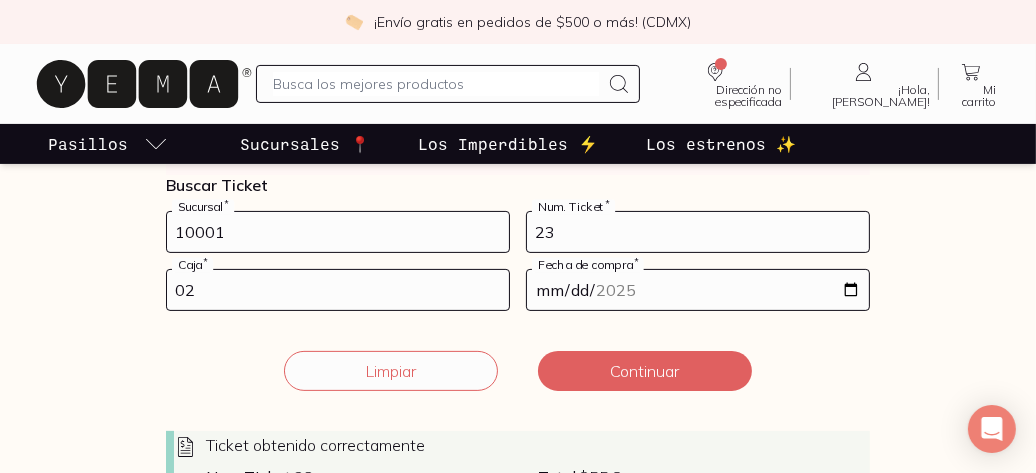 scroll, scrollTop: 500, scrollLeft: 0, axis: vertical 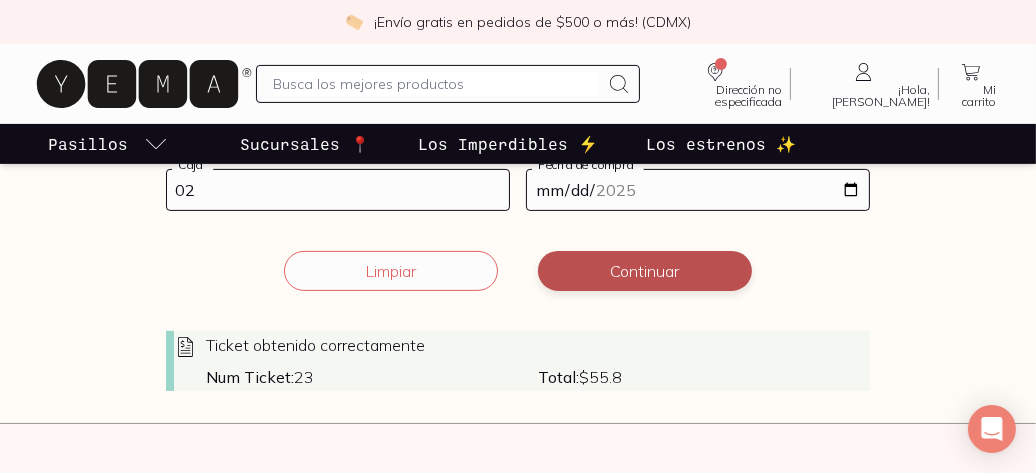 click on "Continuar" at bounding box center (645, 271) 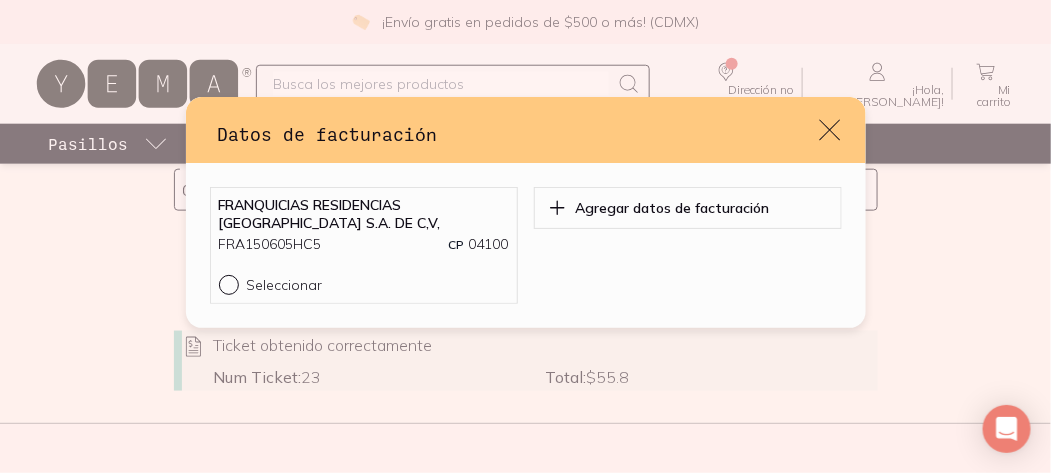 click 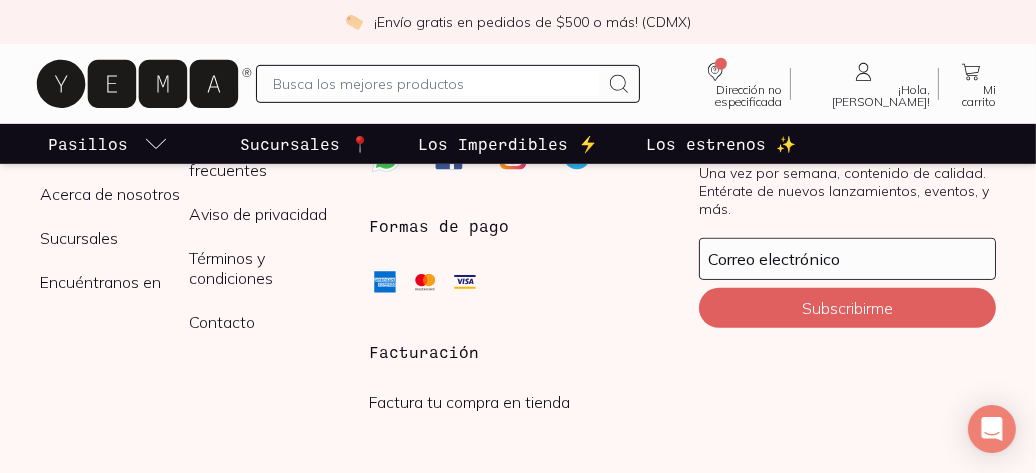 scroll, scrollTop: 1000, scrollLeft: 0, axis: vertical 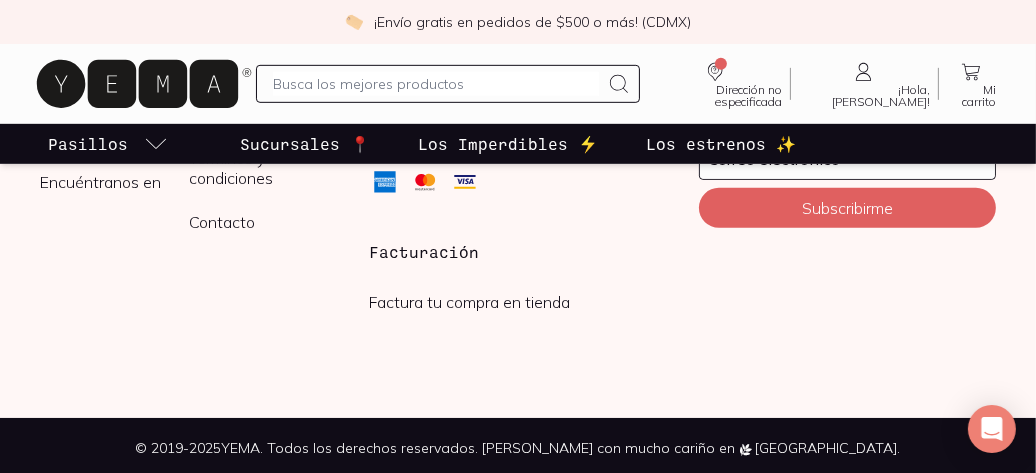 click on "Más de YEMA Blog: Mundo Y Acerca de nosotros Sucursales Encuéntranos en Ayuda Preguntas frecuentes Aviso de privacidad Términos y condiciones Contacto" at bounding box center [188, 130] 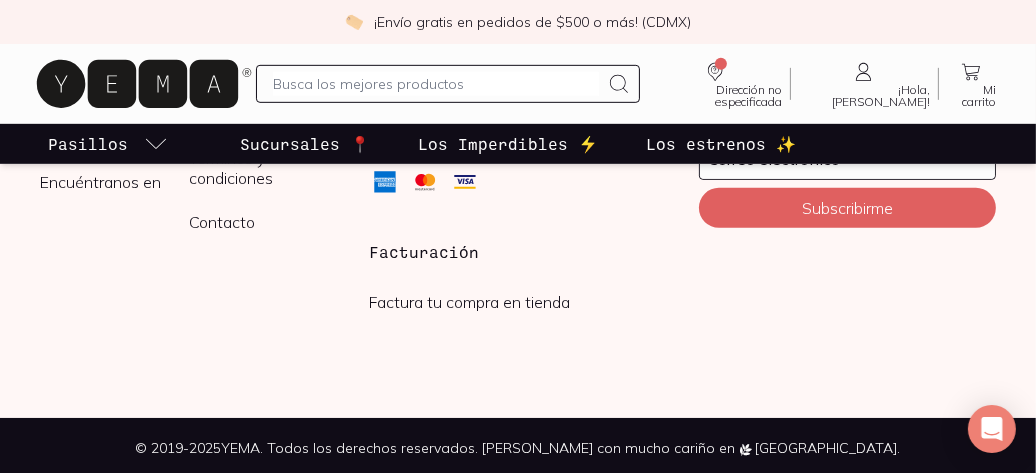 click on "Facturación" at bounding box center [517, 252] 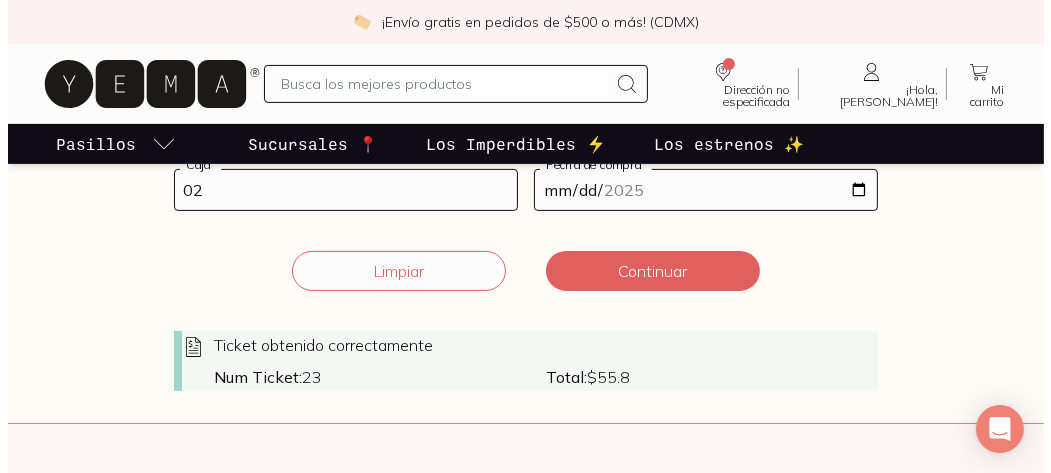scroll, scrollTop: 400, scrollLeft: 0, axis: vertical 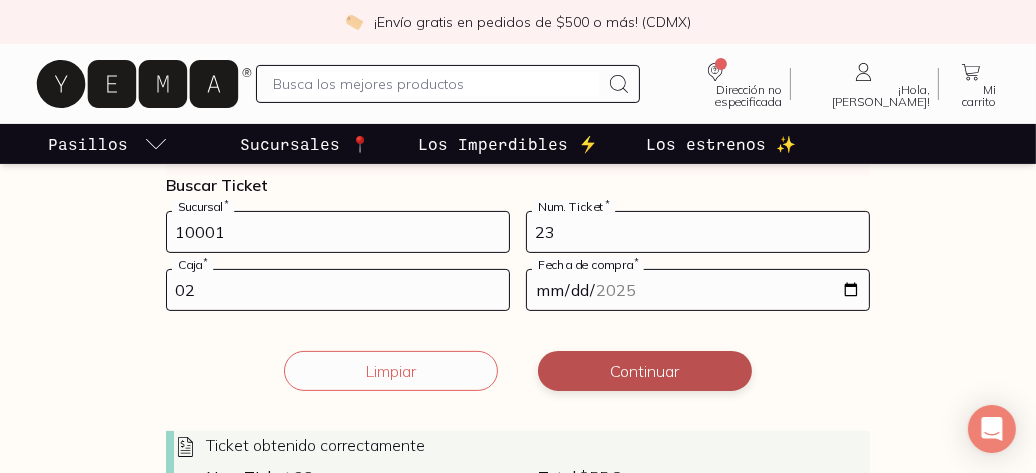 click on "Continuar" at bounding box center (645, 371) 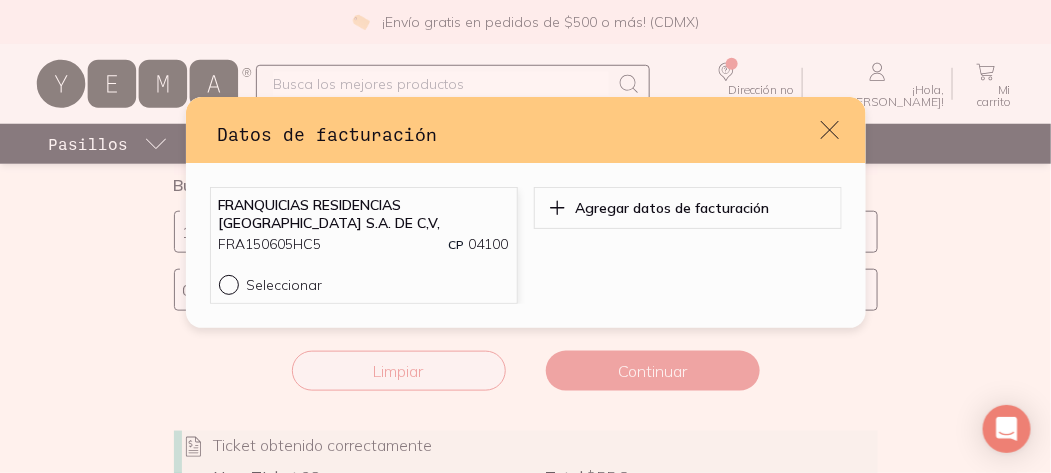 click at bounding box center (233, 285) 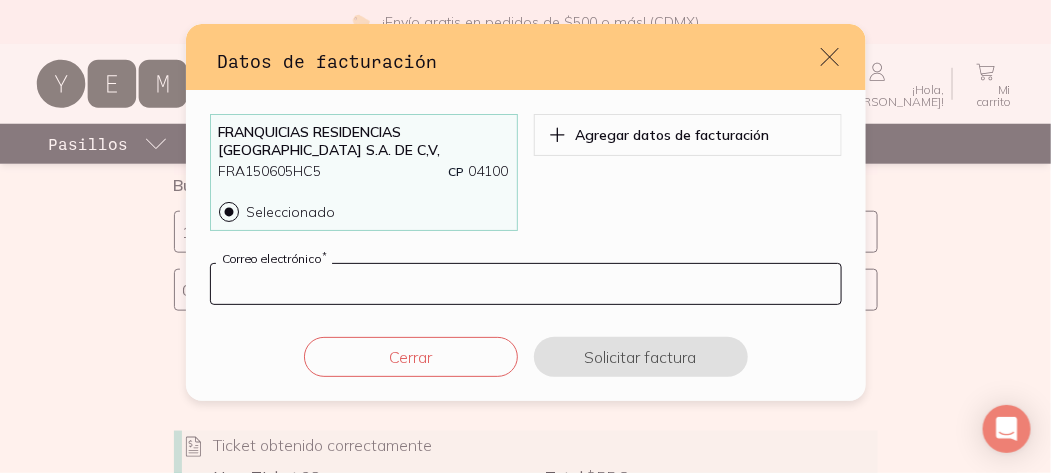 click at bounding box center (526, 284) 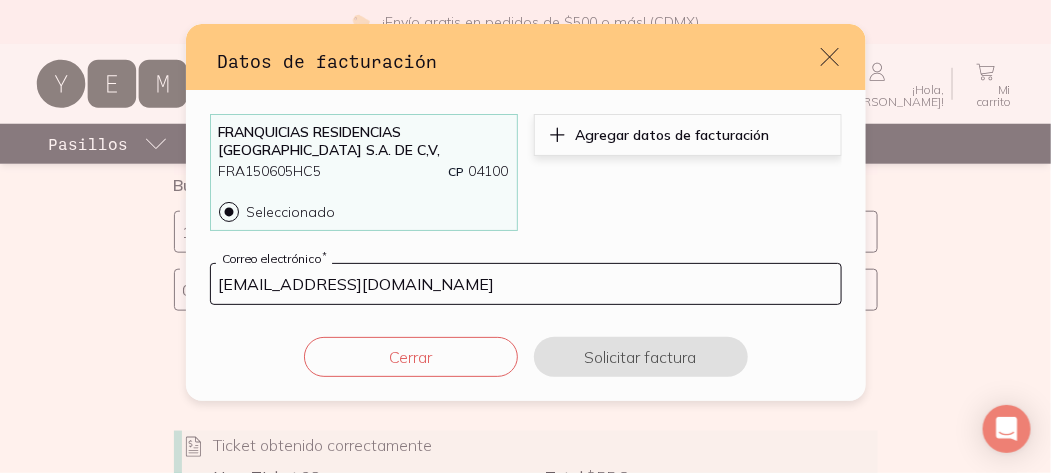 click on "Agregar datos de facturación" at bounding box center [673, 135] 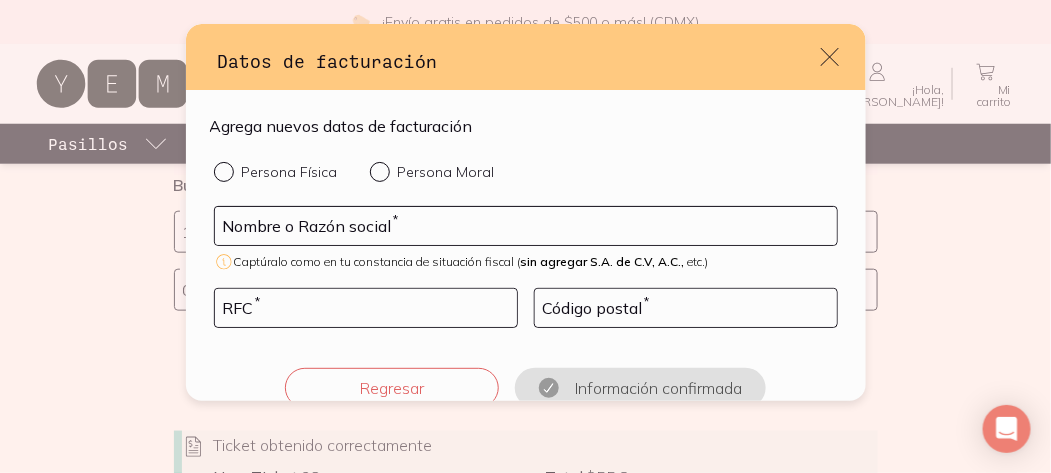 click on "Persona Moral" at bounding box center [378, 170] 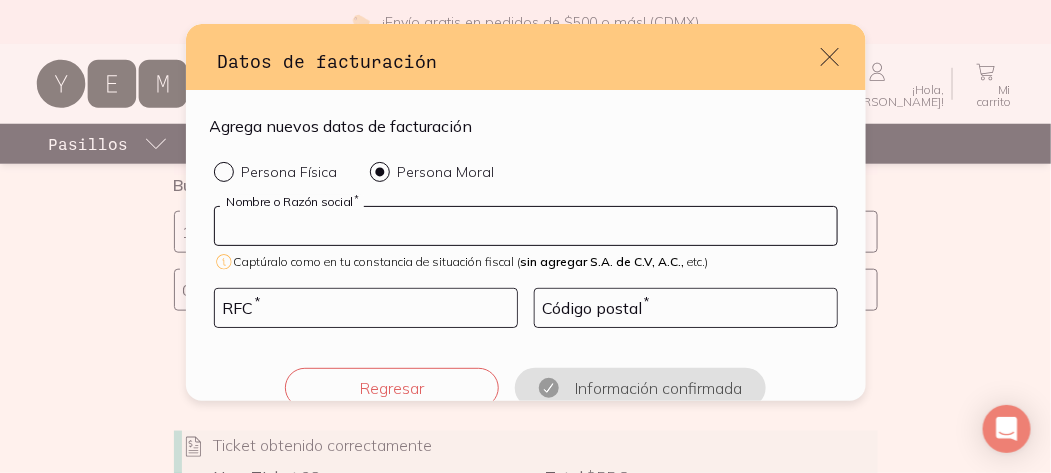 click at bounding box center (526, 226) 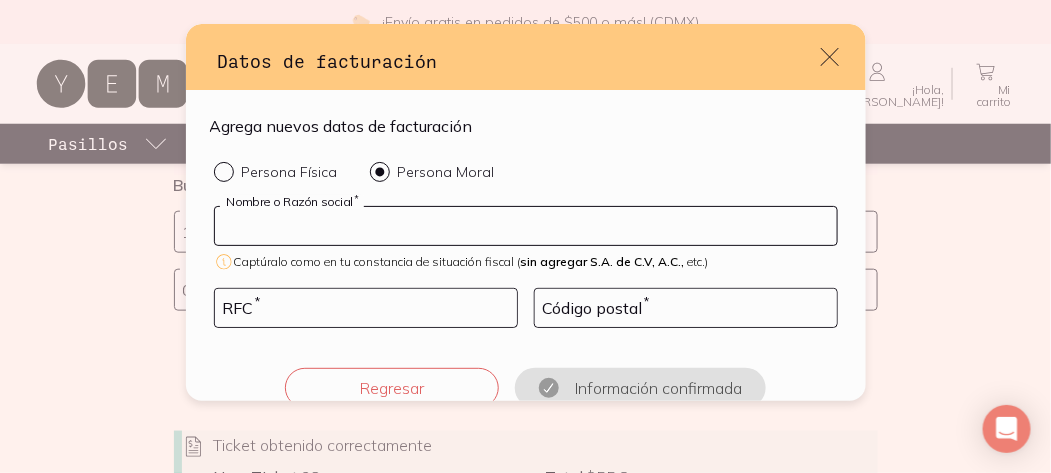 type on "FRANQUICIAS RESIDENCIAS [GEOGRAPHIC_DATA] S.A. DE C,V," 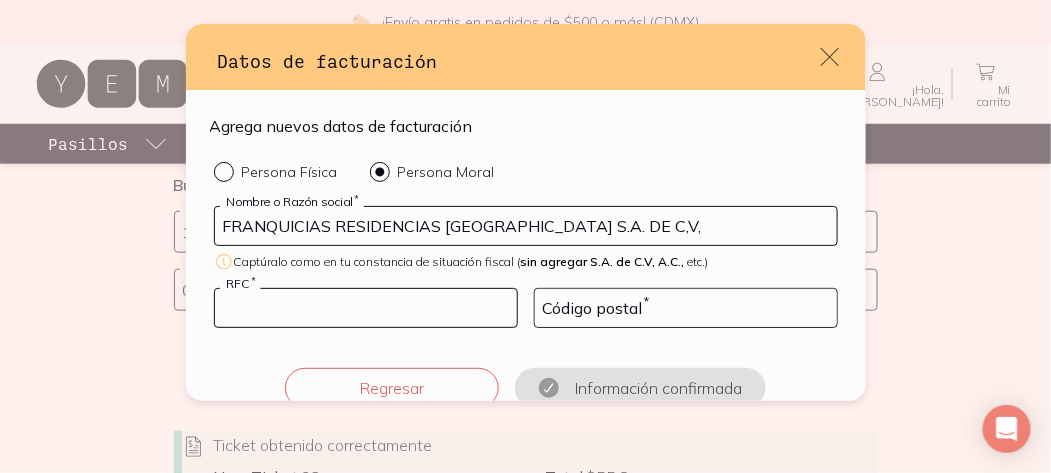 type on "FRA150605HC5" 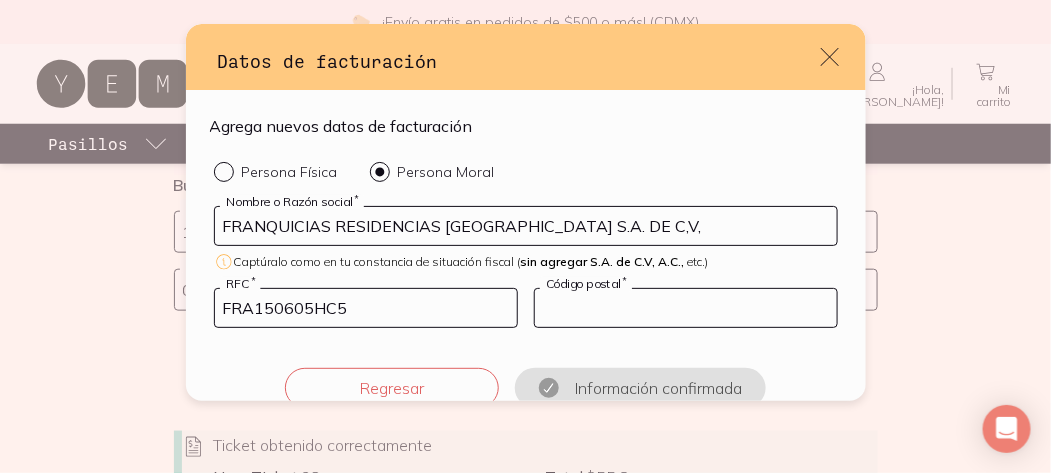 type on "04100" 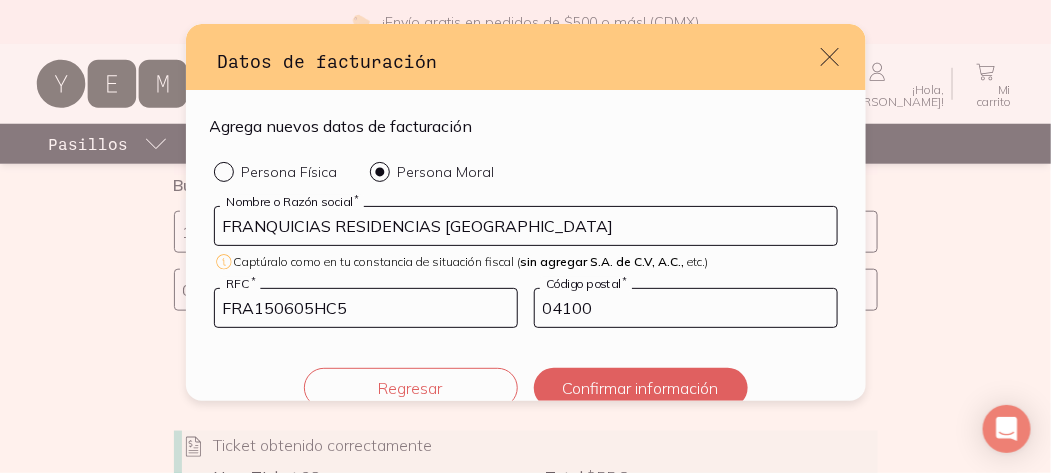 type on "FRANQUICIAS RESIDENCIAS [GEOGRAPHIC_DATA]" 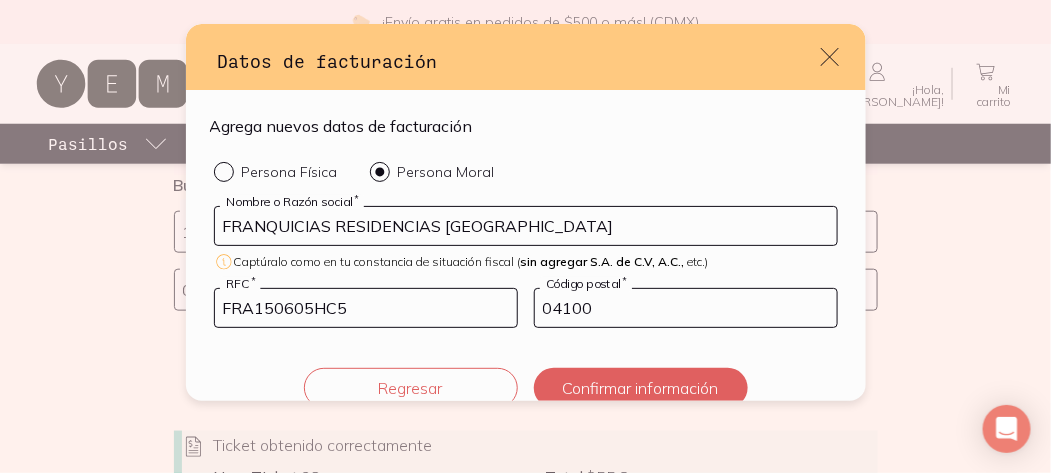 scroll, scrollTop: 30, scrollLeft: 0, axis: vertical 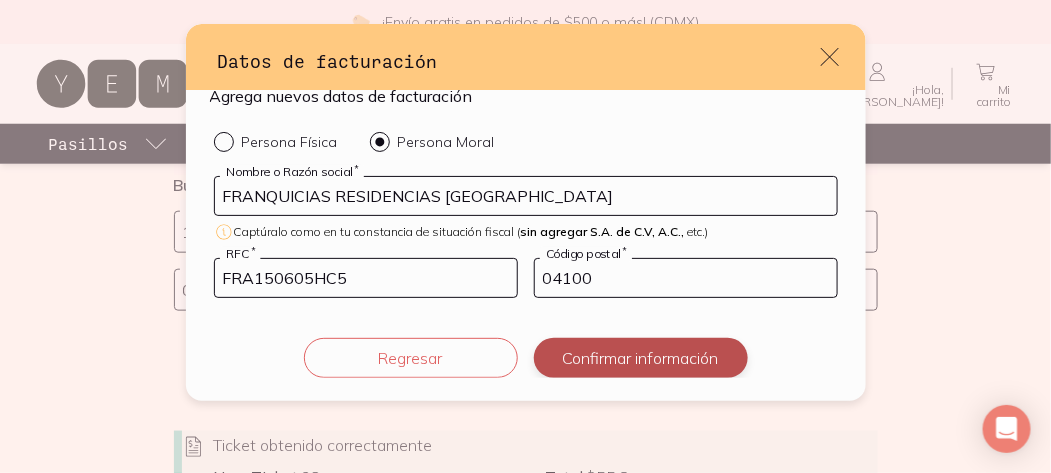 click on "Confirmar información" at bounding box center [641, 358] 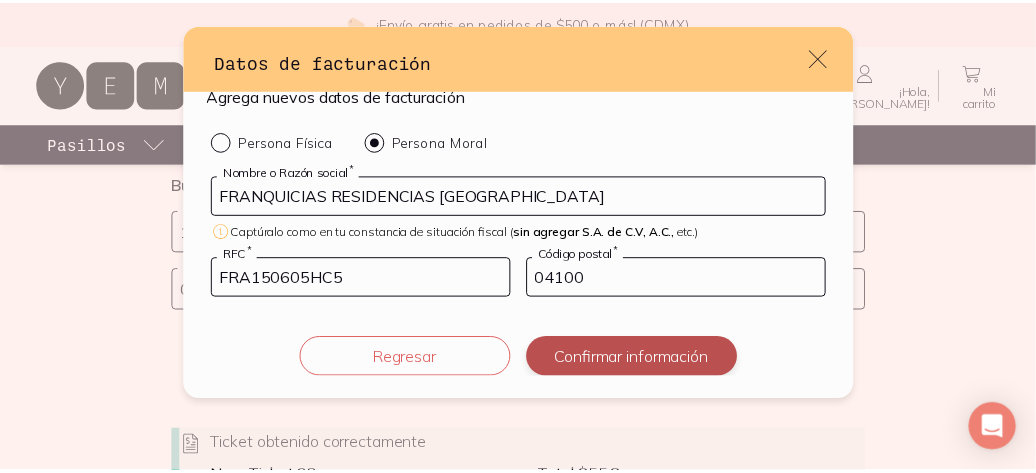 scroll, scrollTop: 4, scrollLeft: 0, axis: vertical 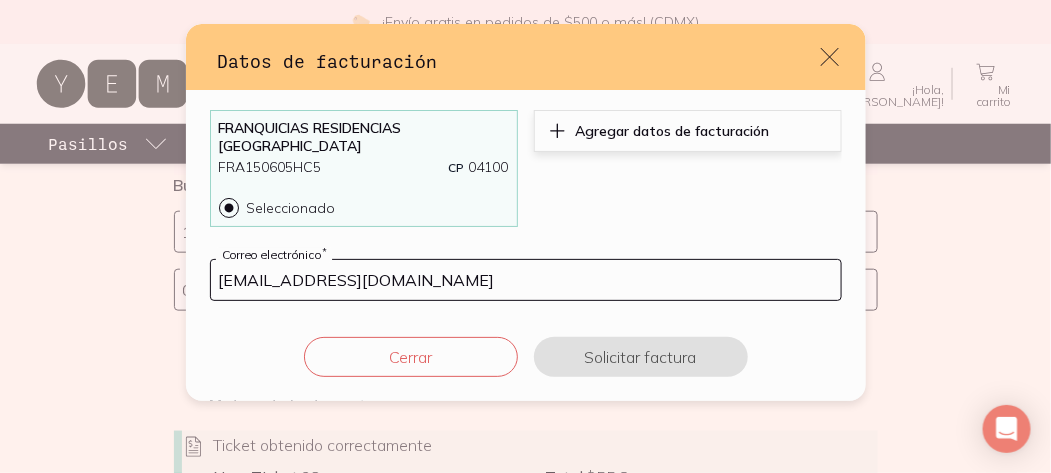 click on "Agregar datos de facturación" at bounding box center [673, 131] 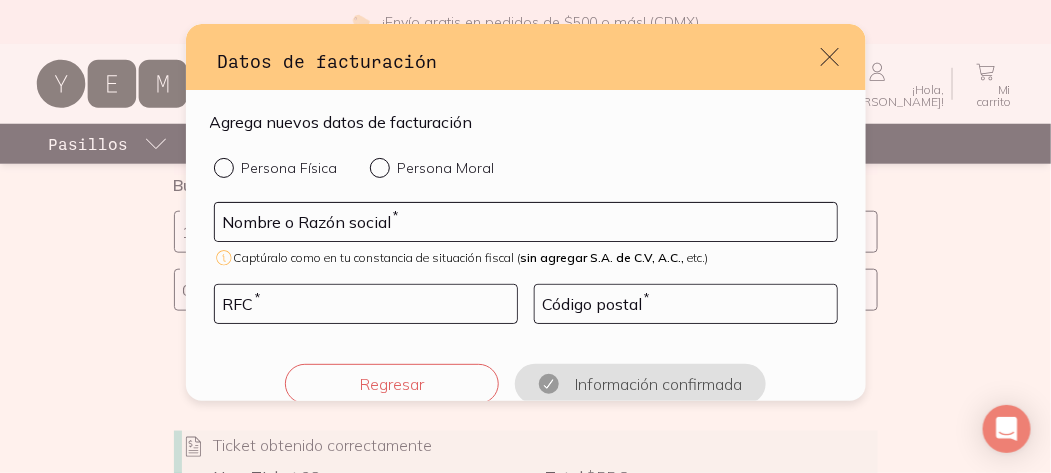 click on "Persona Moral" at bounding box center (378, 166) 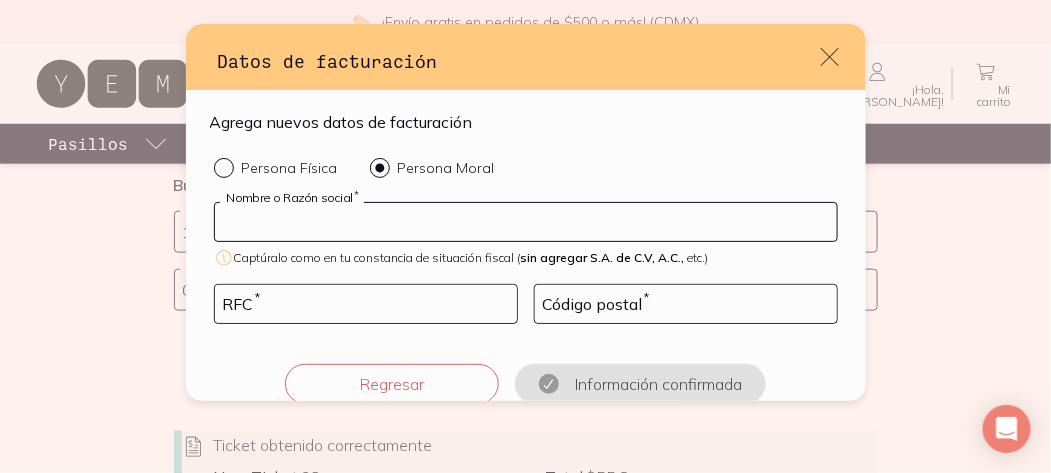 click at bounding box center (526, 222) 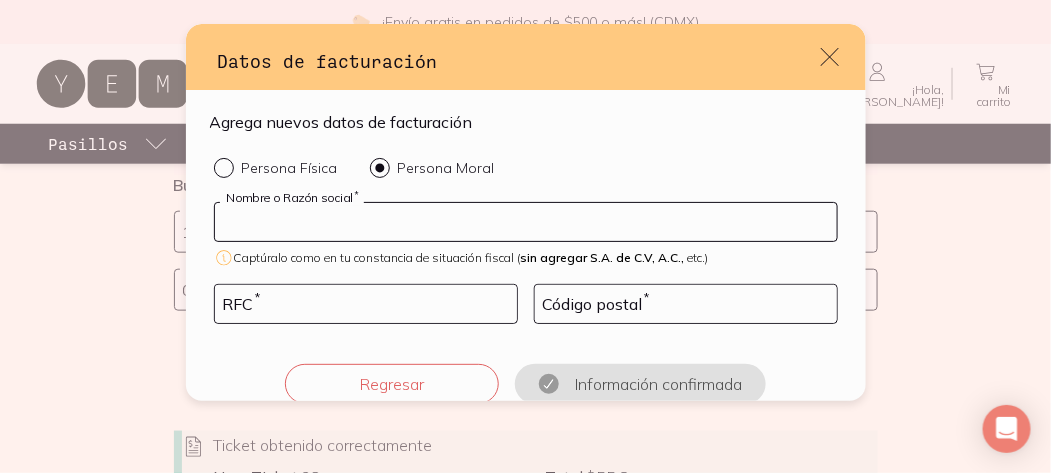 type on "FRANQUICIAS RESIDENCIAS [GEOGRAPHIC_DATA] S.A. DE C,V," 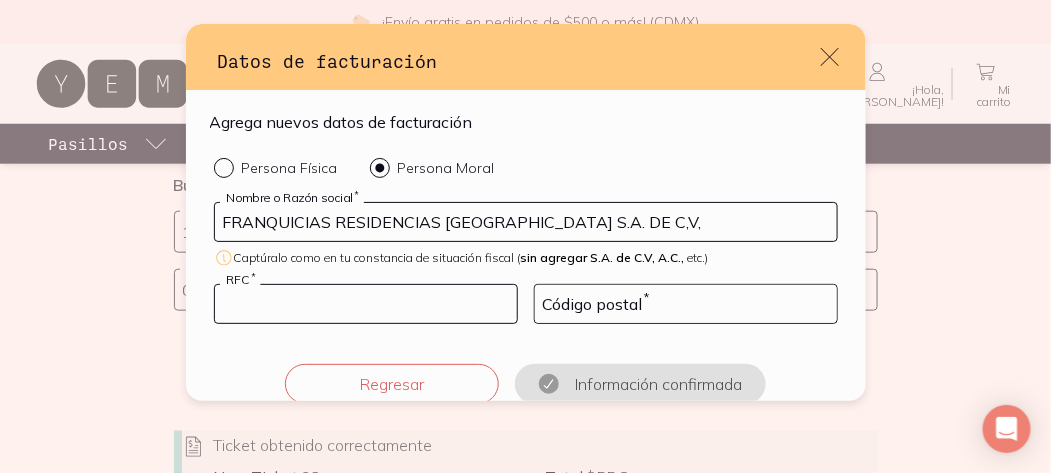 type on "FRA150605HC5" 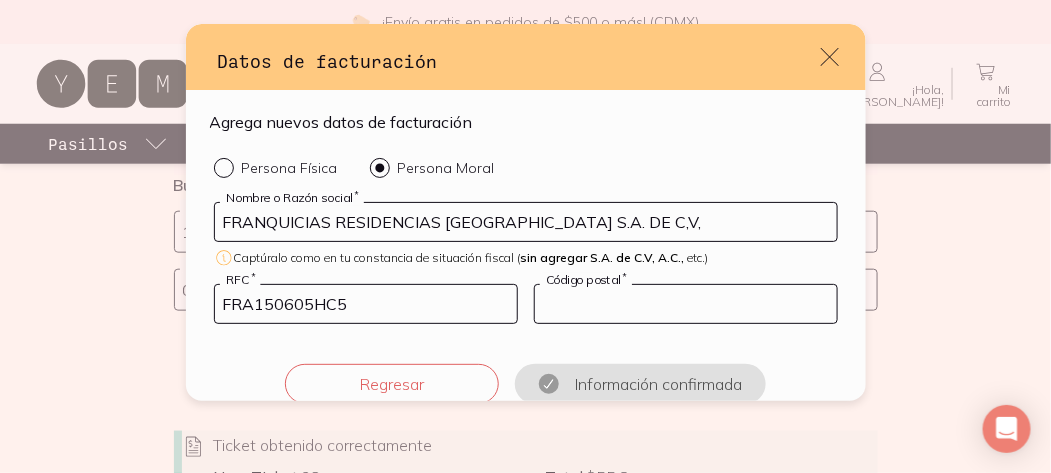 type on "04100" 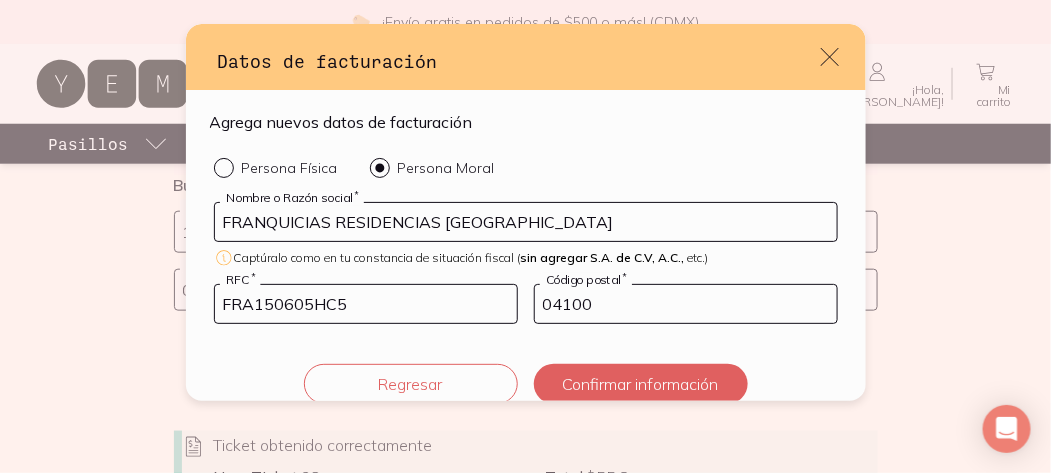 type on "FRANQUICIAS RESIDENCIAS [GEOGRAPHIC_DATA]" 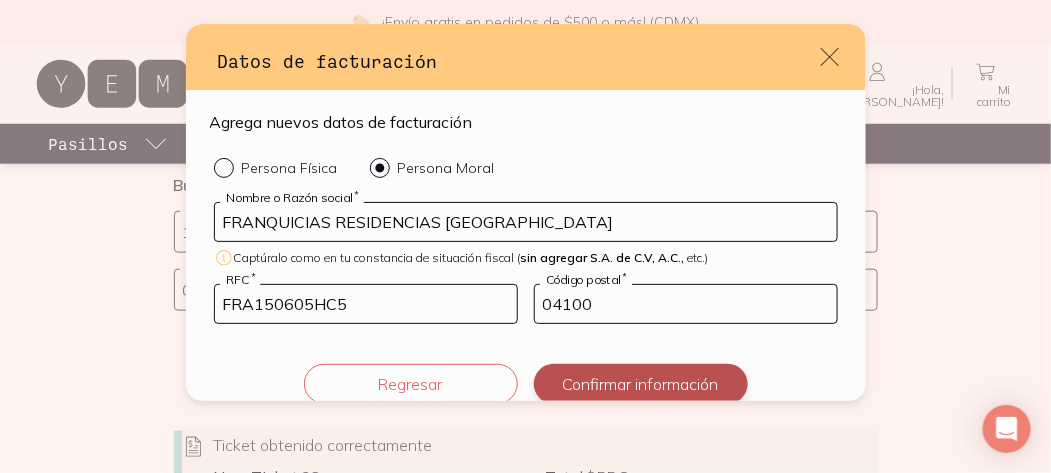 click on "Confirmar información" at bounding box center (641, 384) 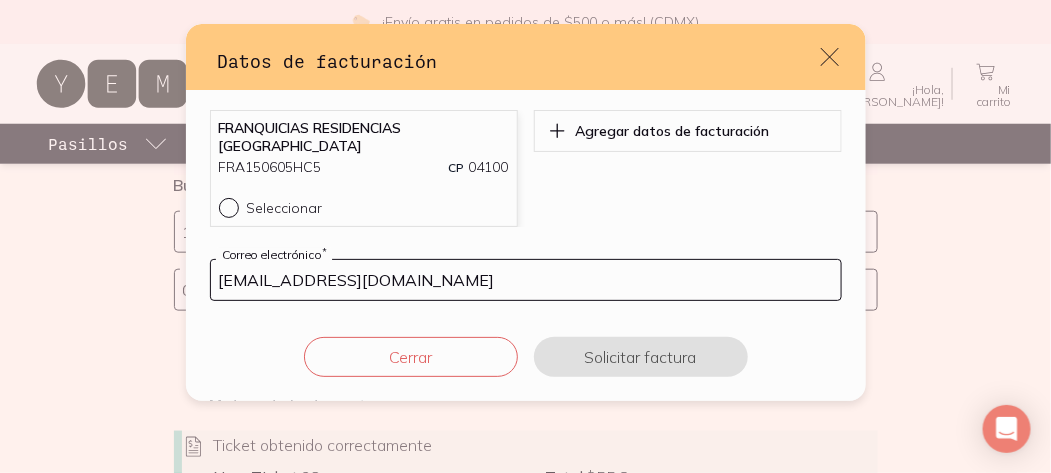 click at bounding box center (233, 208) 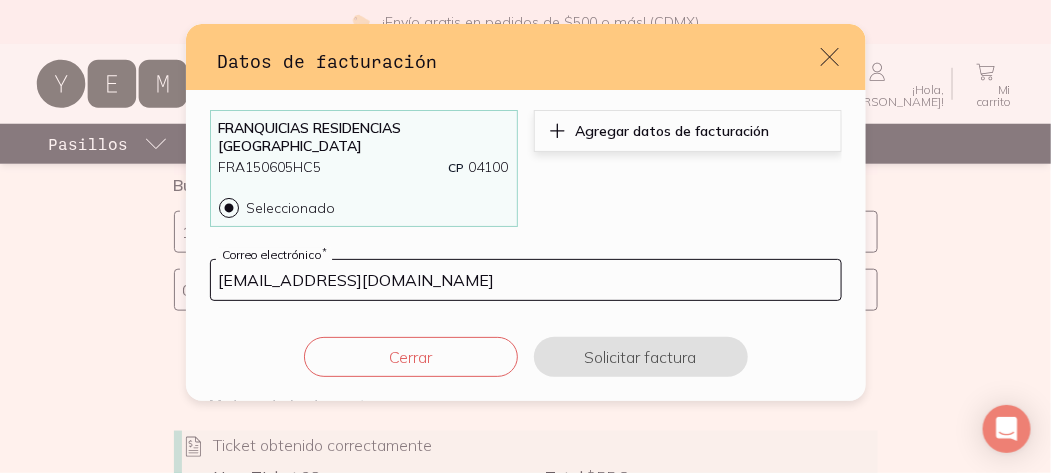 click 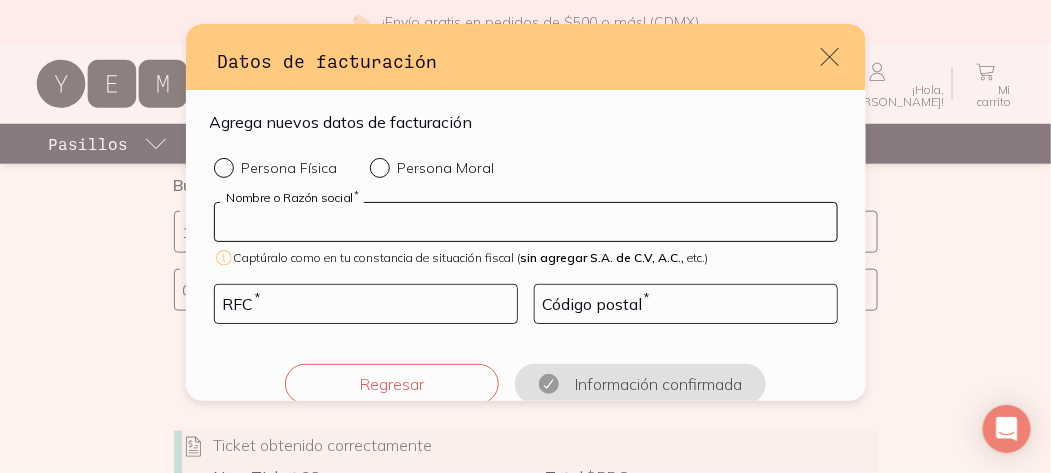 click at bounding box center [526, 222] 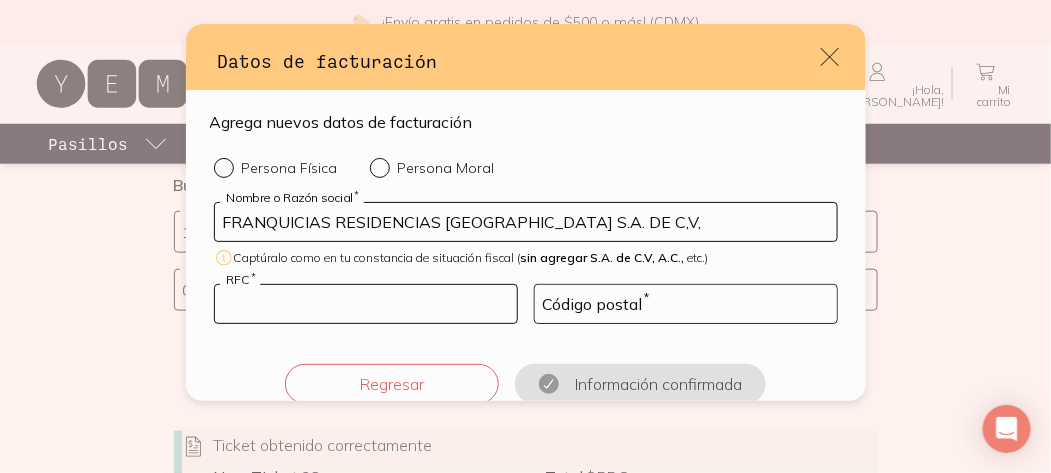 type on "FRA150605HC5" 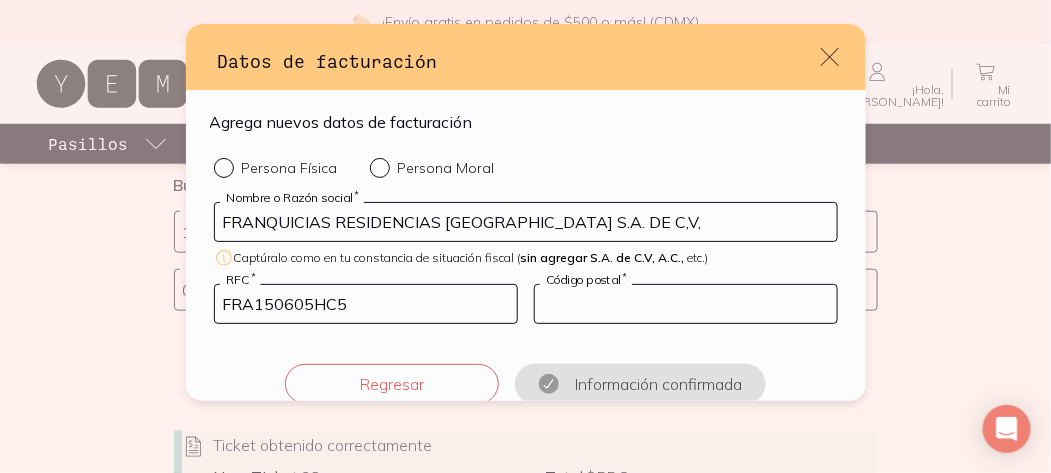 type on "04100" 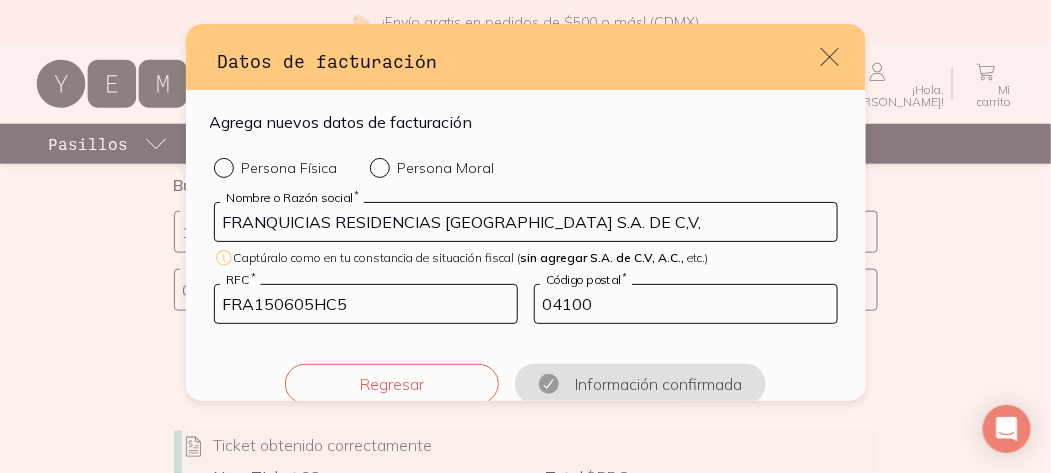 click on "FRANQUICIAS RESIDENCIAS [GEOGRAPHIC_DATA] S.A. DE C,V," at bounding box center [526, 222] 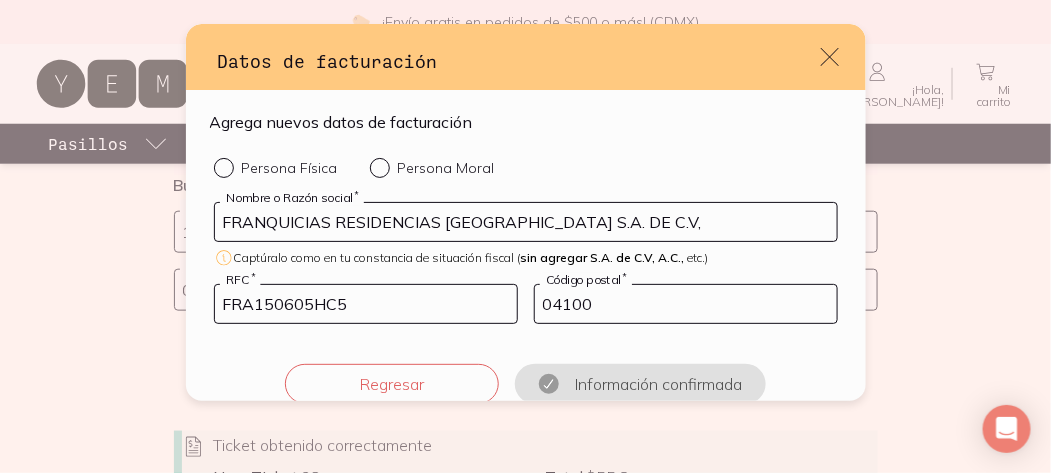 click on "FRANQUICIAS RESIDENCIAS [GEOGRAPHIC_DATA] S.A. DE C.V," at bounding box center (526, 222) 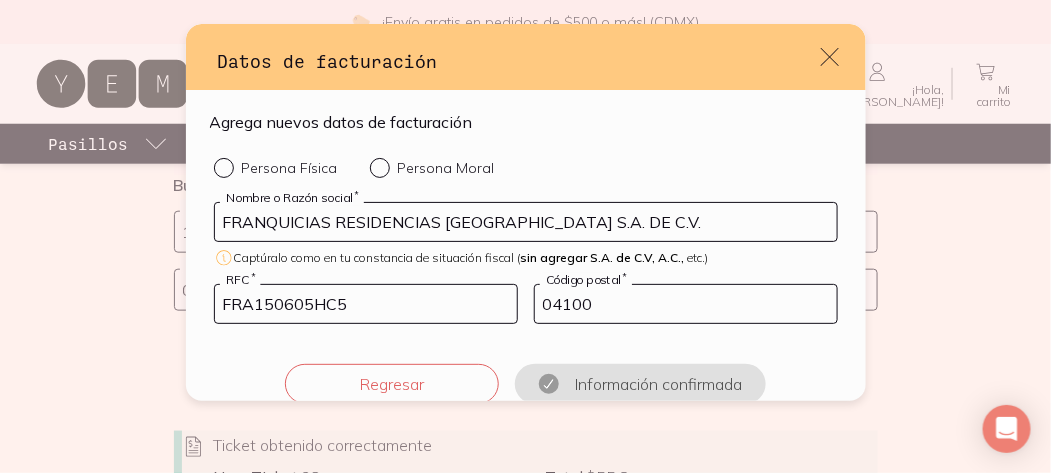 type on "FRANQUICIAS RESIDENCIAS [GEOGRAPHIC_DATA] S.A. DE C.V." 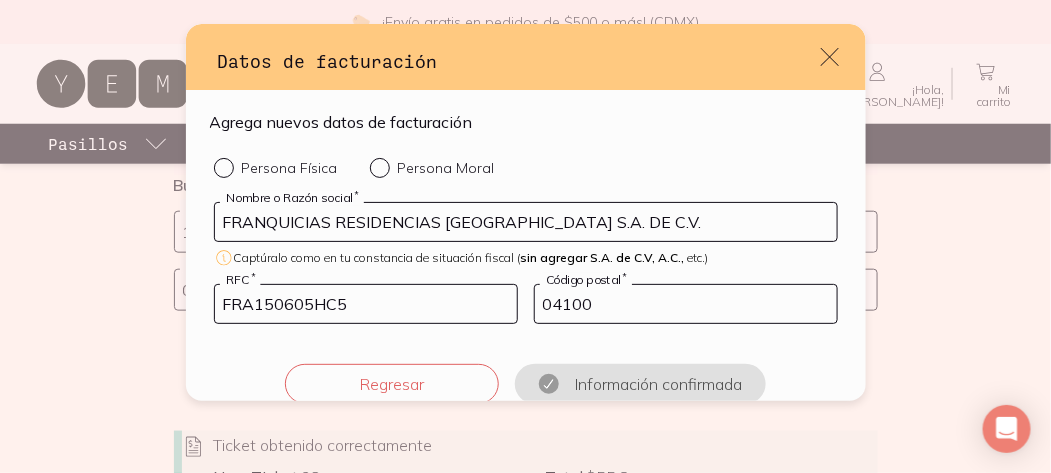click on "Agrega nuevos datos de facturación Persona Física Persona Moral FRANQUICIAS RESIDENCIAS [GEOGRAPHIC_DATA] S.A. DE C.V. Nombre o Razón social * Captúralo como en tu constancia de situación fiscal ( sin agregar S.A. de C.V, A.C.,   etc.) FRA150605HC5 RFC * 04100 Código postal * Regresar Información confirmada" at bounding box center [526, 257] 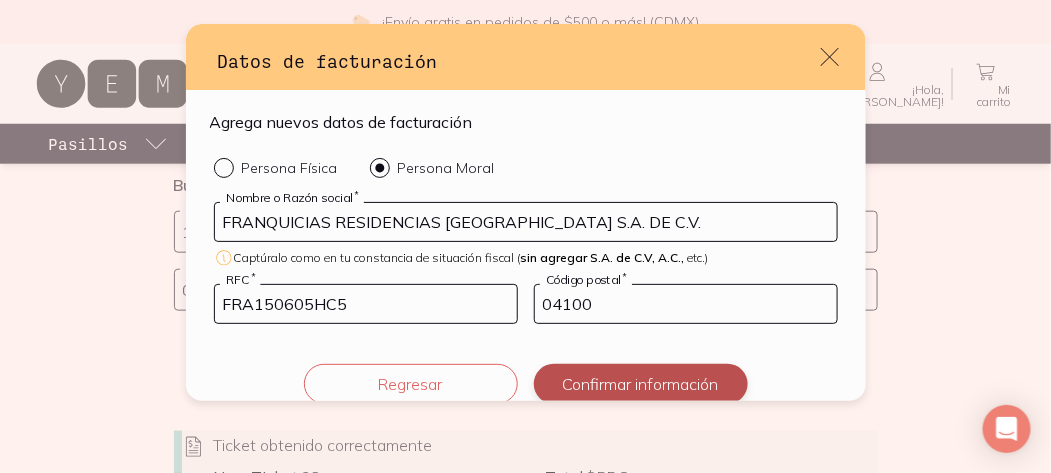 click on "Confirmar información" at bounding box center (641, 384) 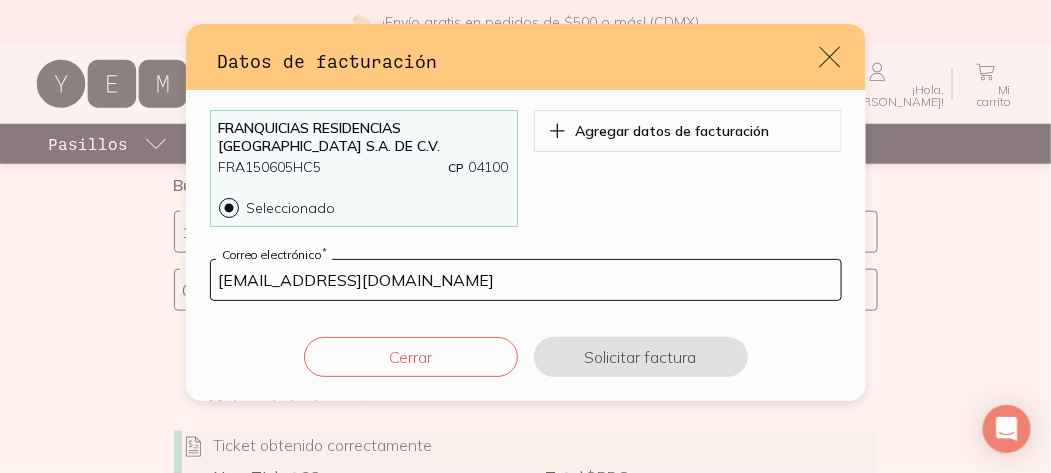 click 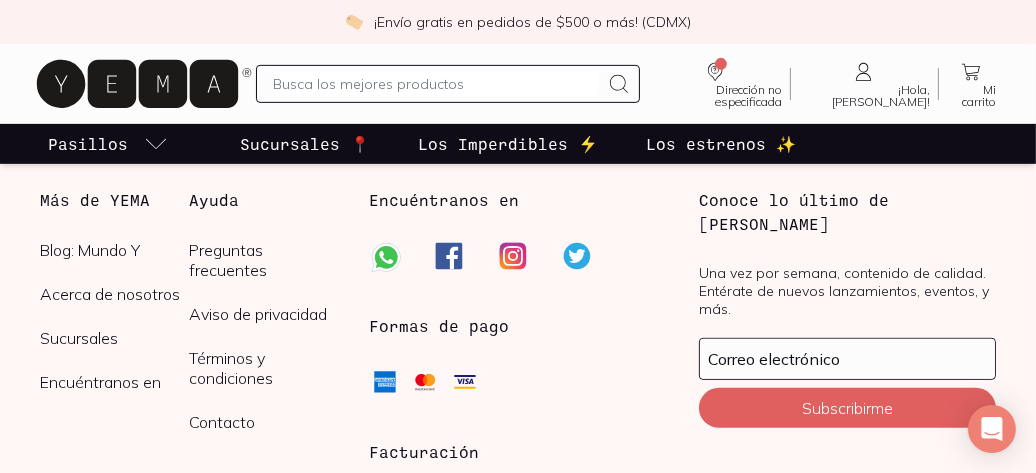 scroll, scrollTop: 1003, scrollLeft: 0, axis: vertical 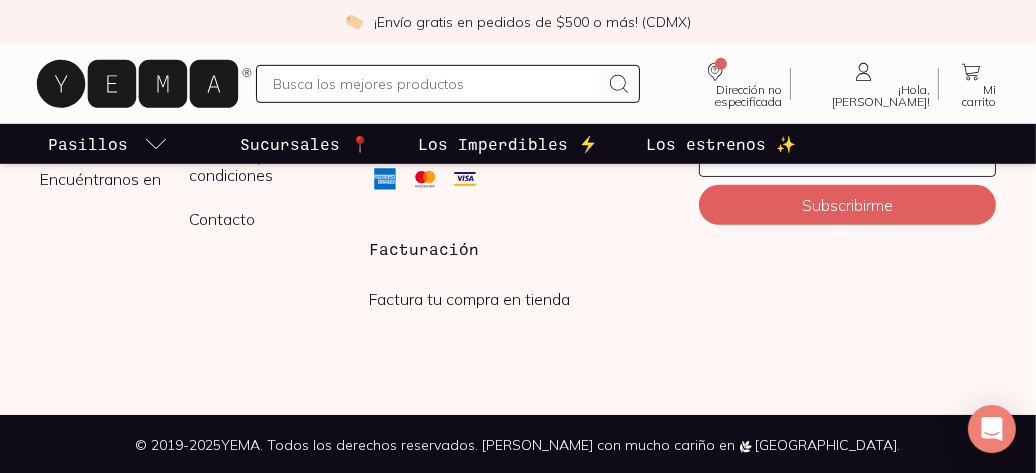 click on "Factura tu compra en tienda" at bounding box center (469, 299) 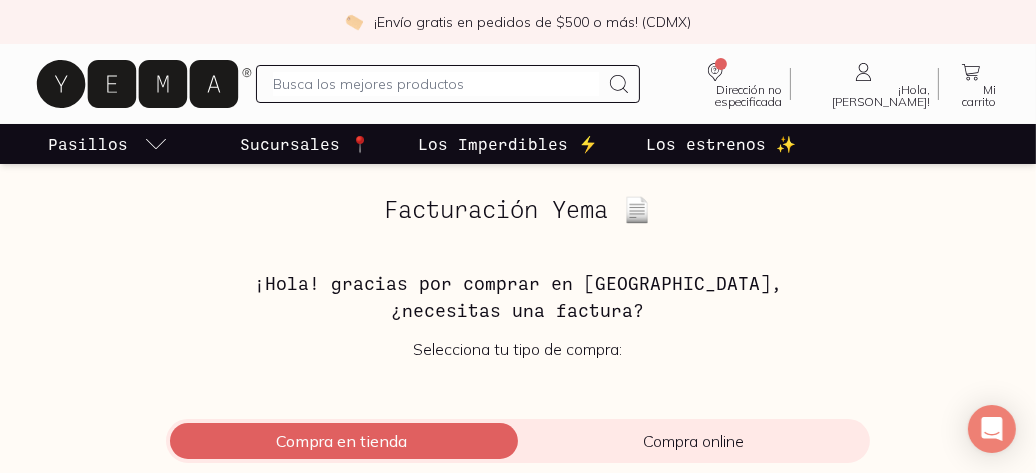scroll, scrollTop: 100, scrollLeft: 0, axis: vertical 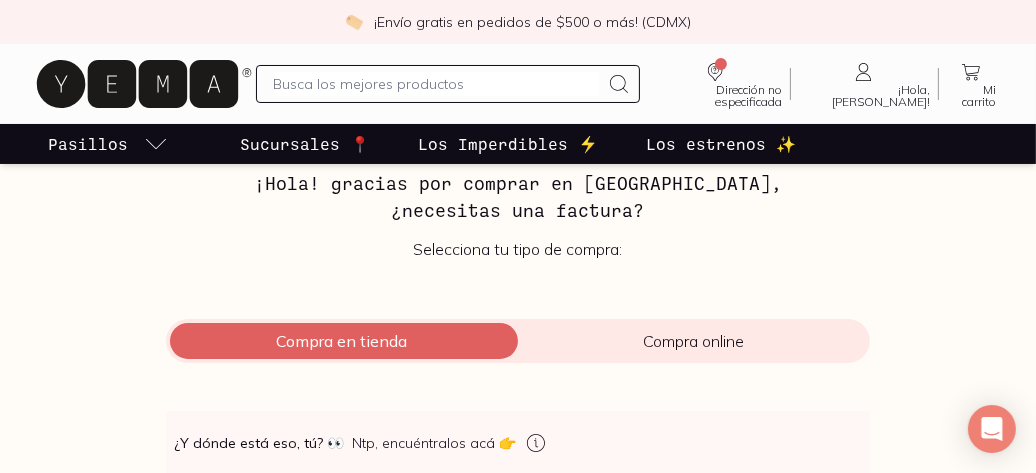 click on "Compra en tienda" at bounding box center [342, 341] 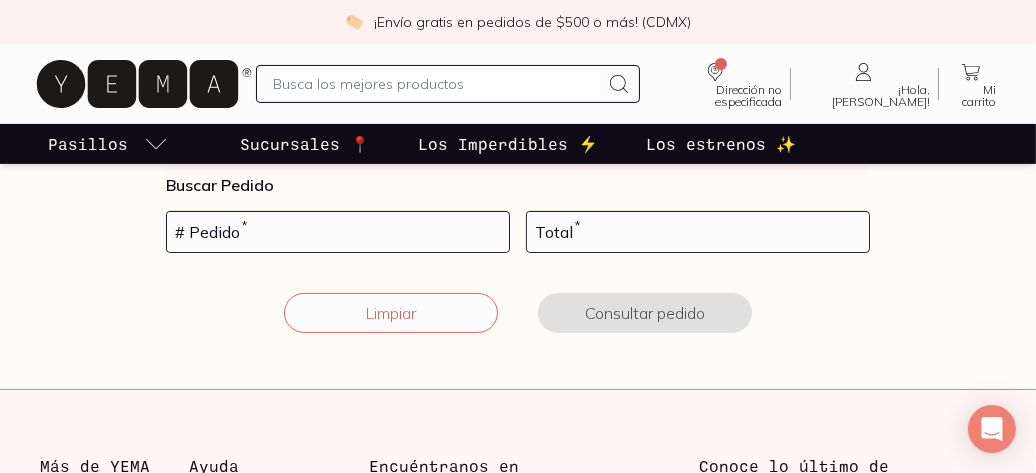 scroll, scrollTop: 300, scrollLeft: 0, axis: vertical 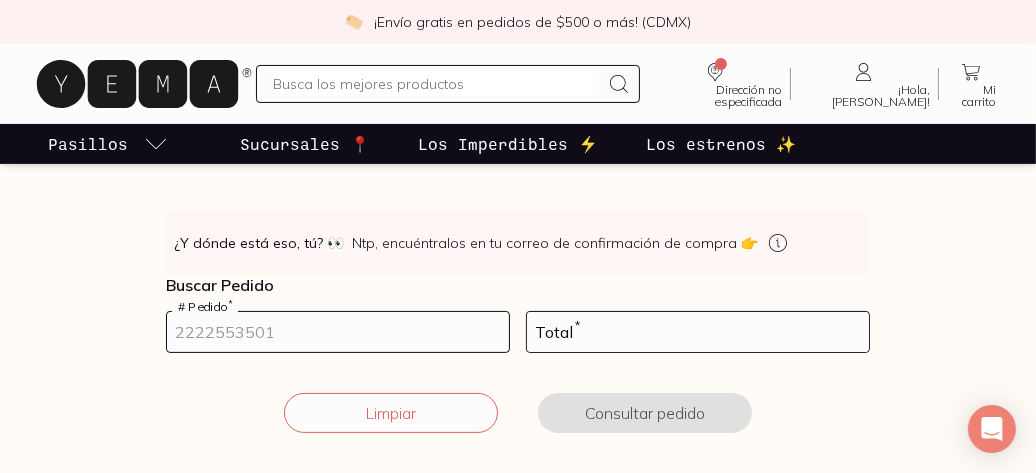 click at bounding box center [338, 332] 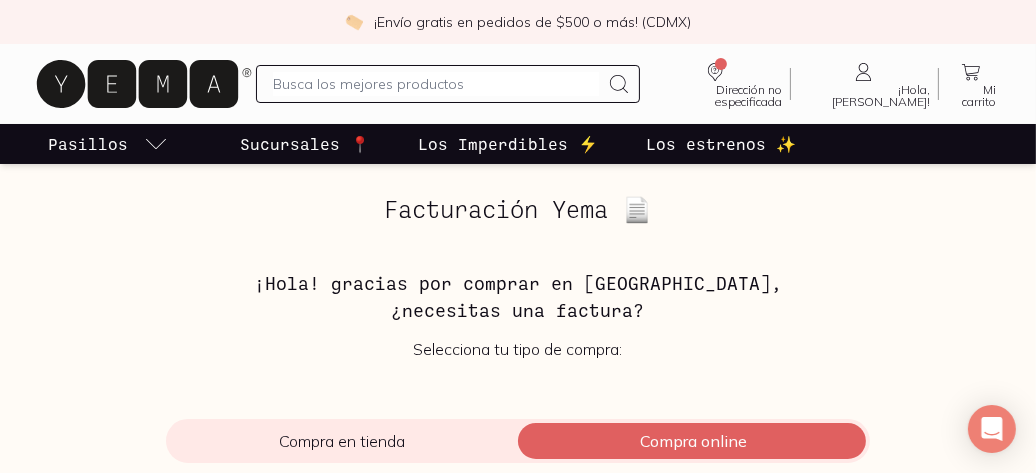 scroll, scrollTop: 200, scrollLeft: 0, axis: vertical 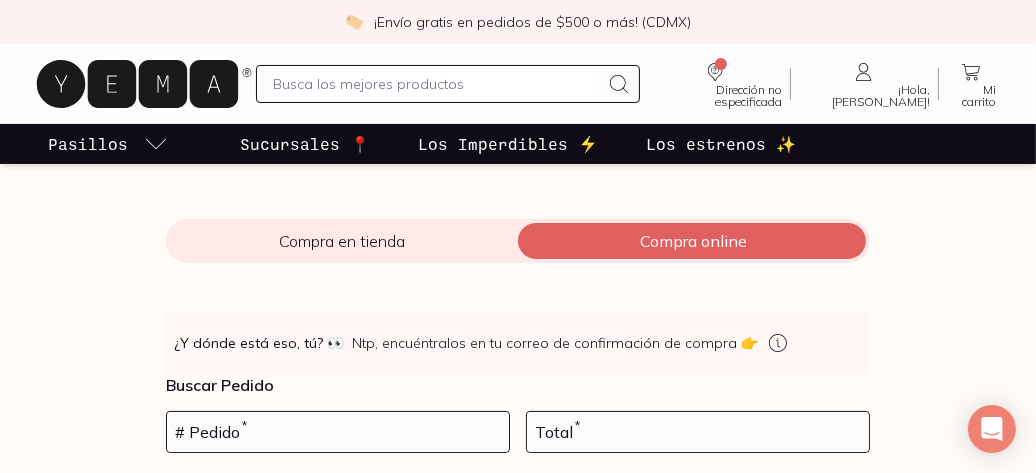 click on "Compra en tienda Compra online" at bounding box center [518, 241] 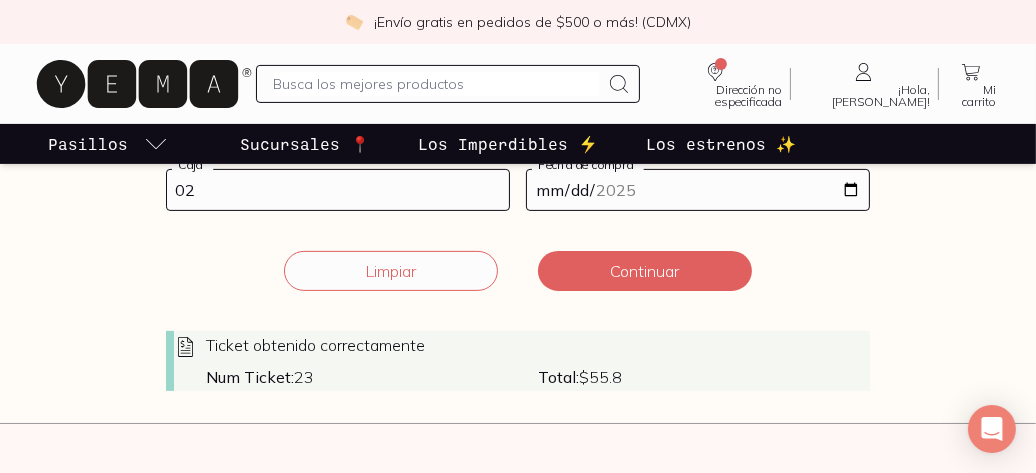 scroll, scrollTop: 400, scrollLeft: 0, axis: vertical 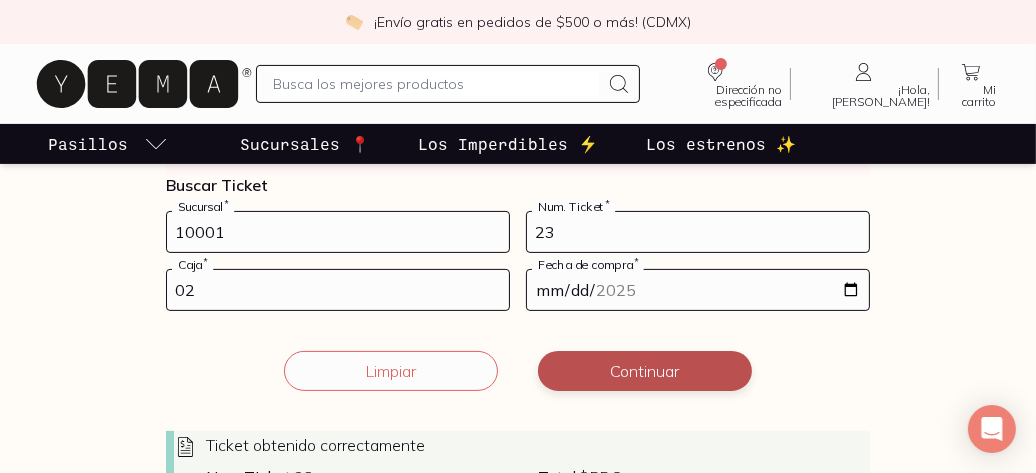click on "Continuar" at bounding box center [645, 371] 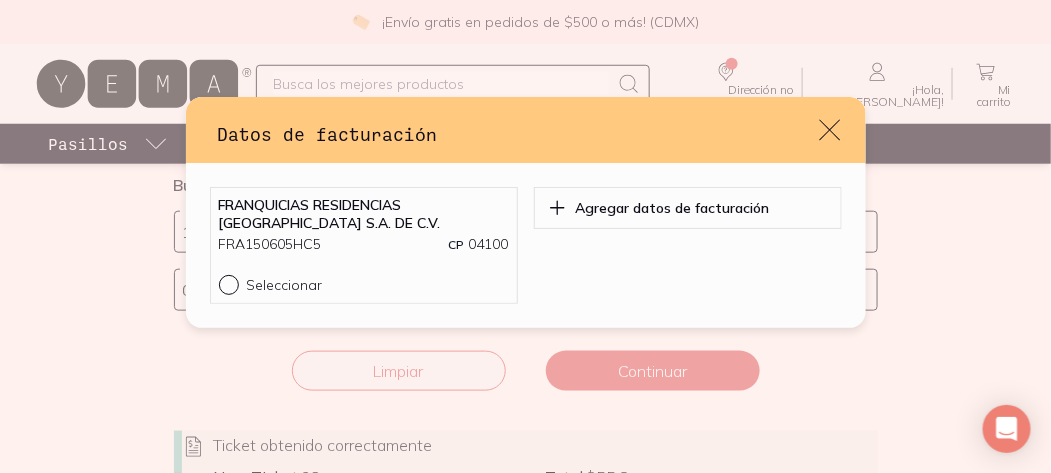 click 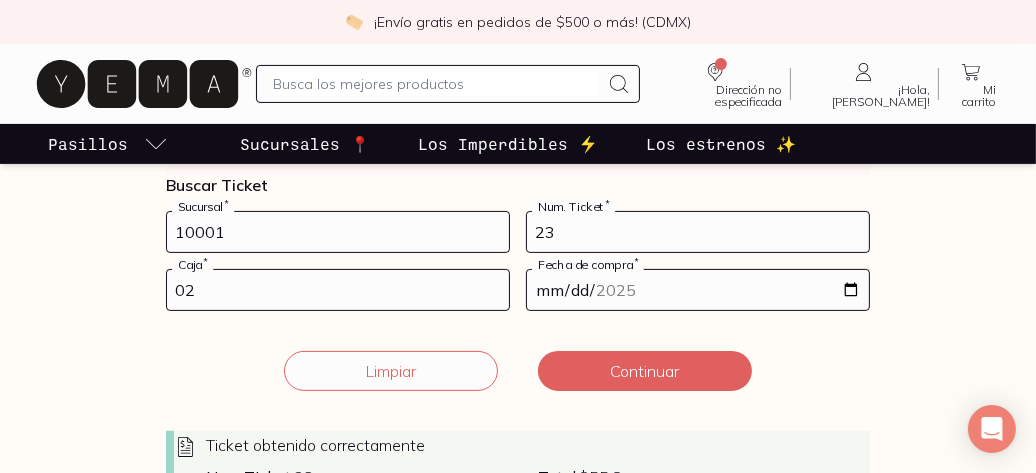 scroll, scrollTop: 600, scrollLeft: 0, axis: vertical 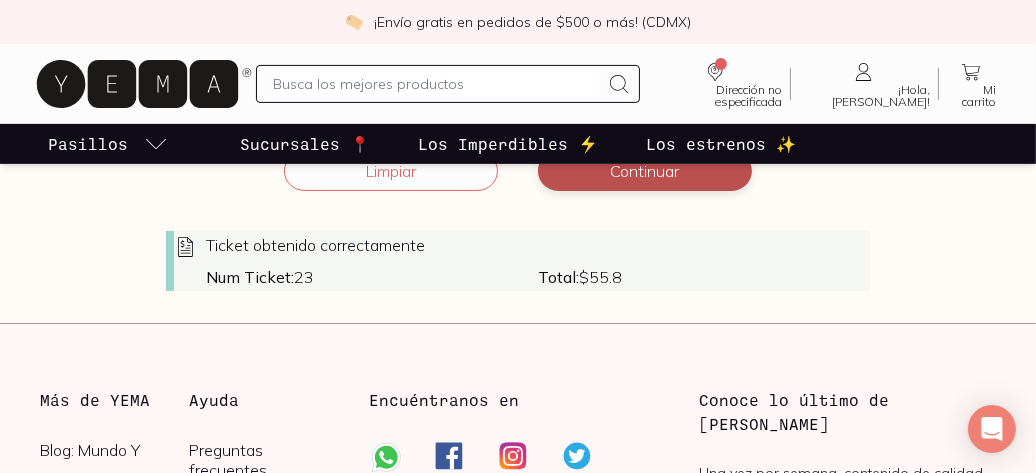 click on "Continuar" at bounding box center [645, 171] 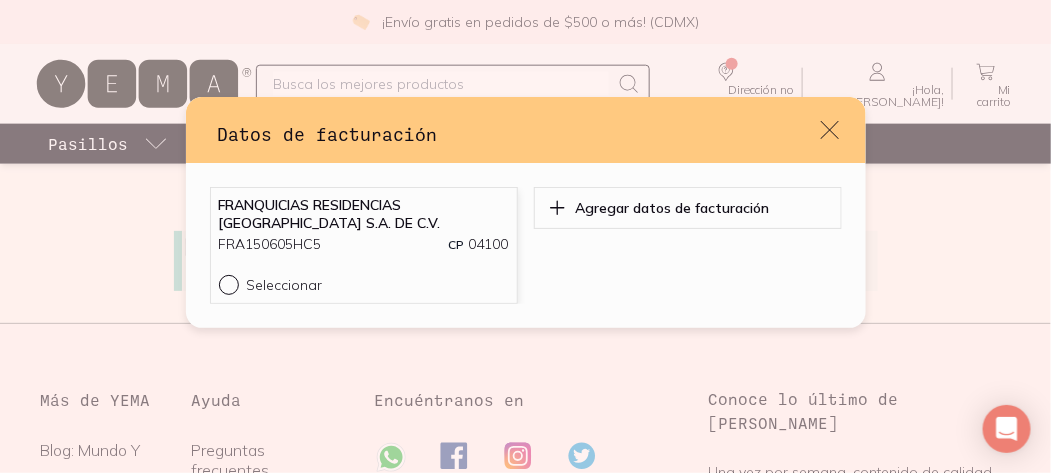 click on "Seleccionar" at bounding box center [227, 283] 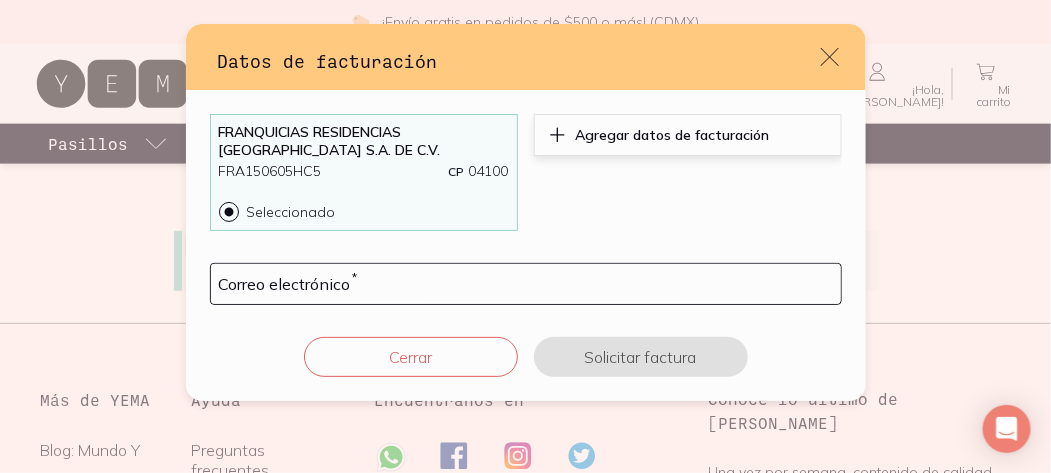 click on "Agregar datos de facturación" at bounding box center (673, 135) 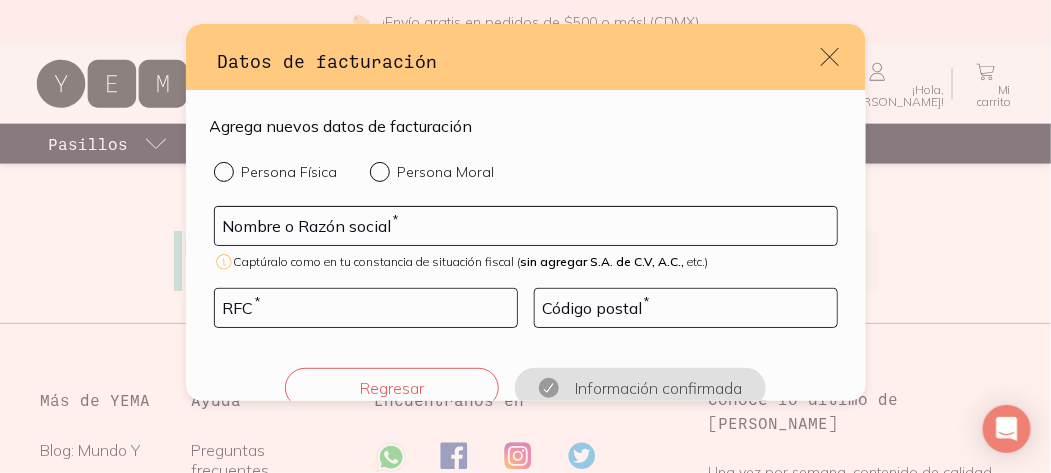 click on "Persona Moral" at bounding box center [378, 170] 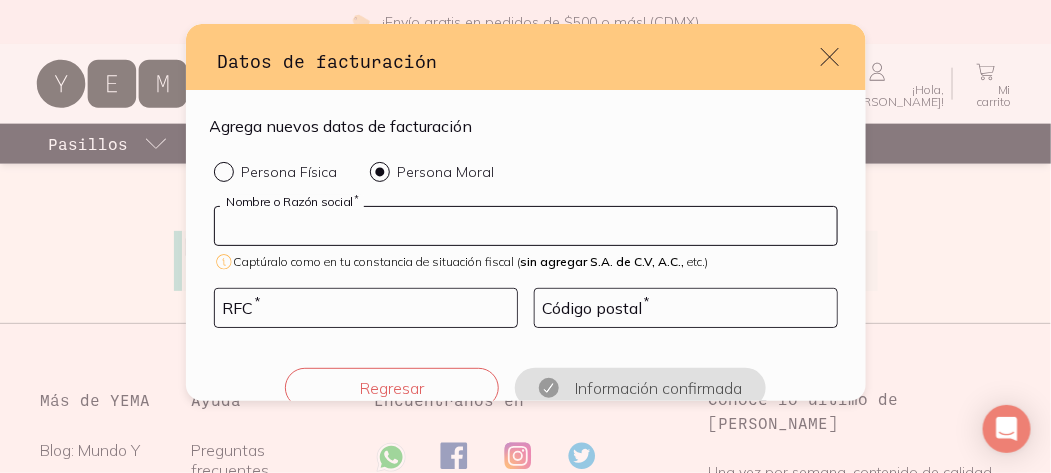 click at bounding box center (526, 226) 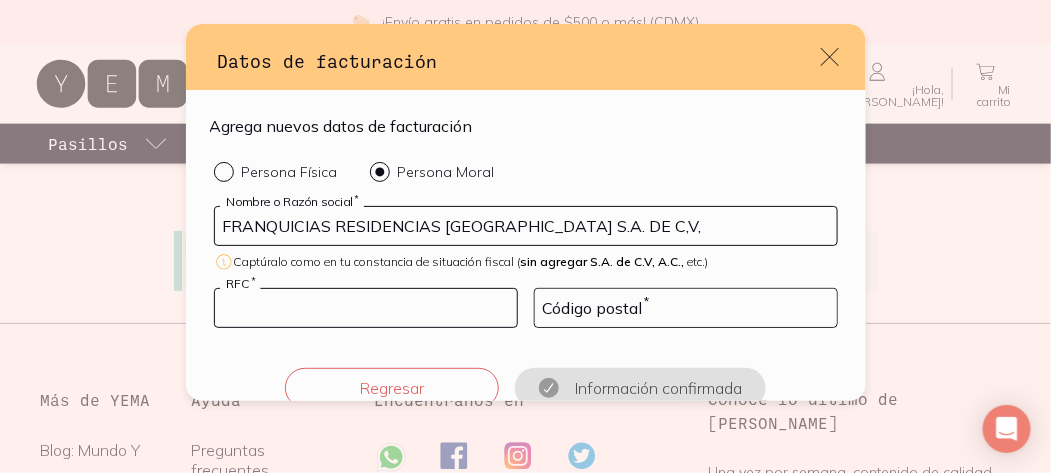 type on "FRA150605HC5" 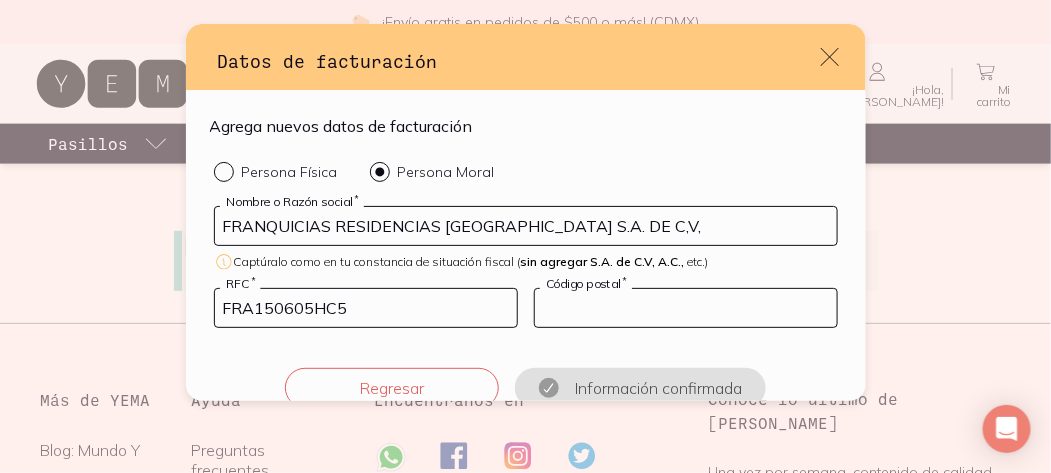 type on "04100" 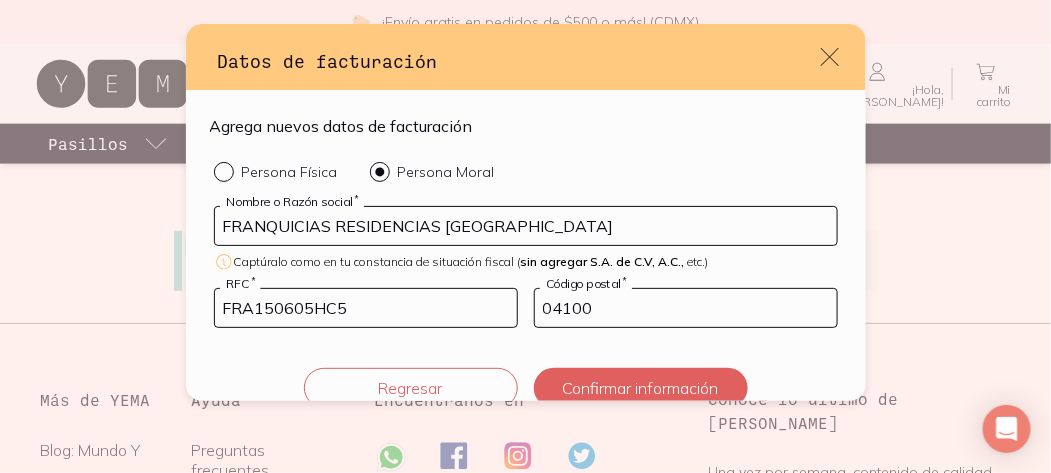 type on "FRANQUICIAS RESIDENCIAS [GEOGRAPHIC_DATA]" 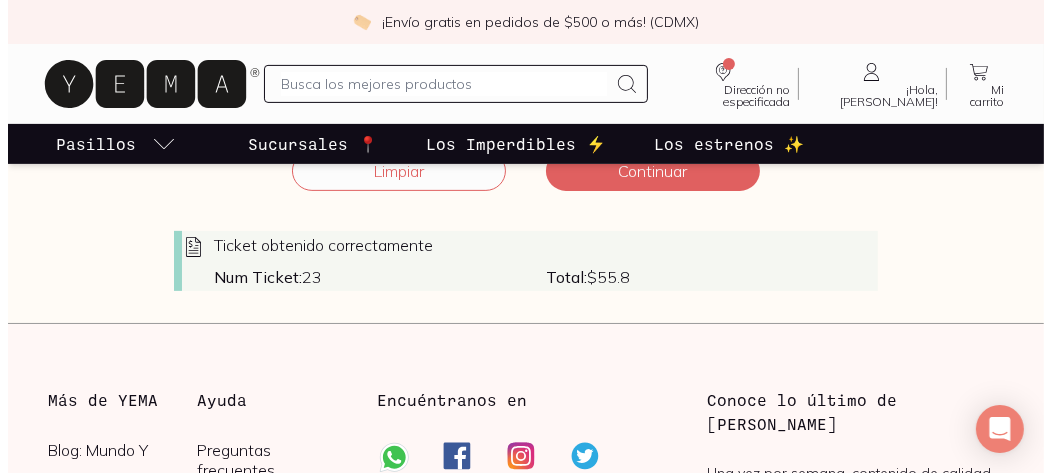 scroll, scrollTop: 500, scrollLeft: 0, axis: vertical 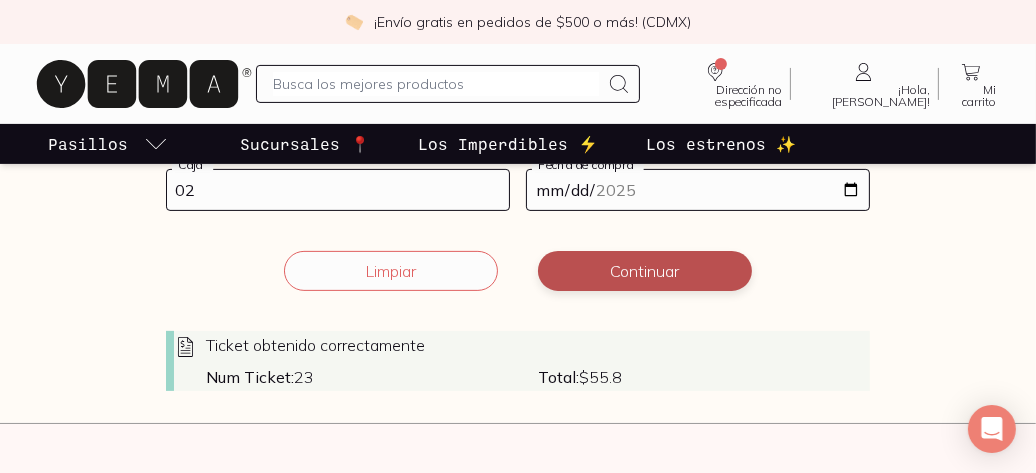 click on "Continuar" at bounding box center [645, 271] 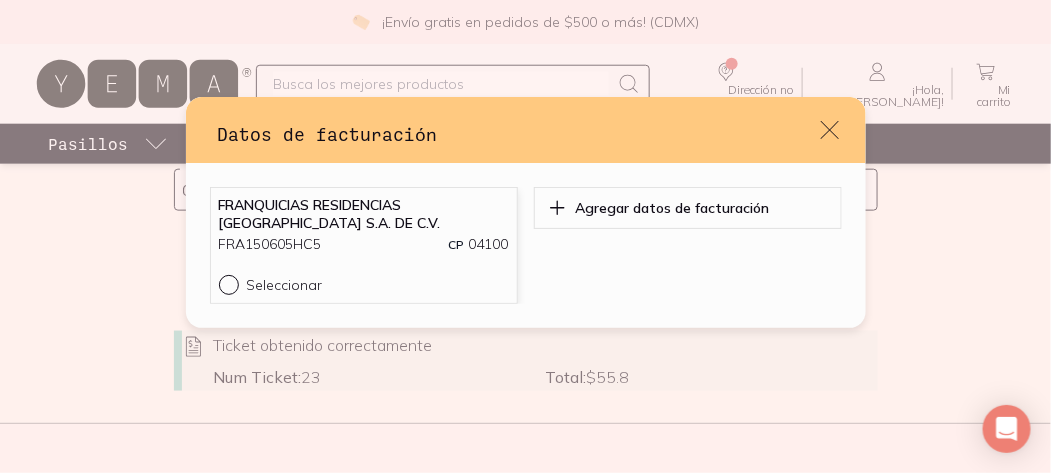 click on "Seleccionar" at bounding box center [227, 283] 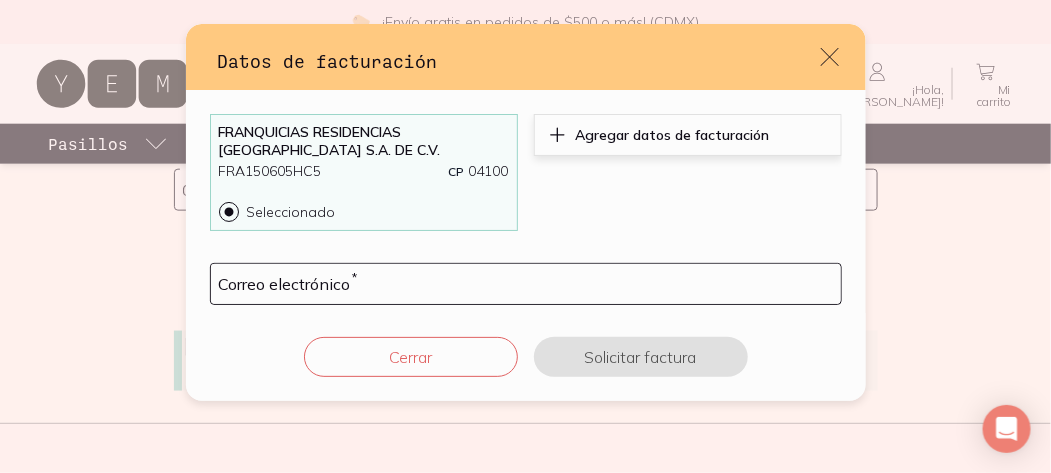 click on "Agregar datos de facturación" at bounding box center [673, 135] 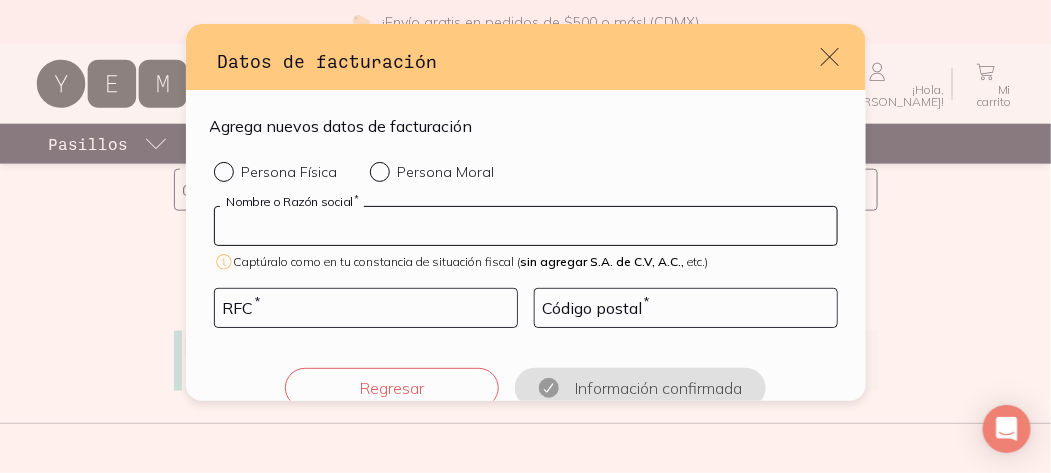 click at bounding box center (526, 226) 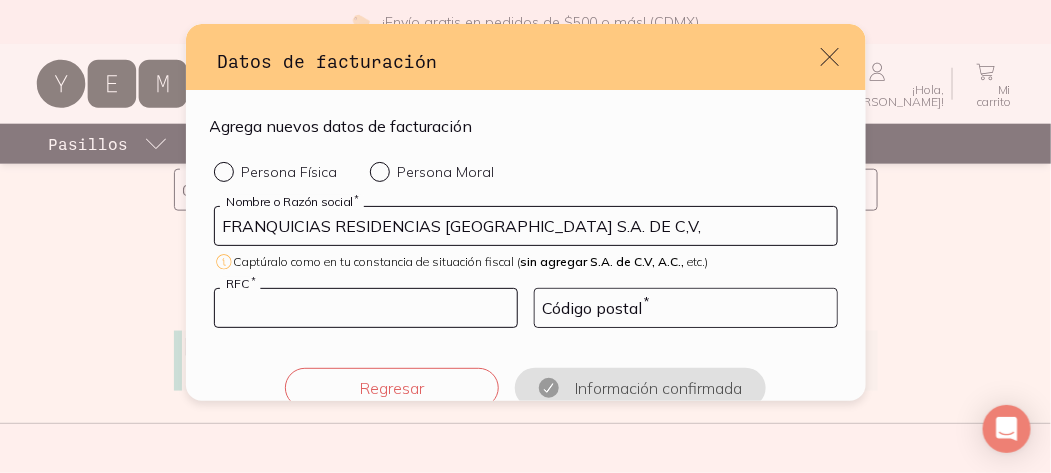 type on "FRA150605HC5" 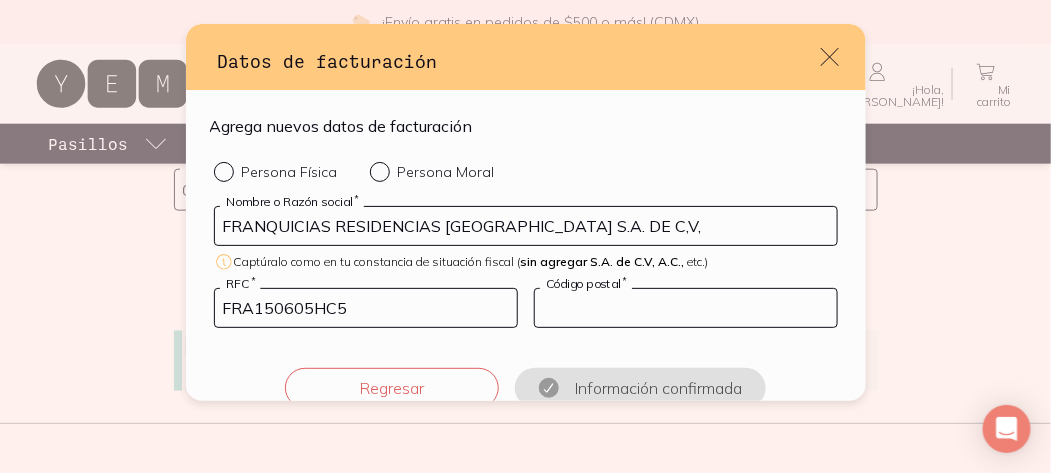 type on "04100" 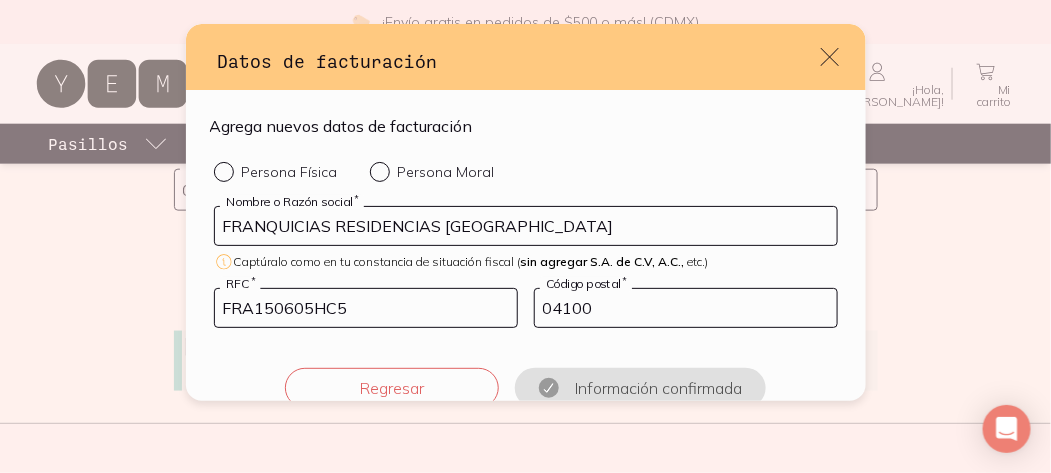 type on "FRANQUICIAS RESIDENCIAS [GEOGRAPHIC_DATA]" 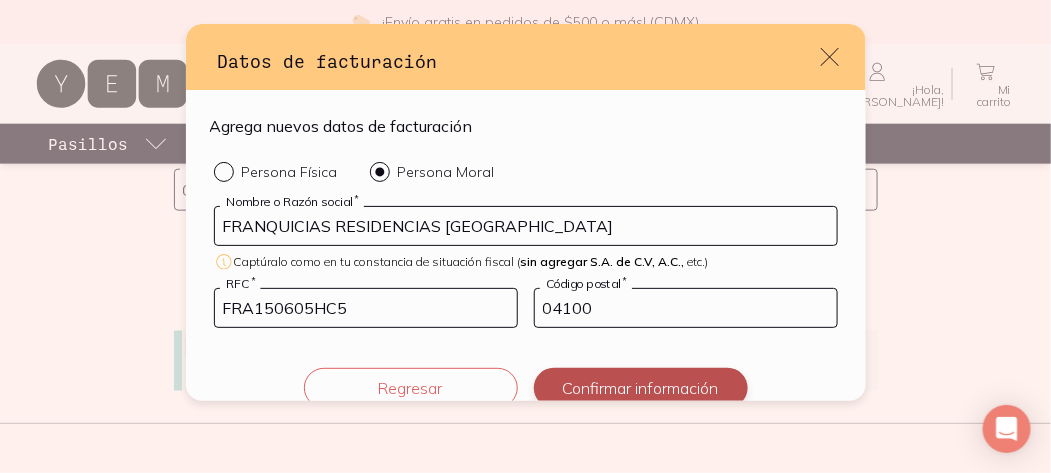 click on "Confirmar información" at bounding box center (641, 388) 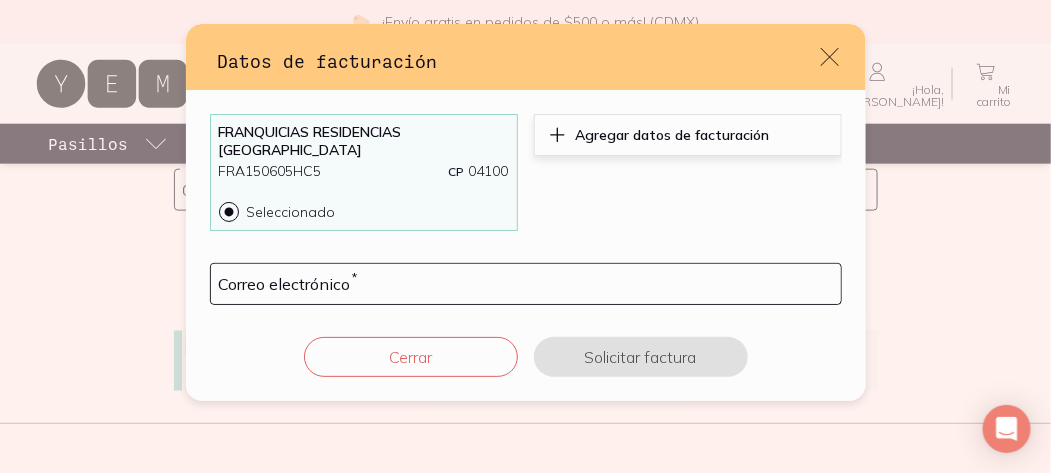 click on "Agregar datos de facturación" at bounding box center (673, 135) 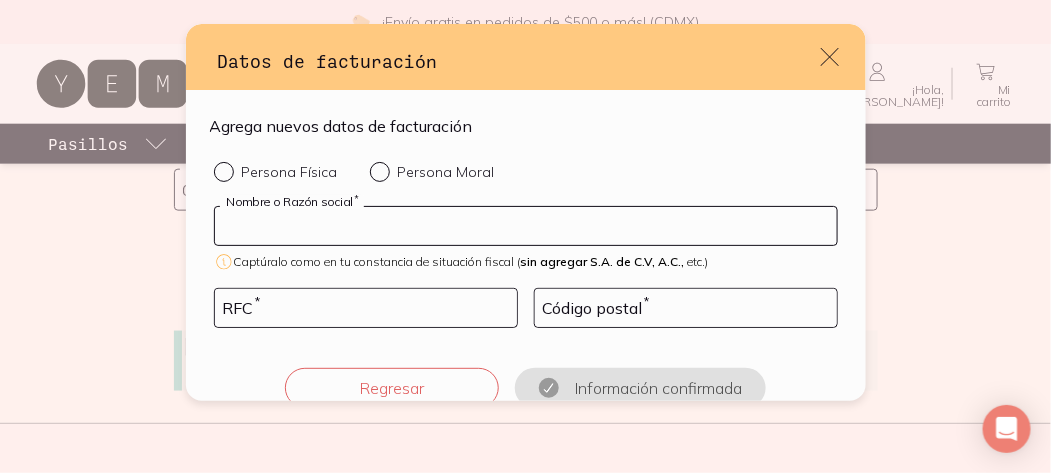 click at bounding box center [526, 226] 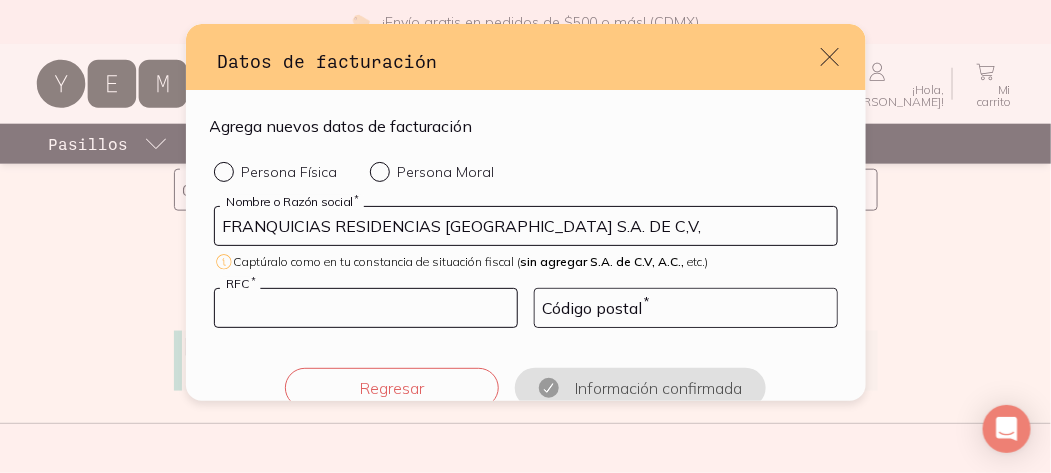 type on "FRA150605HC5" 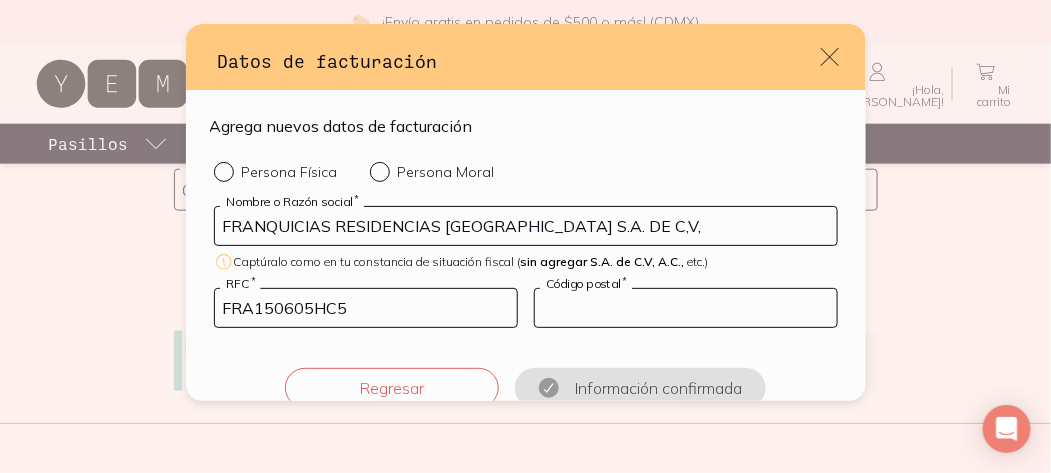 type on "04100" 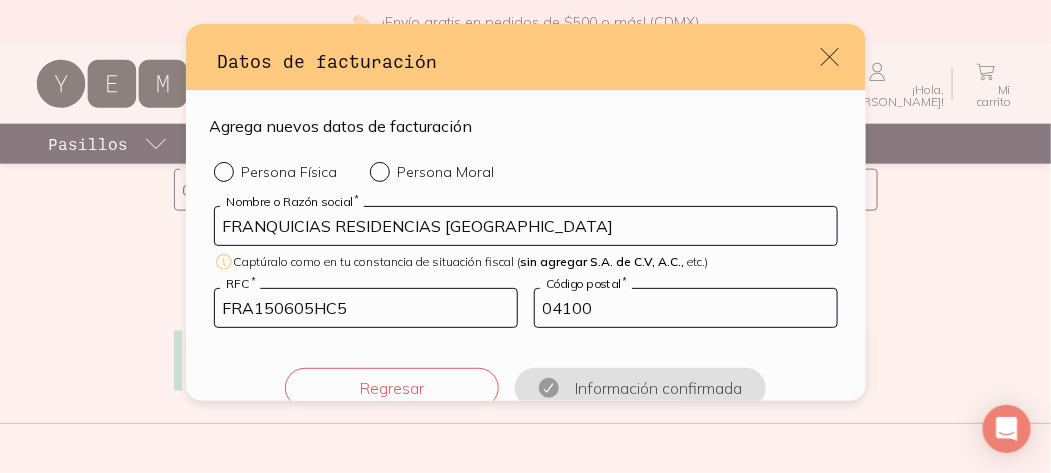 type on "FRANQUICIAS RESIDENCIAS [GEOGRAPHIC_DATA]" 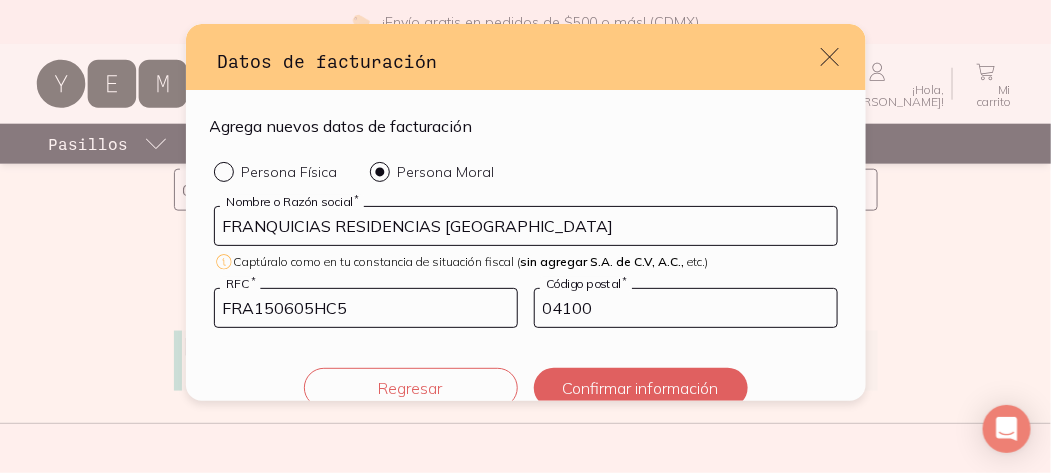 scroll, scrollTop: 30, scrollLeft: 0, axis: vertical 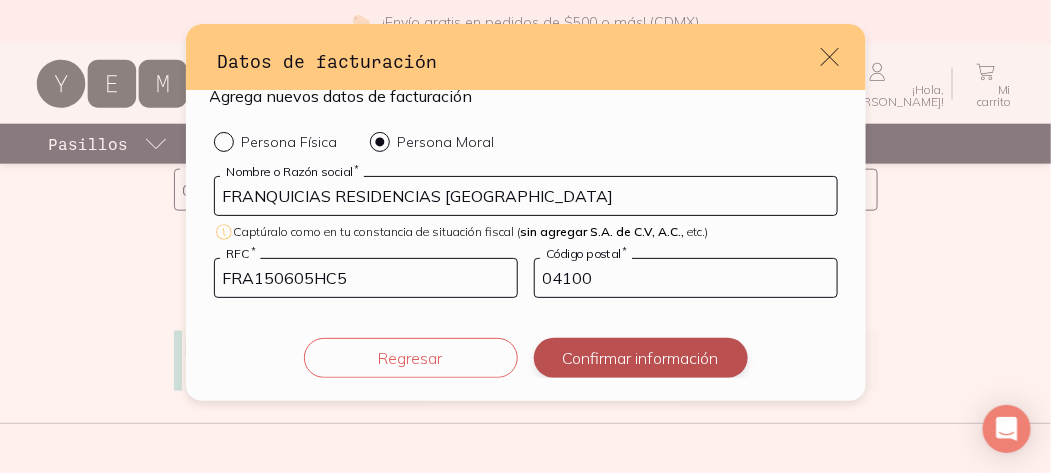 click on "Confirmar información" at bounding box center [641, 358] 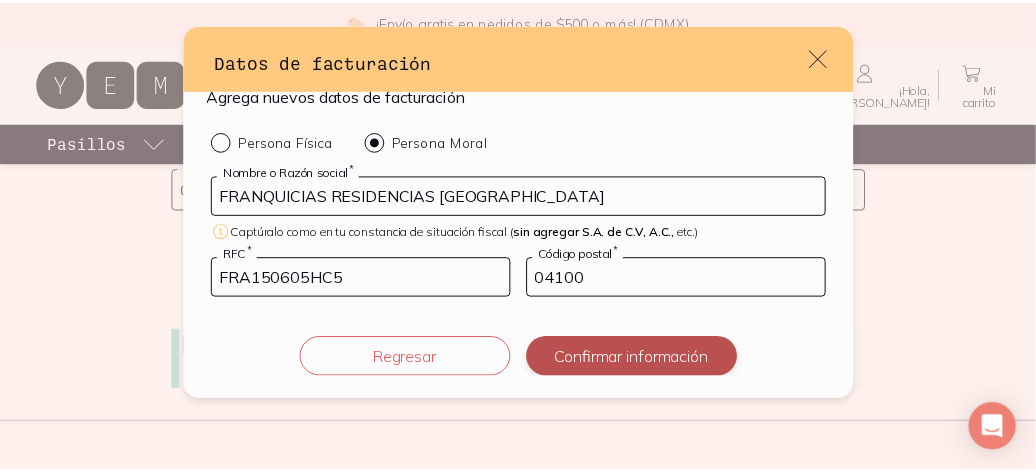 scroll, scrollTop: 4, scrollLeft: 0, axis: vertical 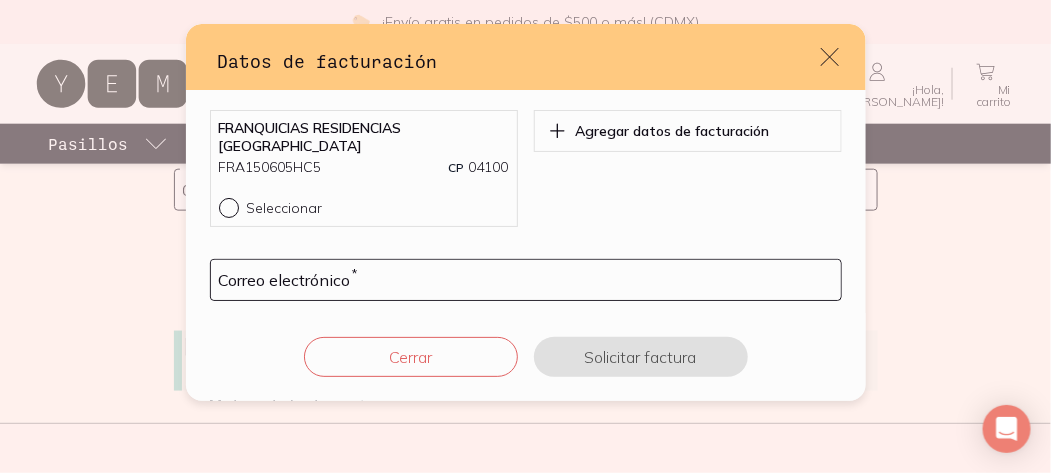 click 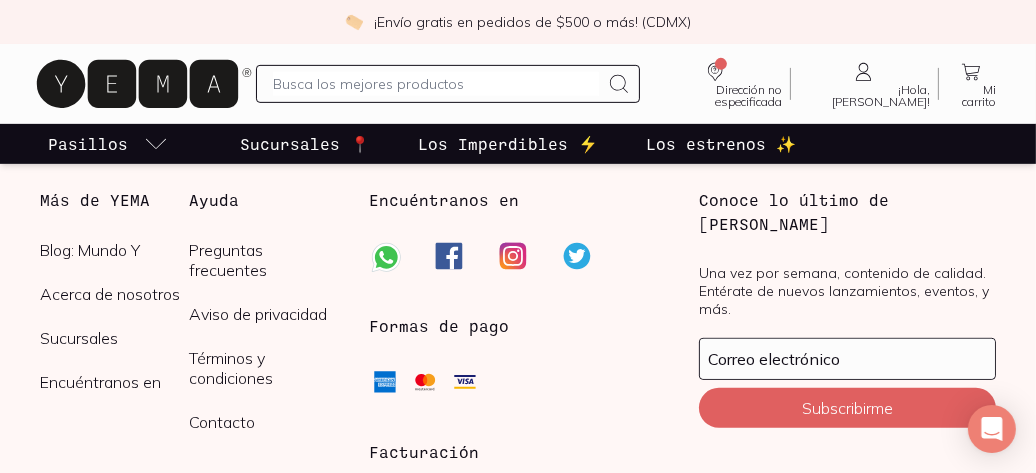 scroll, scrollTop: 900, scrollLeft: 0, axis: vertical 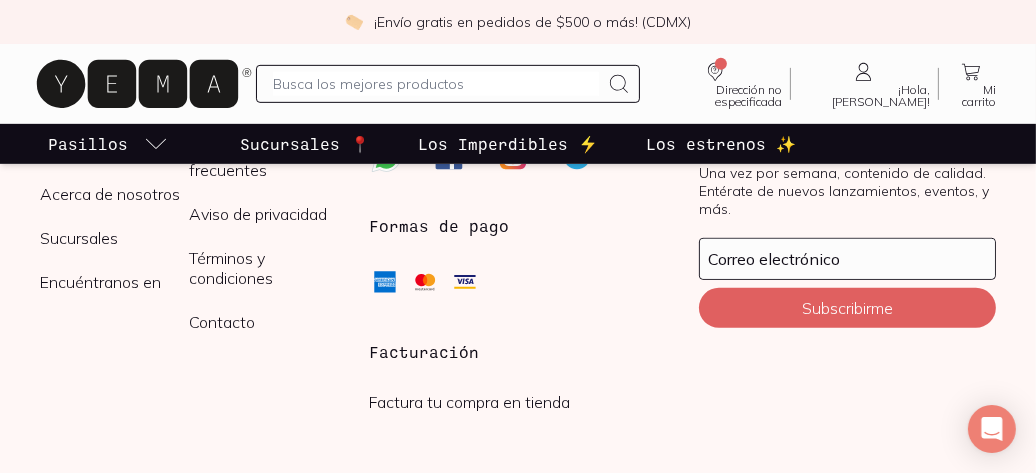 click on "Factura tu compra en tienda" at bounding box center (469, 402) 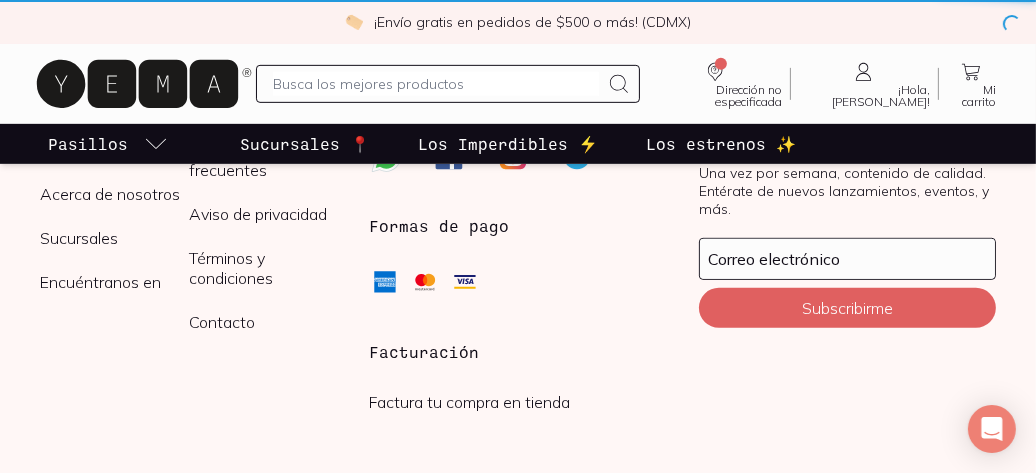 scroll, scrollTop: 0, scrollLeft: 0, axis: both 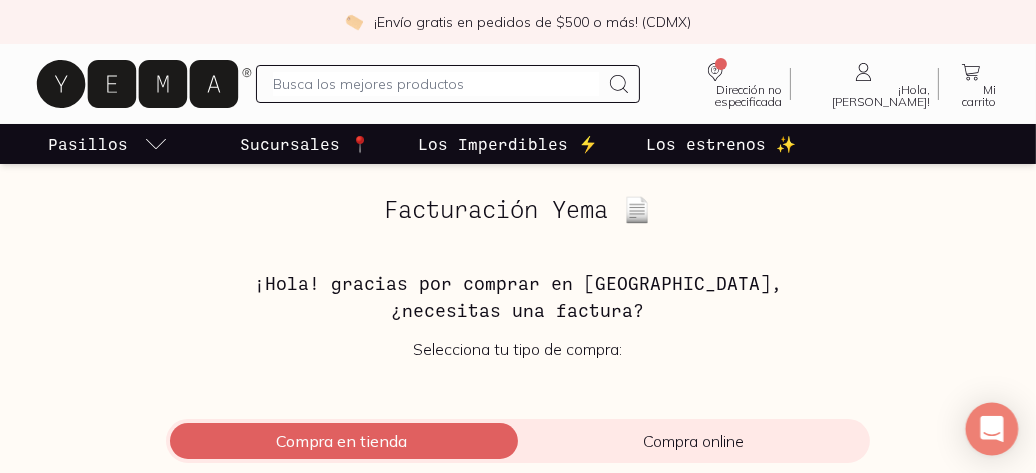 click 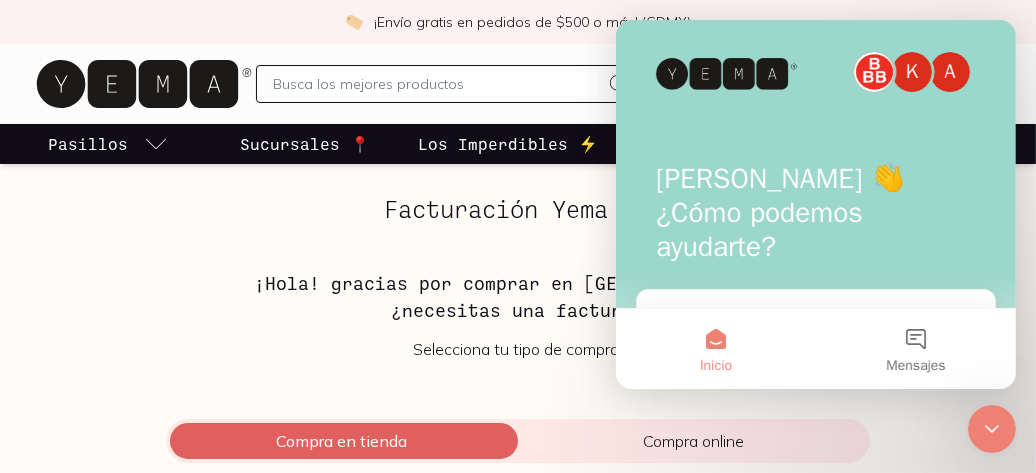 scroll, scrollTop: 0, scrollLeft: 0, axis: both 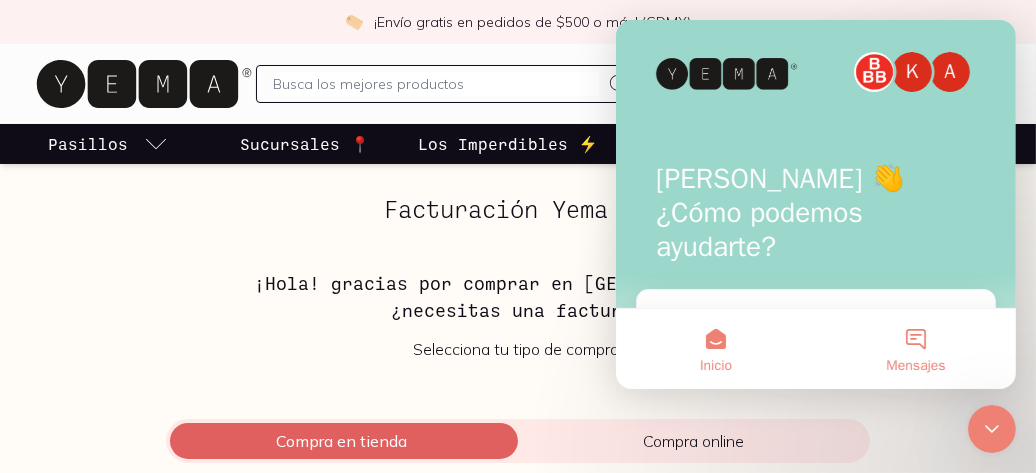 click on "Mensajes" at bounding box center [915, 349] 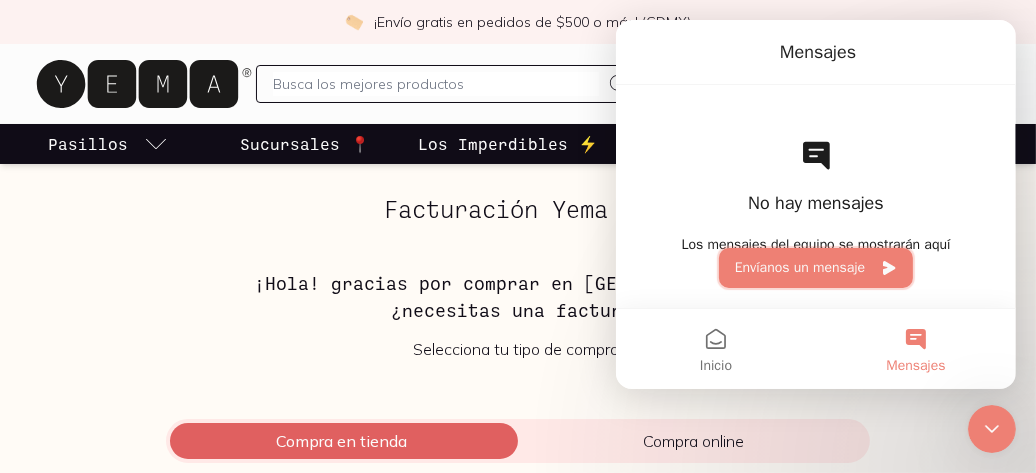 click on "Envíanos un mensaje" at bounding box center [815, 268] 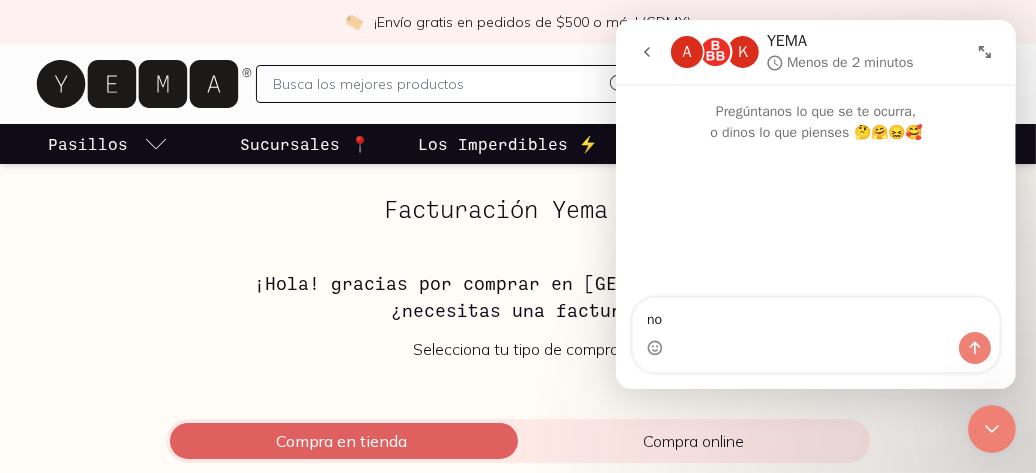type on "n" 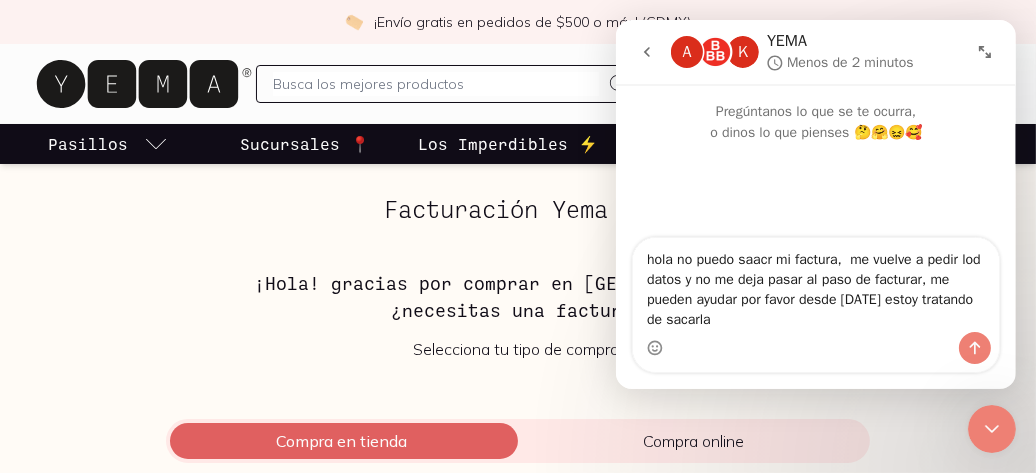 type on "hola no puedo saacr mi factura,  me vuelve a pedir lod datos y no me deja pasar al paso de facturar, me pueden ayudar por favor desde [DATE] estoy tratando de sacarla" 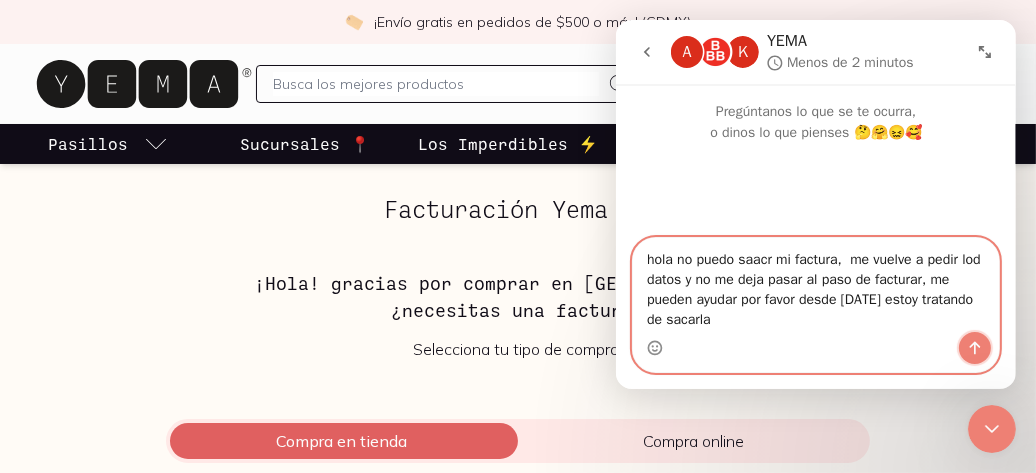 click 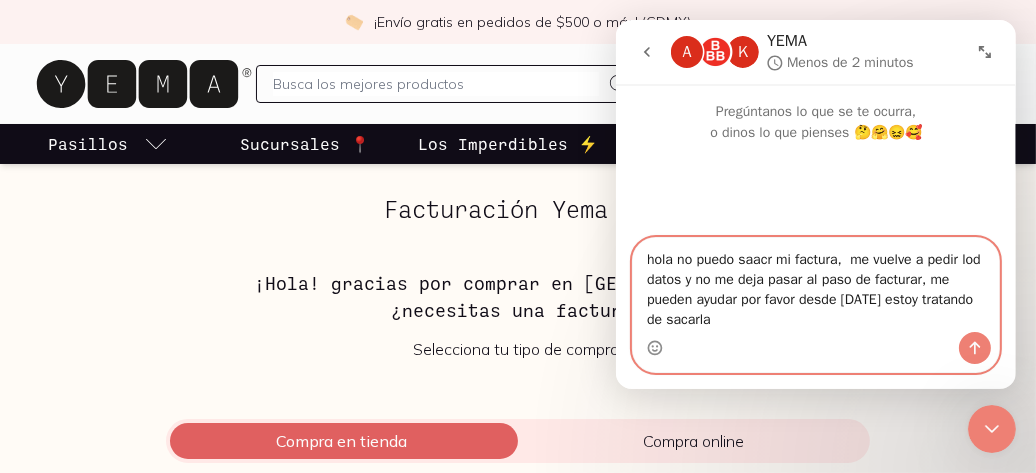 type 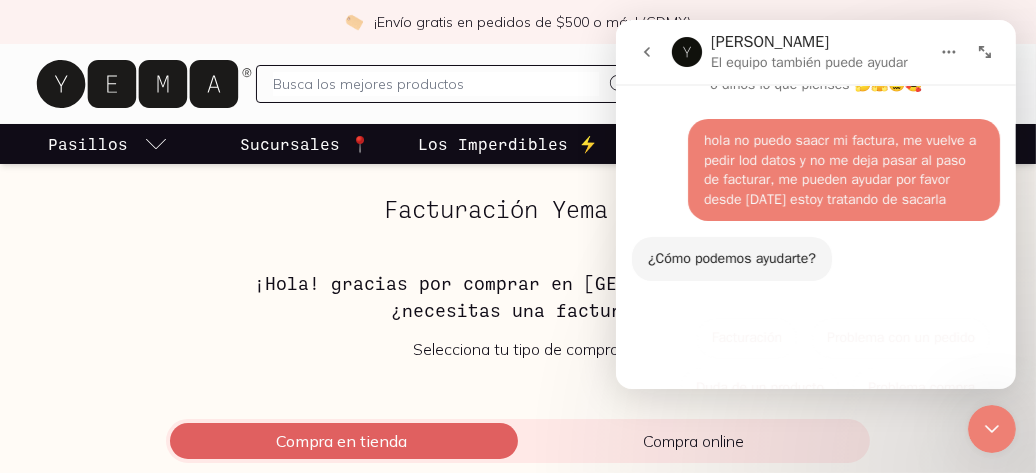 scroll, scrollTop: 149, scrollLeft: 0, axis: vertical 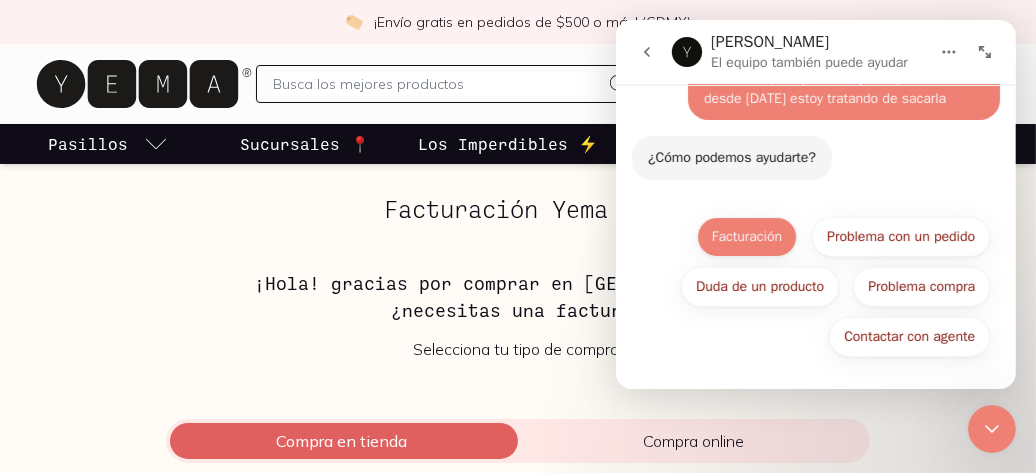 click on "Facturación" at bounding box center [746, 237] 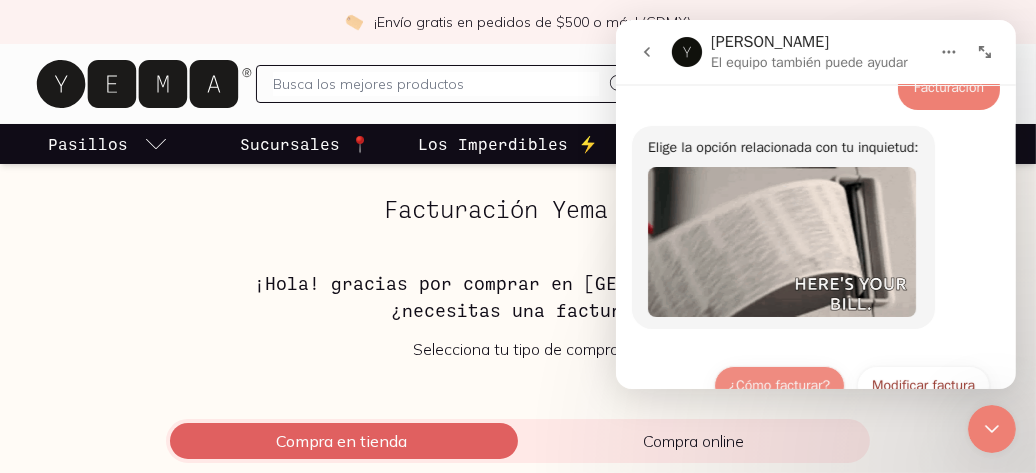 scroll, scrollTop: 428, scrollLeft: 0, axis: vertical 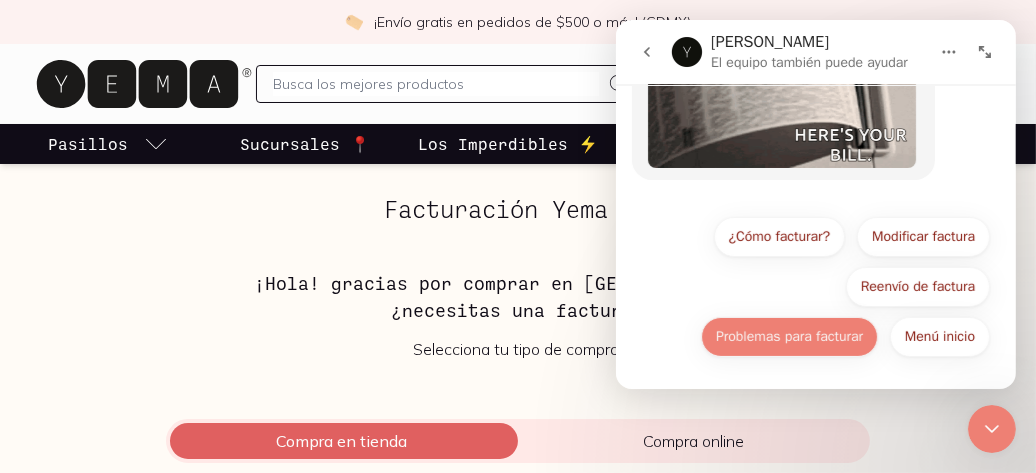 click on "Problemas para facturar" at bounding box center [788, 337] 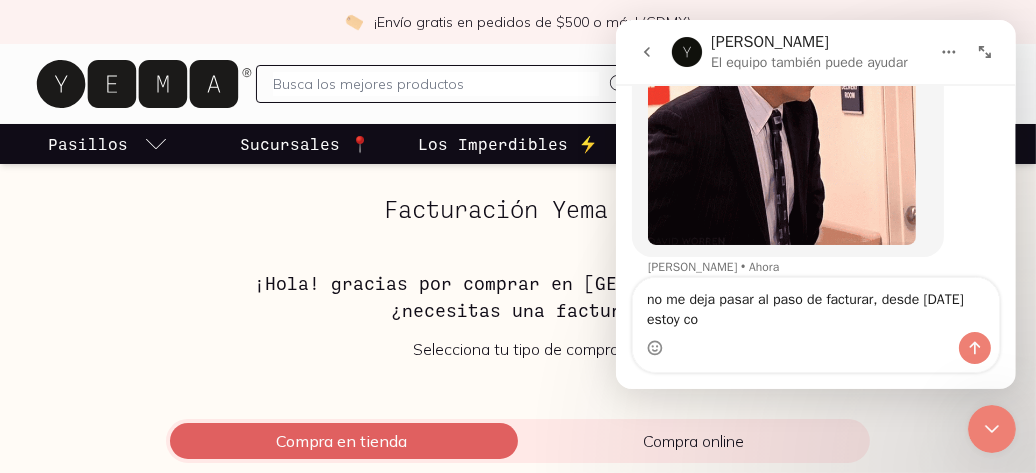 scroll, scrollTop: 1063, scrollLeft: 0, axis: vertical 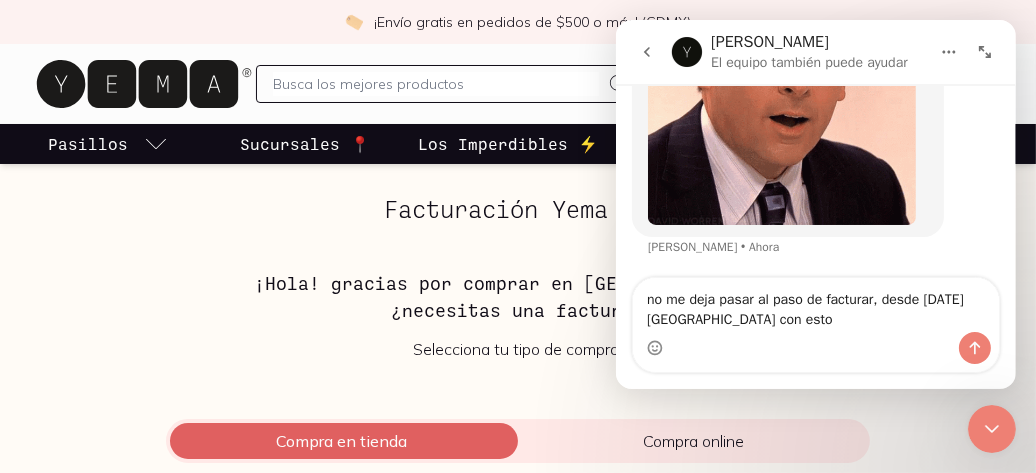 type on "no me deja pasar al paso de facturar, desde [DATE][GEOGRAPHIC_DATA] con esto" 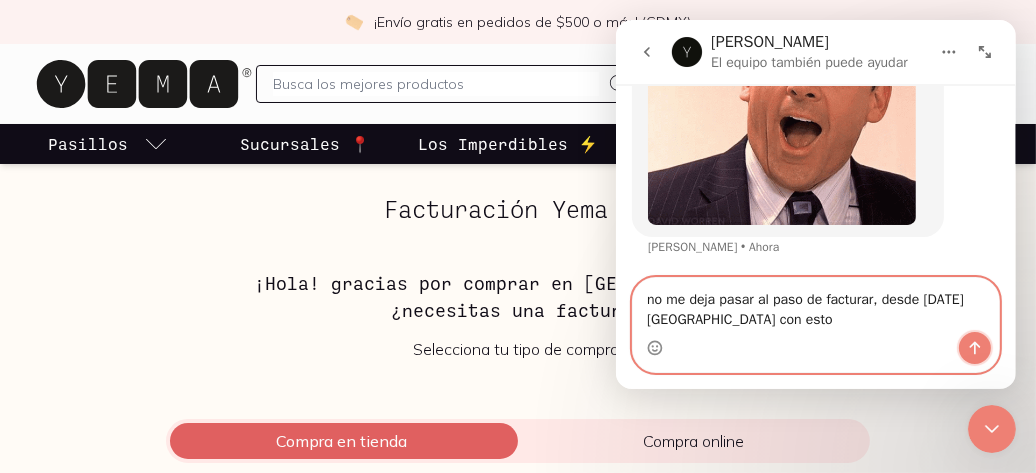 click 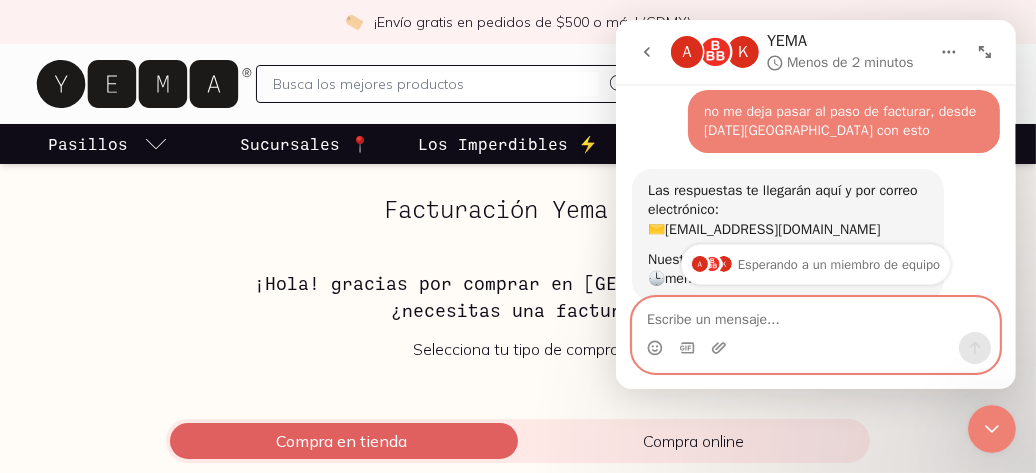 scroll, scrollTop: 1326, scrollLeft: 0, axis: vertical 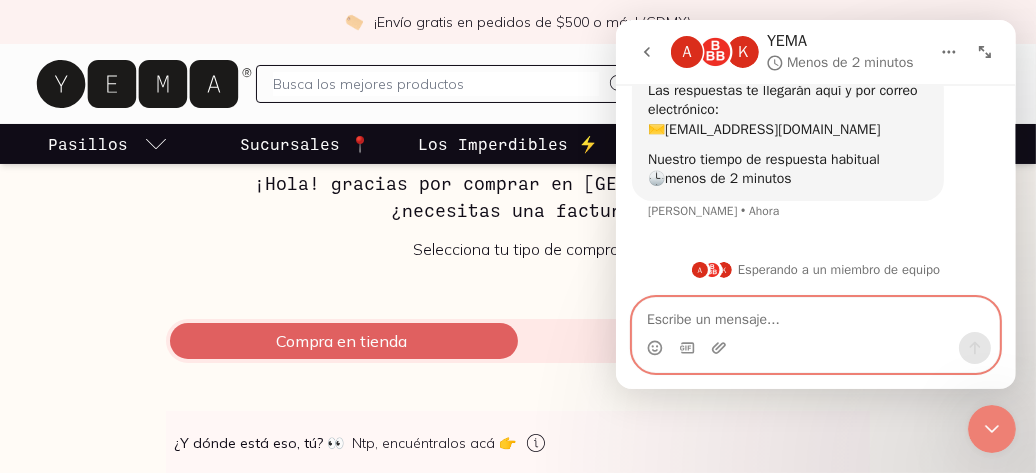 click at bounding box center (815, 315) 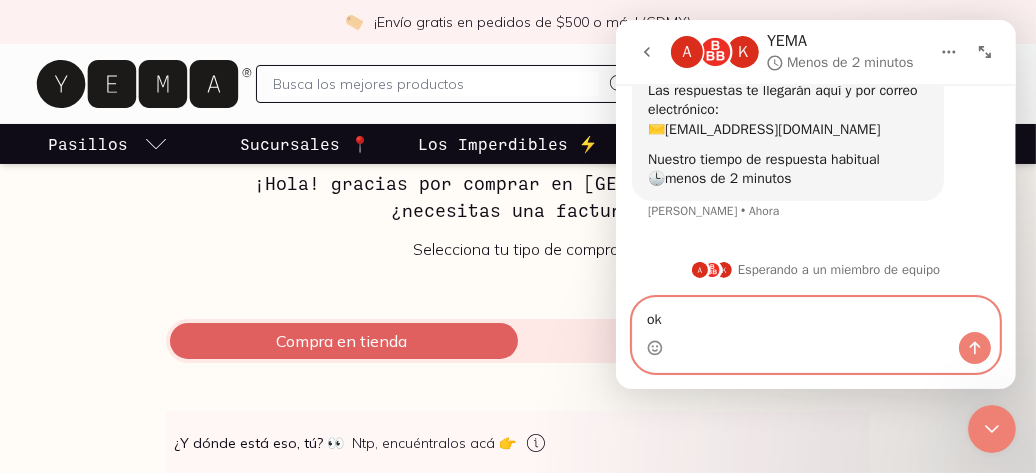 type on "ok" 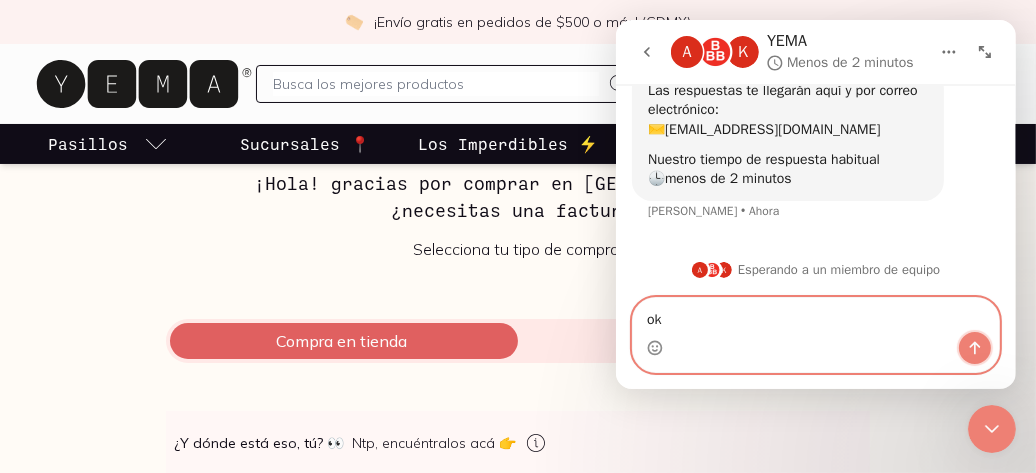 click 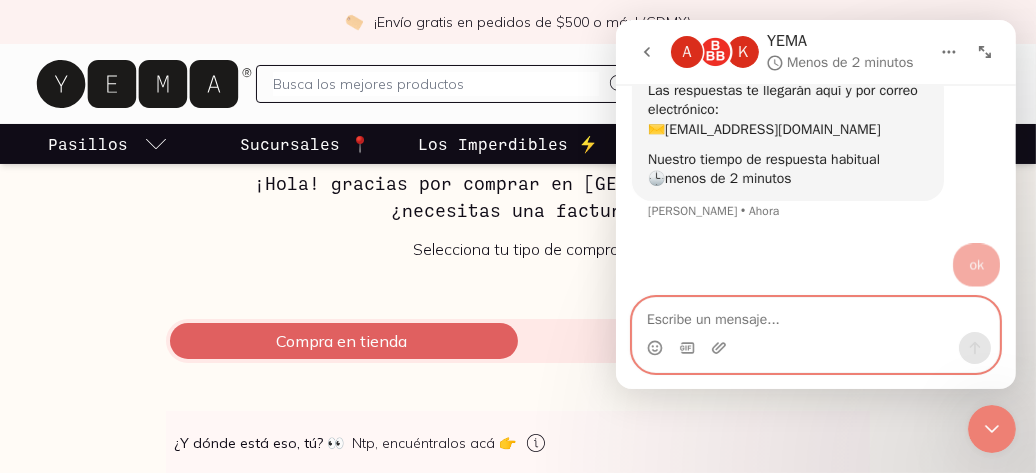 scroll, scrollTop: 1385, scrollLeft: 0, axis: vertical 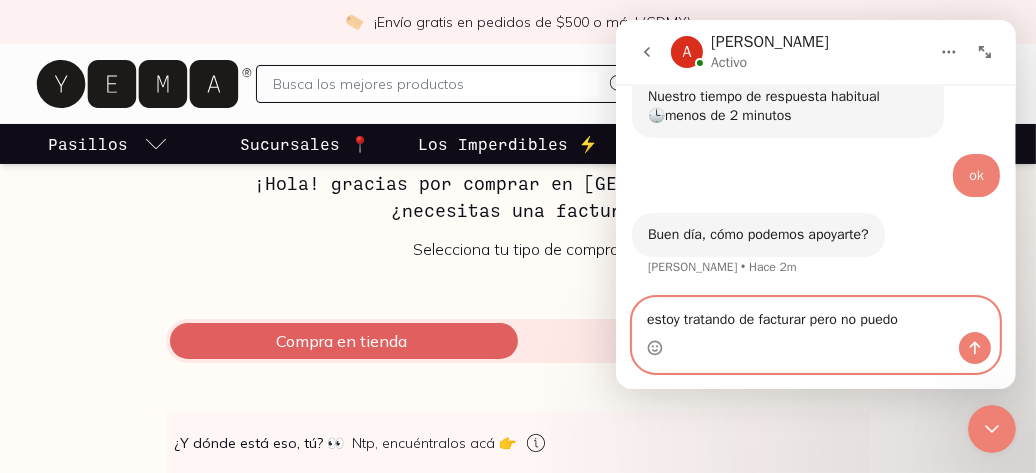 type on "estoy tratando de facturar pero no puedo" 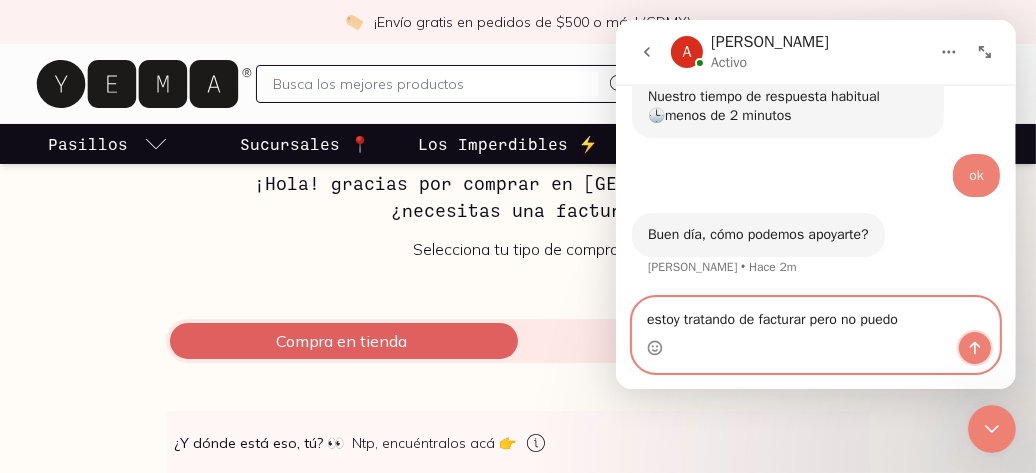 click at bounding box center [974, 348] 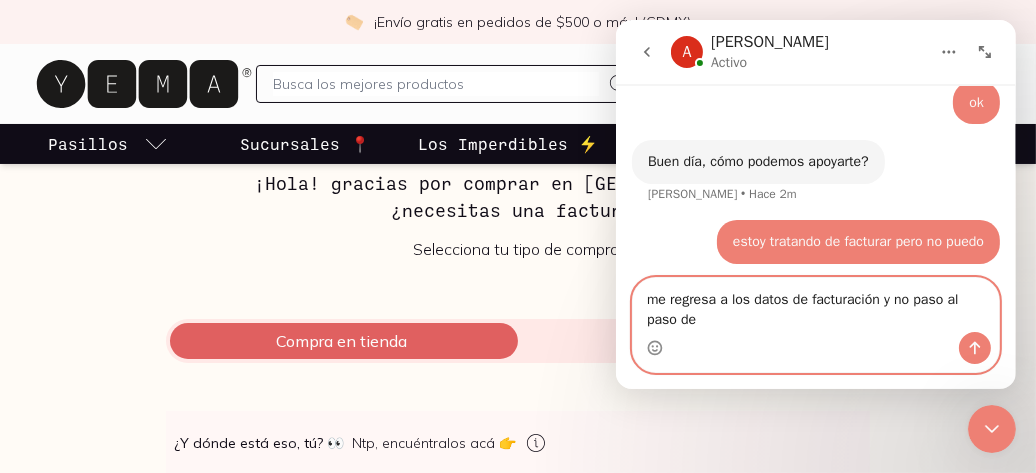 scroll, scrollTop: 1468, scrollLeft: 0, axis: vertical 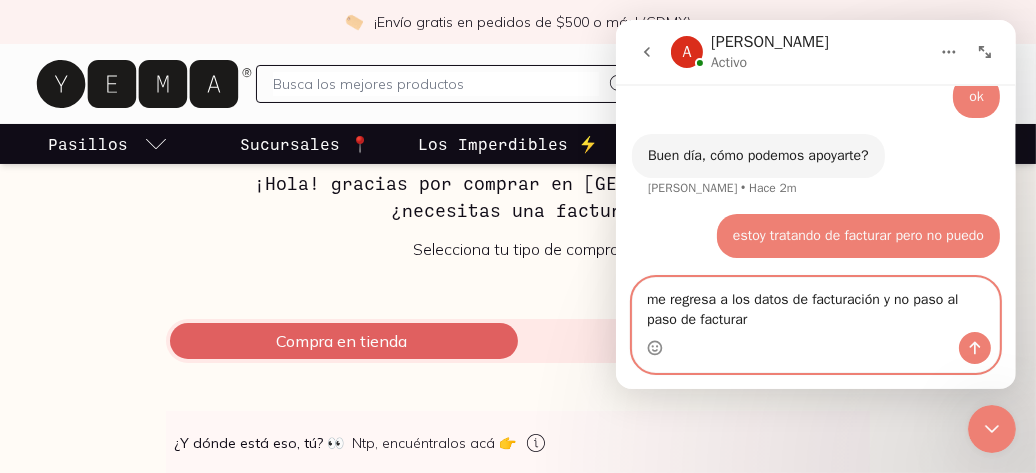 type on "me regresa a los datos de facturación y no paso al paso de facturar" 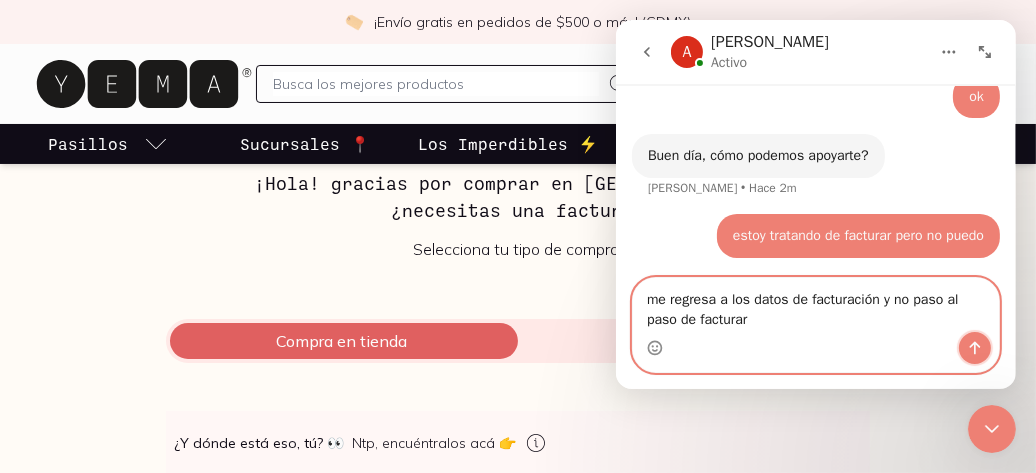 click 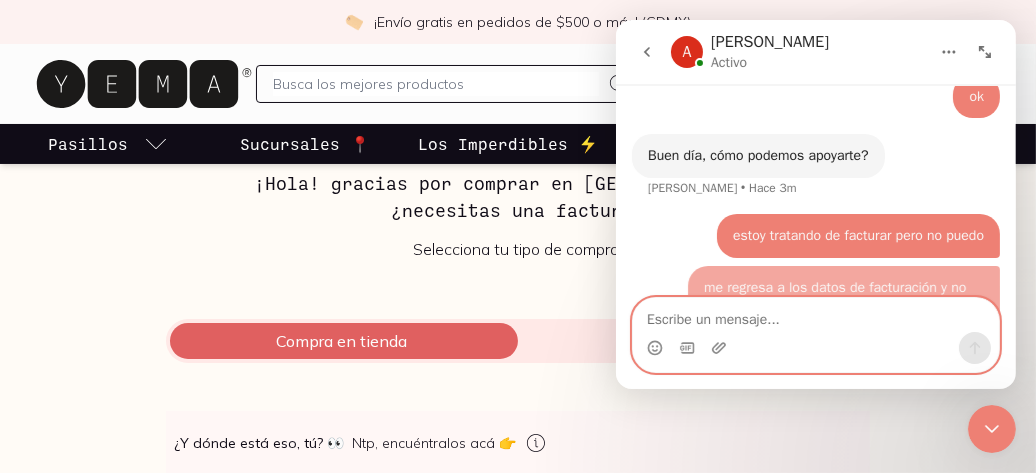 scroll, scrollTop: 1513, scrollLeft: 0, axis: vertical 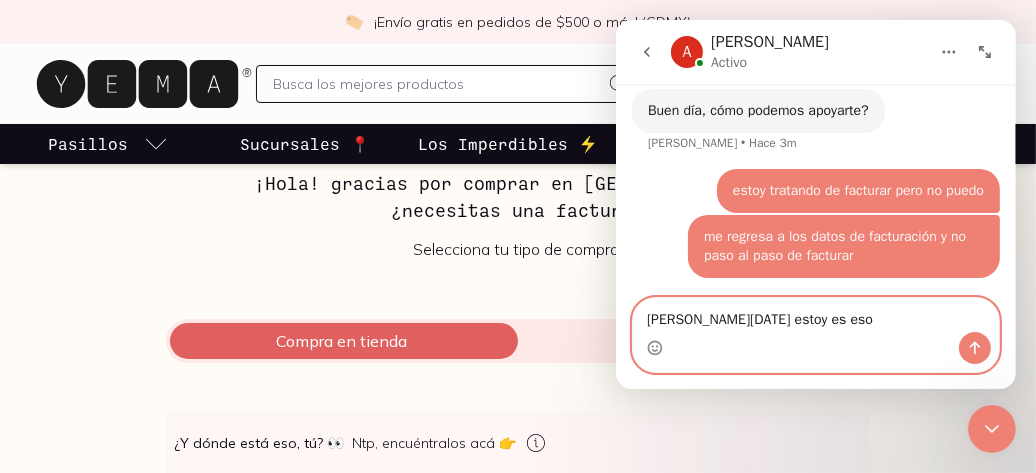 type on "[PERSON_NAME][DATE] estoy es eso" 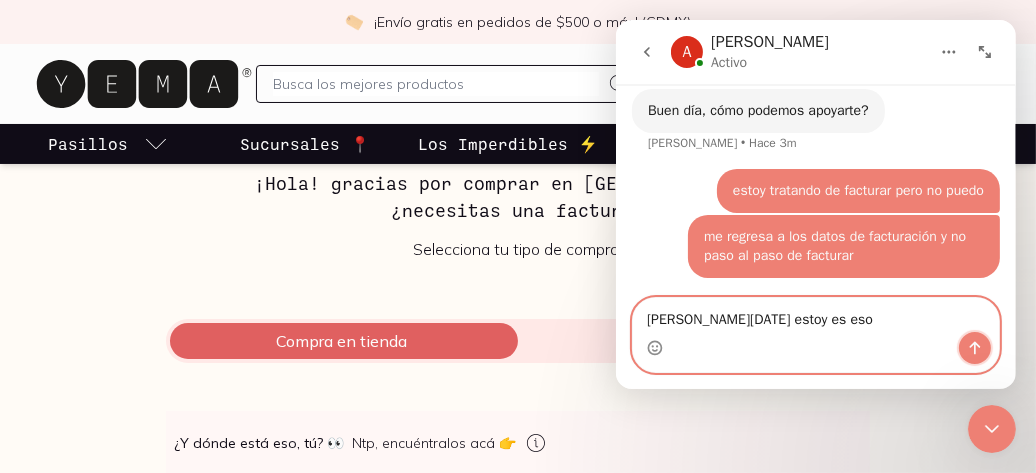 click 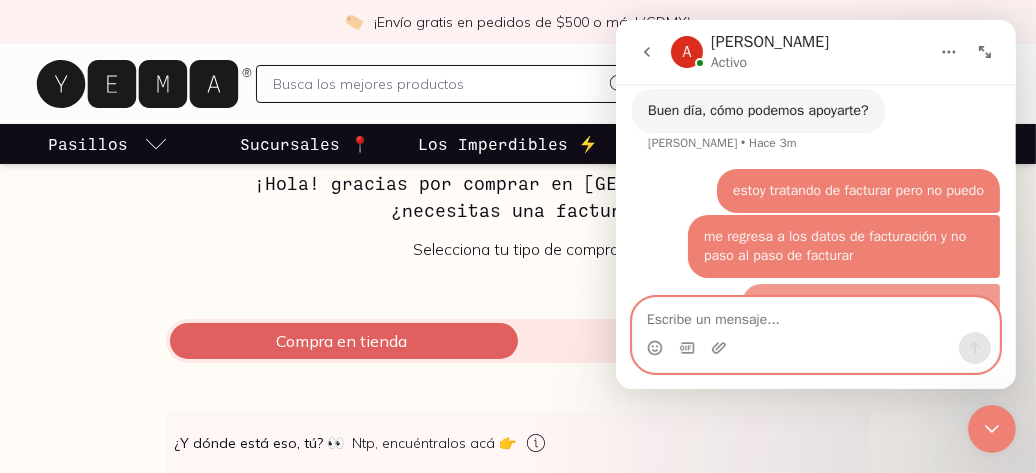 scroll, scrollTop: 1559, scrollLeft: 0, axis: vertical 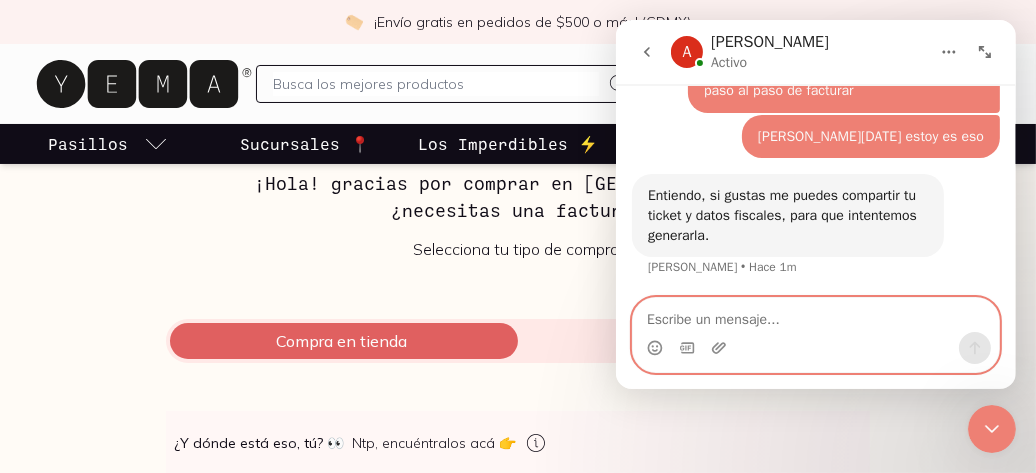 type on "f" 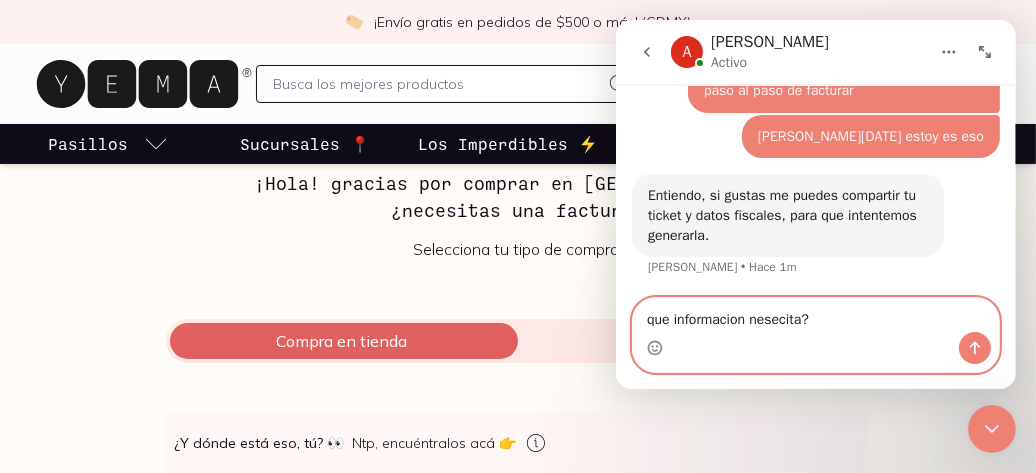 click on "que informacion nesecita?" at bounding box center [815, 315] 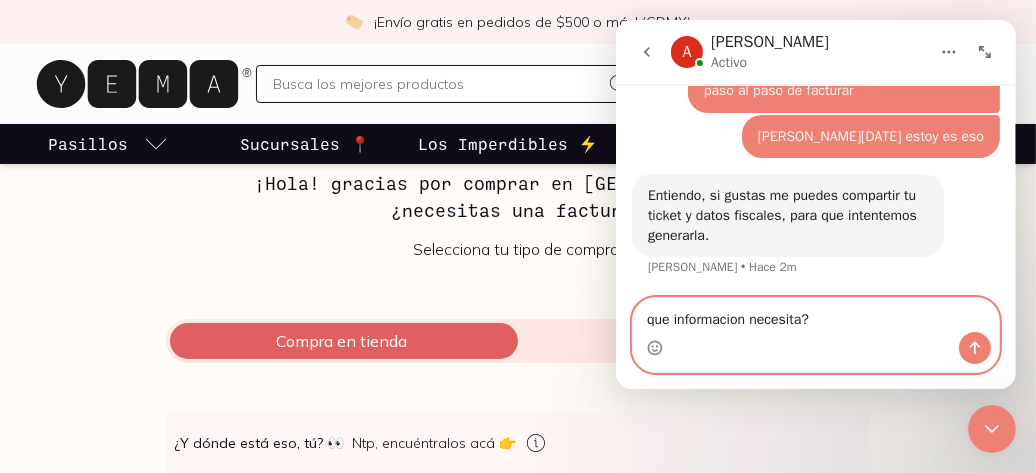 click on "que informacion necesita?" at bounding box center [815, 315] 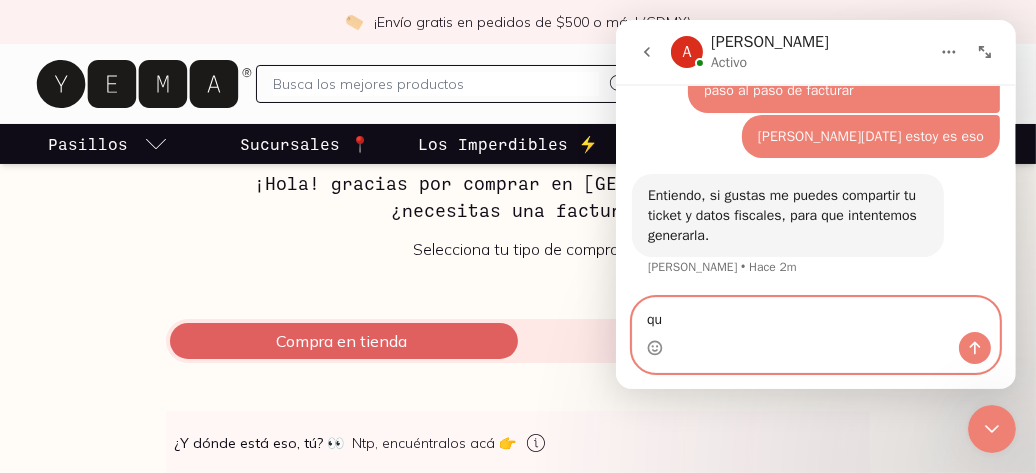 type on "q" 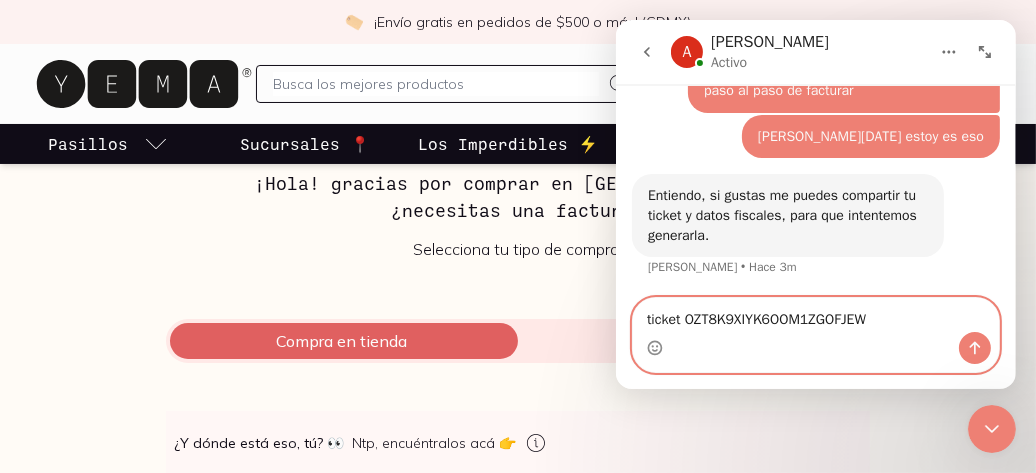 click on "ticket OZT8K9XIYK6OOM1ZGOFJEW" at bounding box center [815, 315] 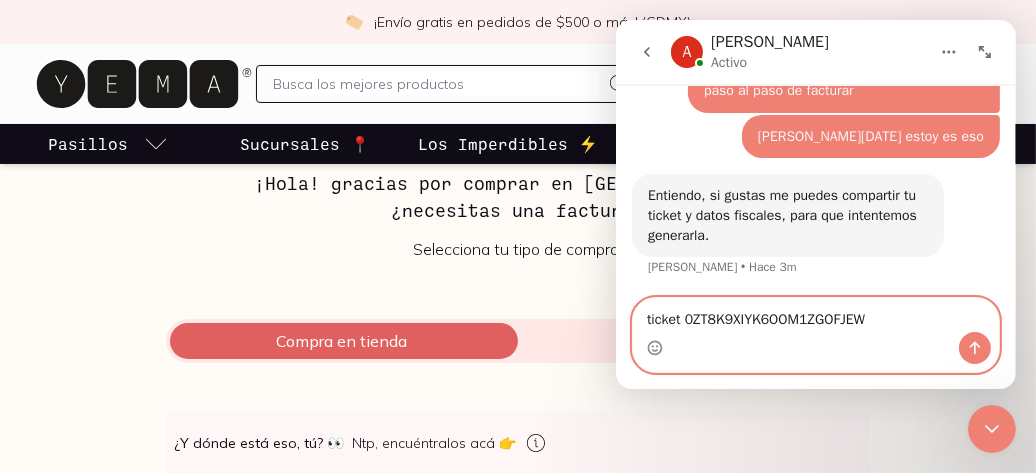 click on "ticket 0ZT8K9XIYK6OOM1ZGOFJEW" at bounding box center (815, 315) 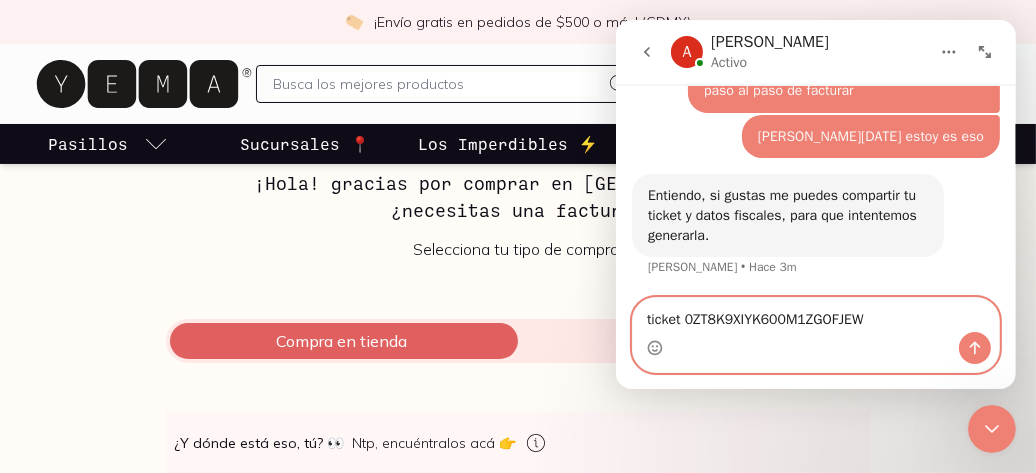 click on "ticket 0ZT8K9XIYK600M1ZGOFJEW" at bounding box center (815, 315) 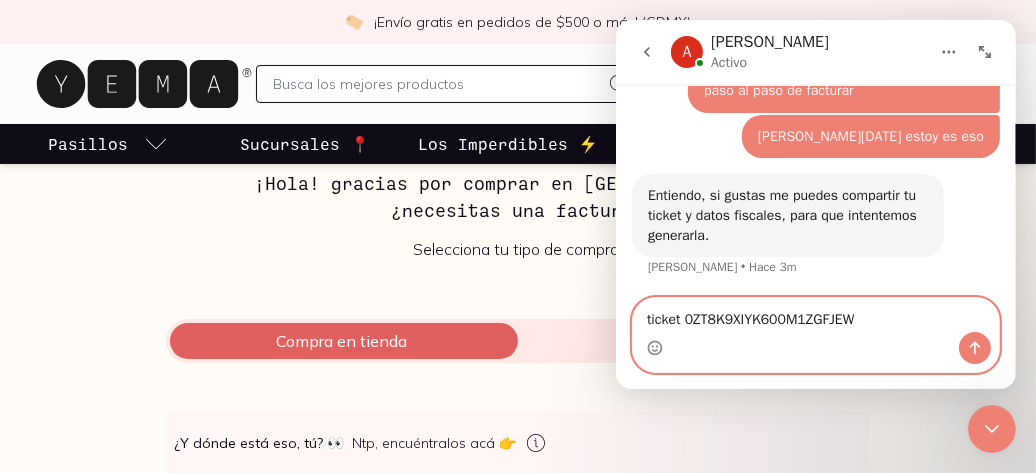 type on "ticket 0ZT8K9XIYK600M1ZG0FJEW" 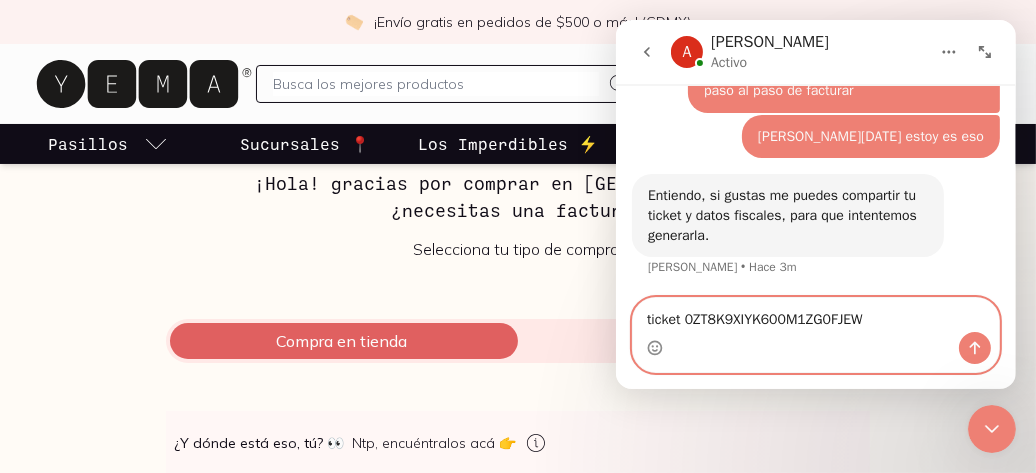 click on "ticket 0ZT8K9XIYK600M1ZG0FJEW" at bounding box center [815, 315] 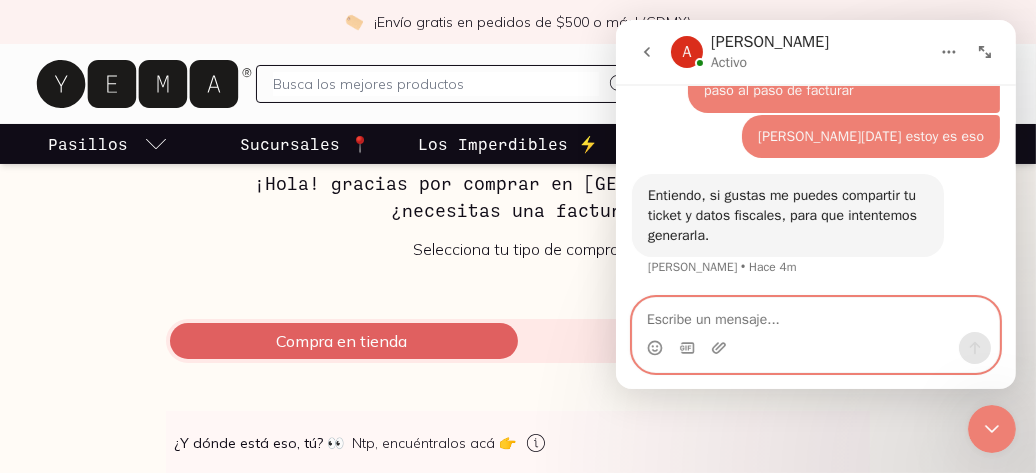 scroll, scrollTop: 1717, scrollLeft: 0, axis: vertical 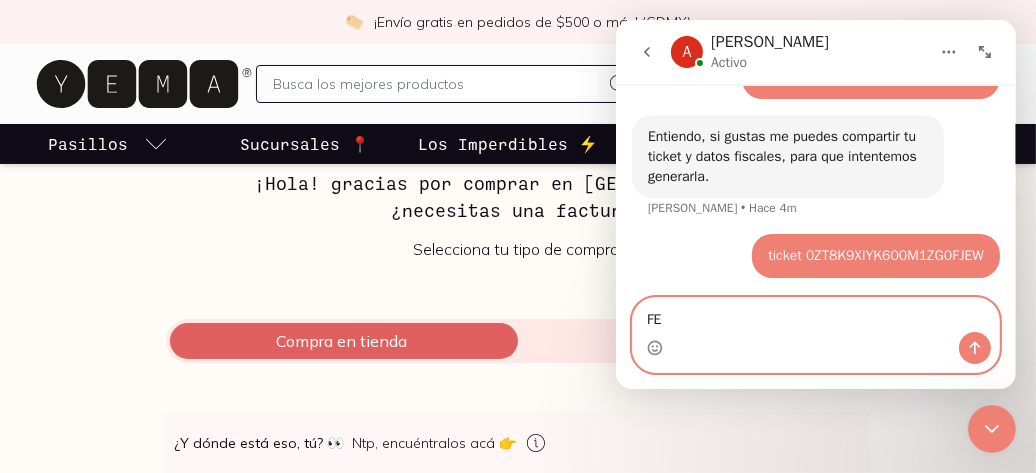 type on "F" 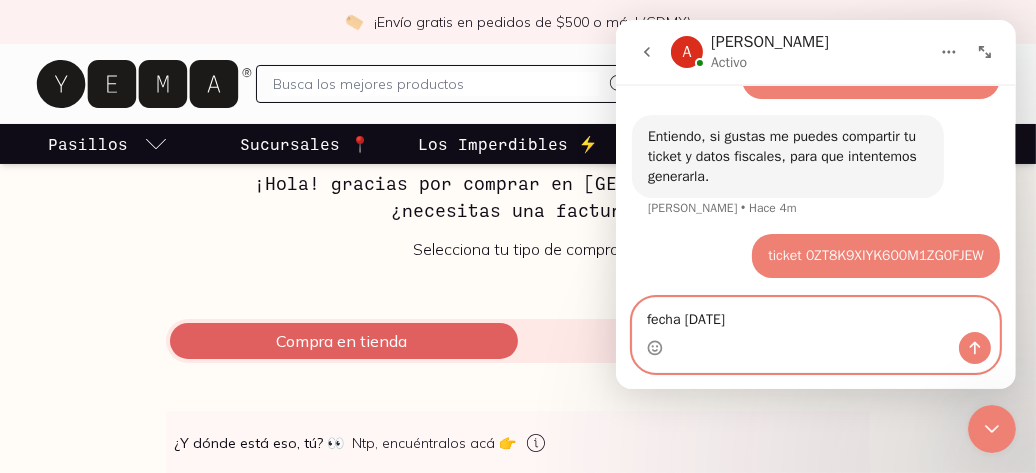 click on "fecha [DATE]" at bounding box center (815, 315) 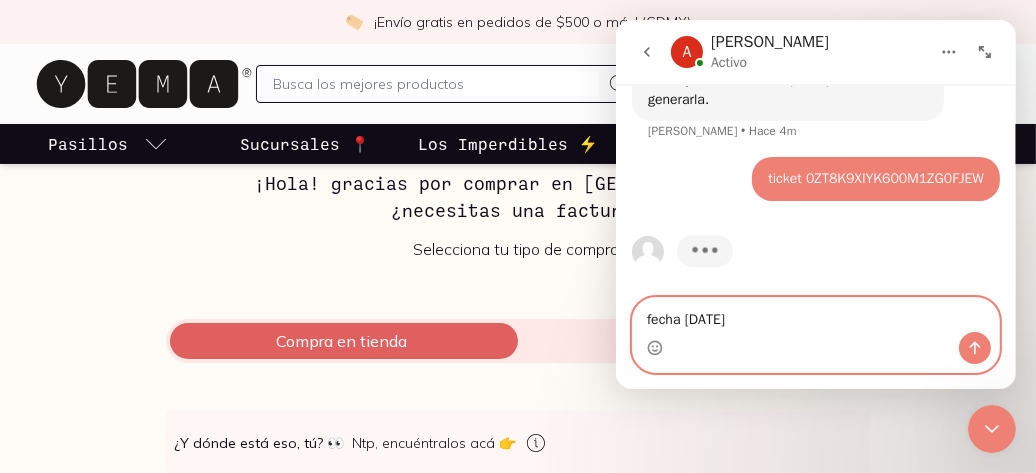 type on "fecha [DATE]" 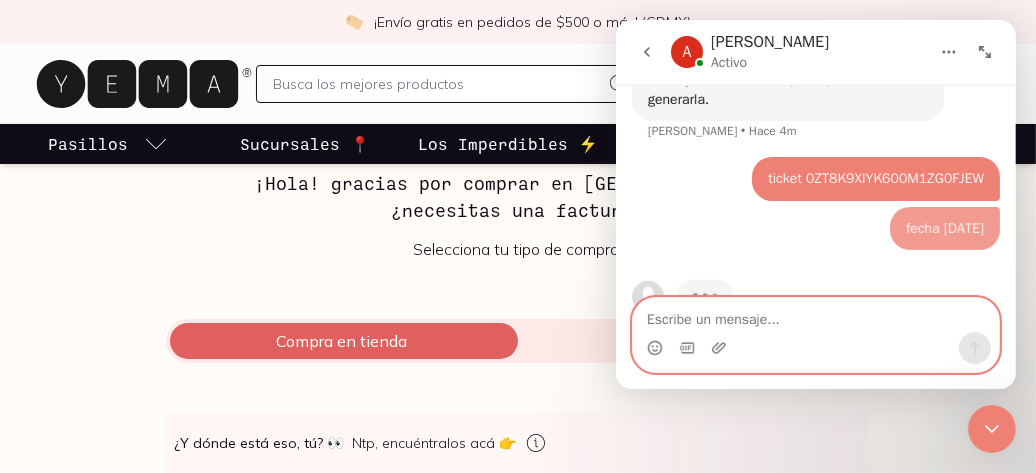 scroll, scrollTop: 1840, scrollLeft: 0, axis: vertical 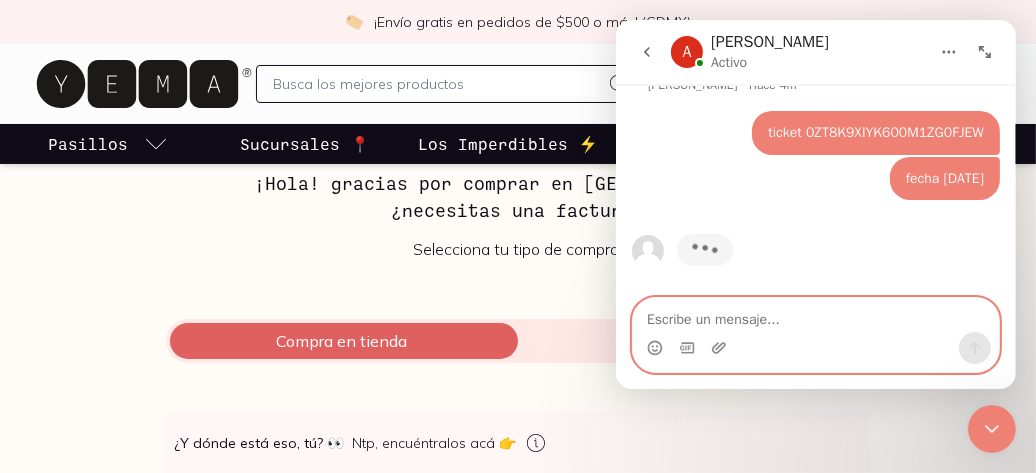 click at bounding box center [815, 315] 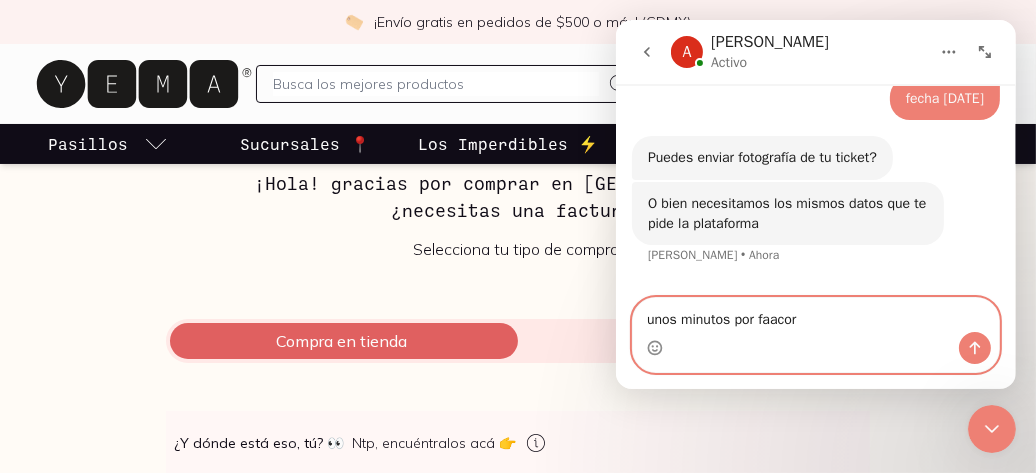 scroll, scrollTop: 1965, scrollLeft: 0, axis: vertical 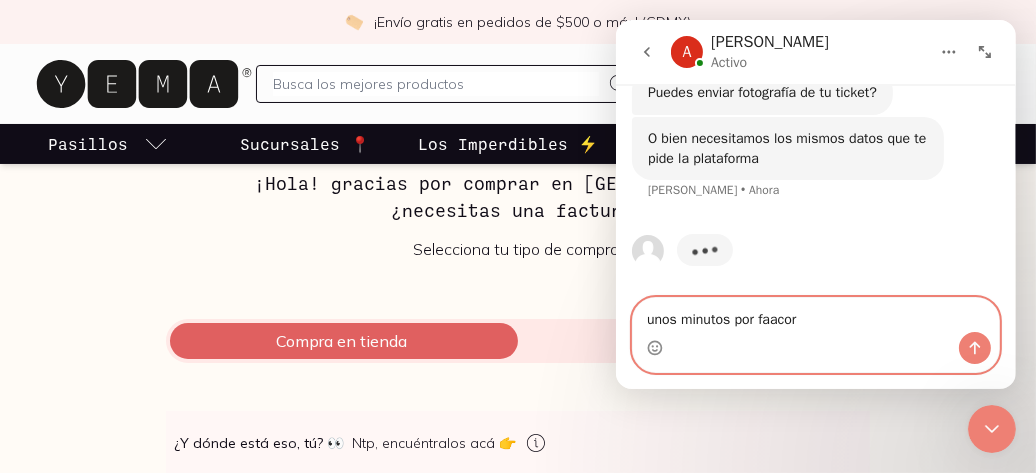 click on "unos minutos por faacor" at bounding box center (815, 315) 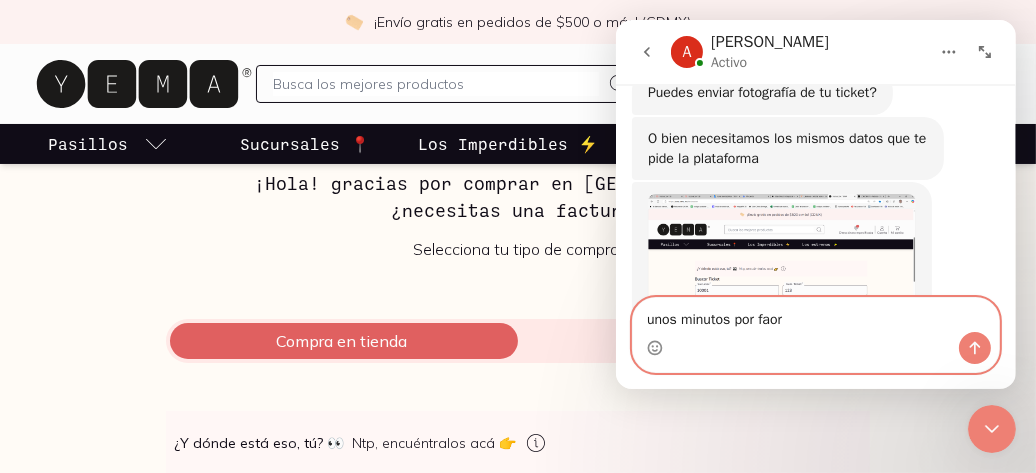 scroll, scrollTop: 2064, scrollLeft: 0, axis: vertical 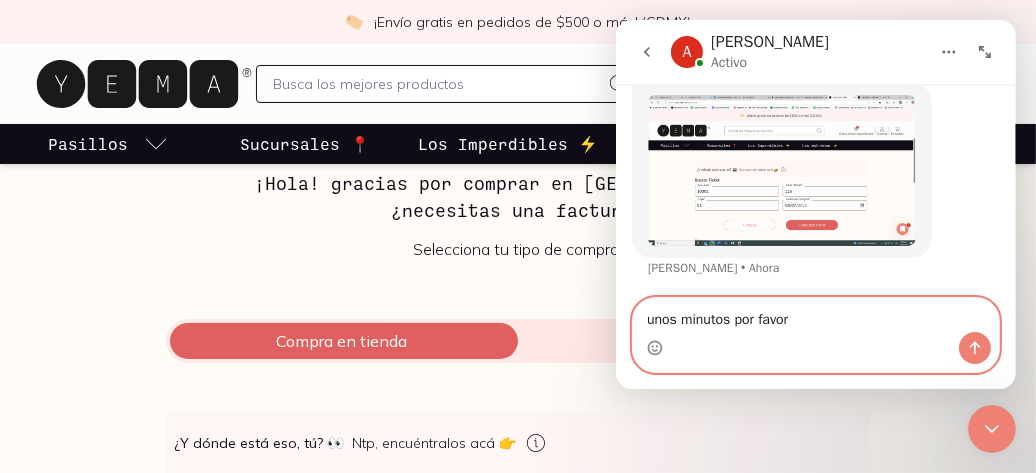 type on "unos minutos por favor" 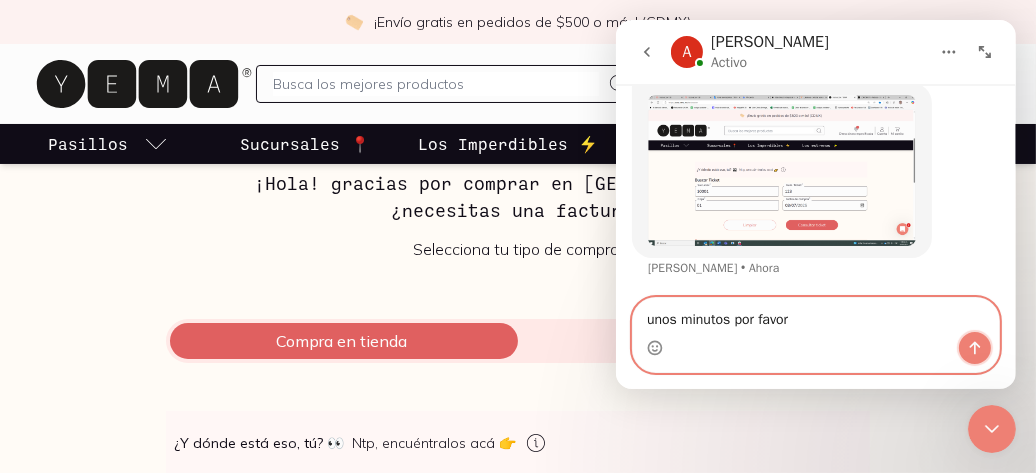 click 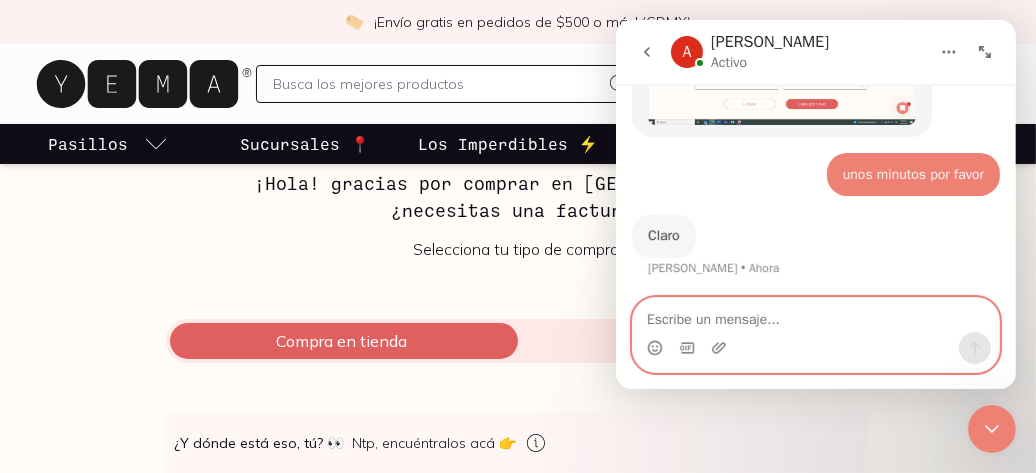 scroll, scrollTop: 2183, scrollLeft: 0, axis: vertical 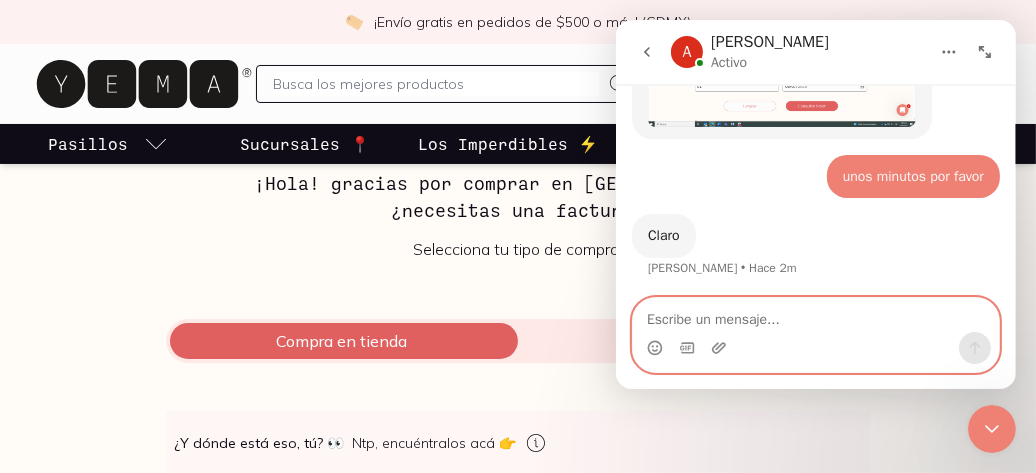 click at bounding box center [815, 315] 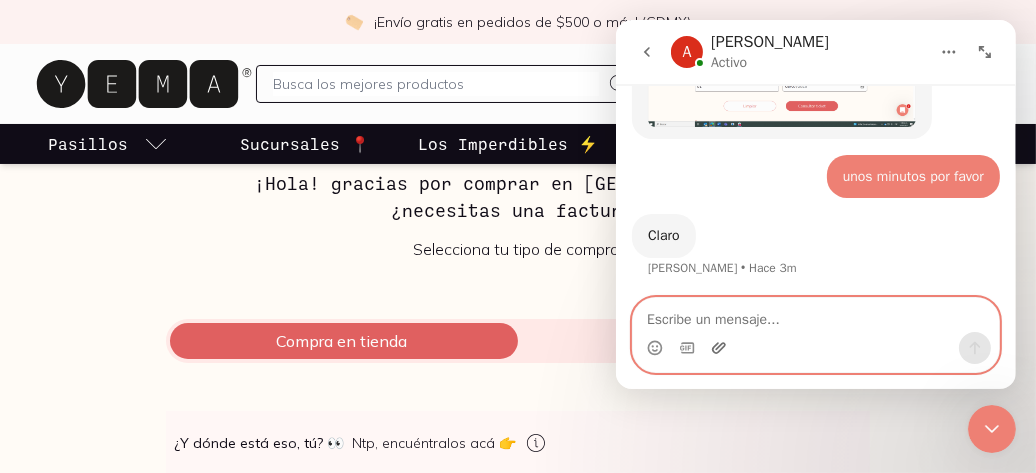 click 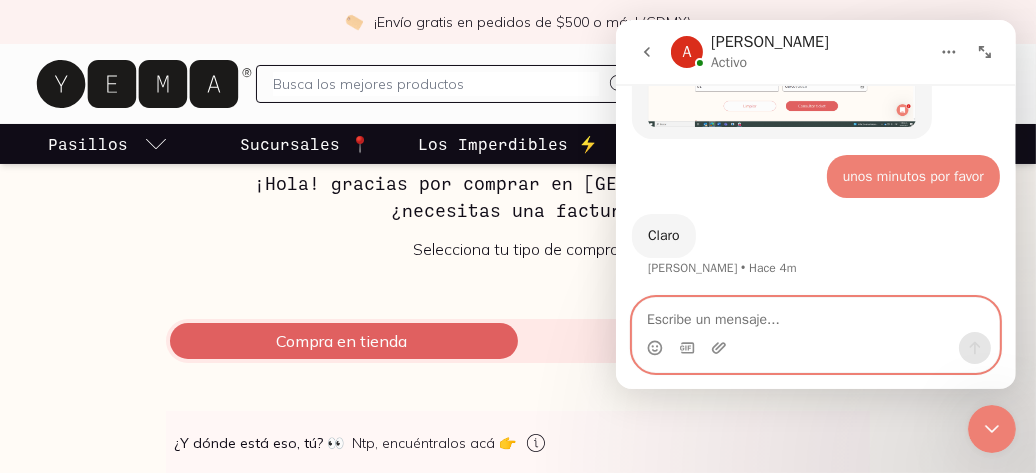 scroll, scrollTop: 2492, scrollLeft: 0, axis: vertical 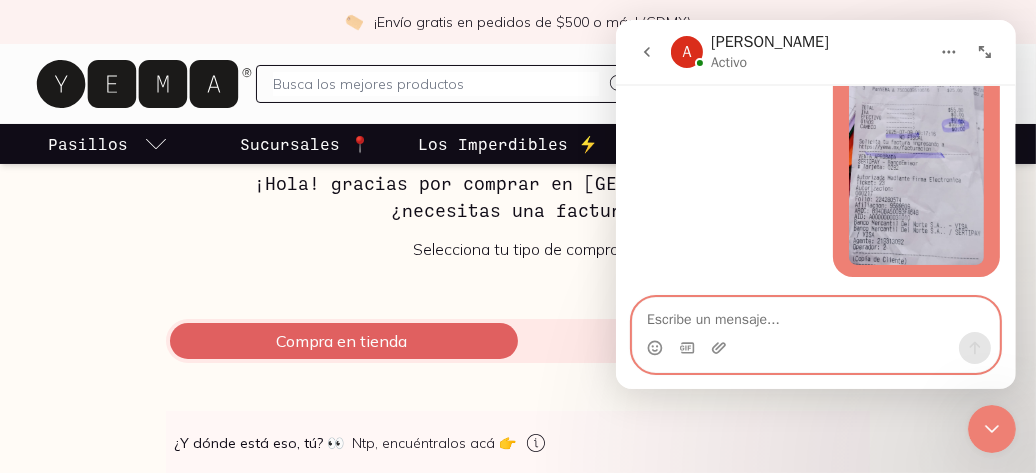 click at bounding box center [815, 315] 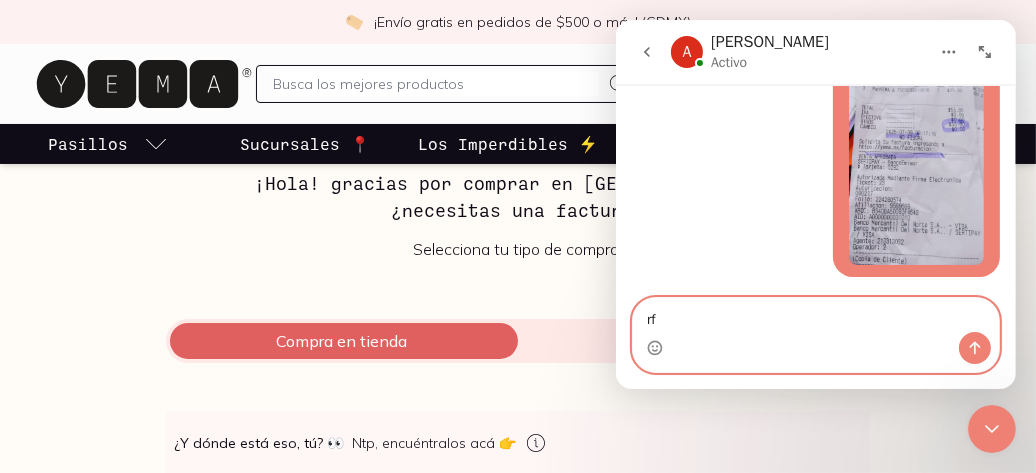 type on "r" 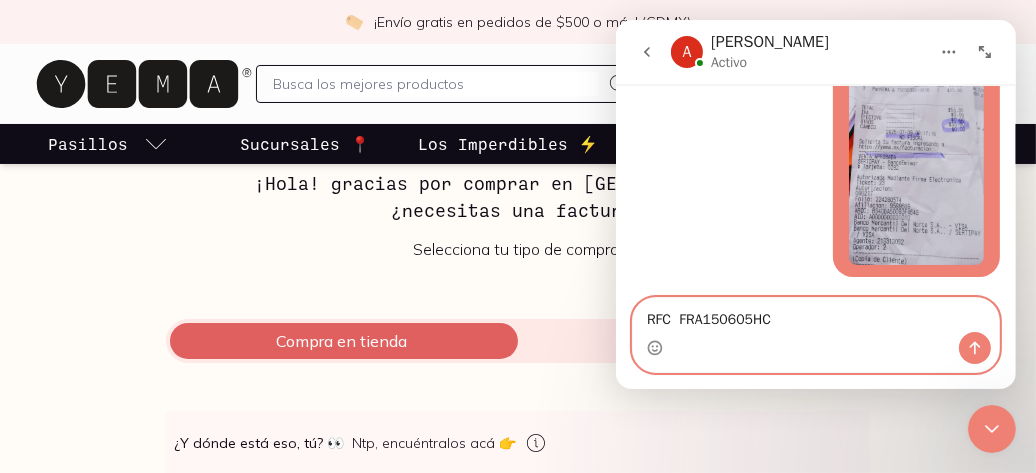 type on "RFC  FRA150605HC5" 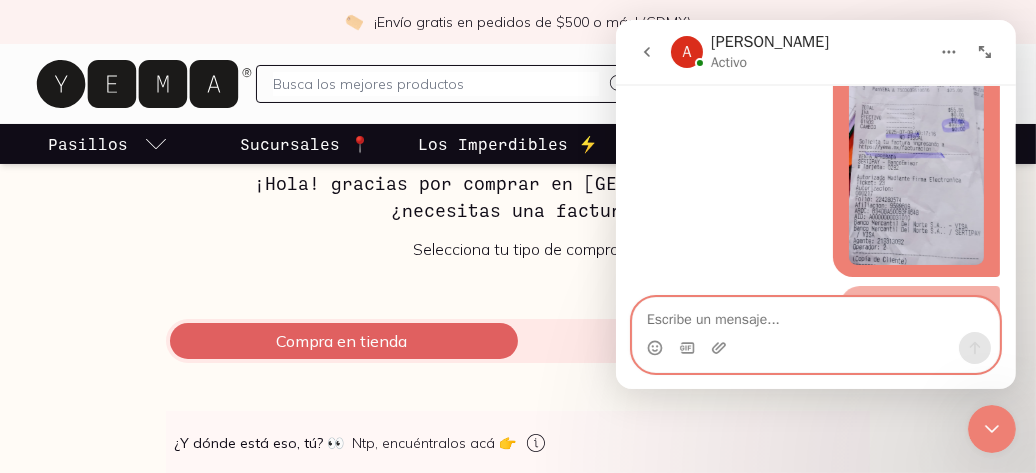 scroll, scrollTop: 2537, scrollLeft: 0, axis: vertical 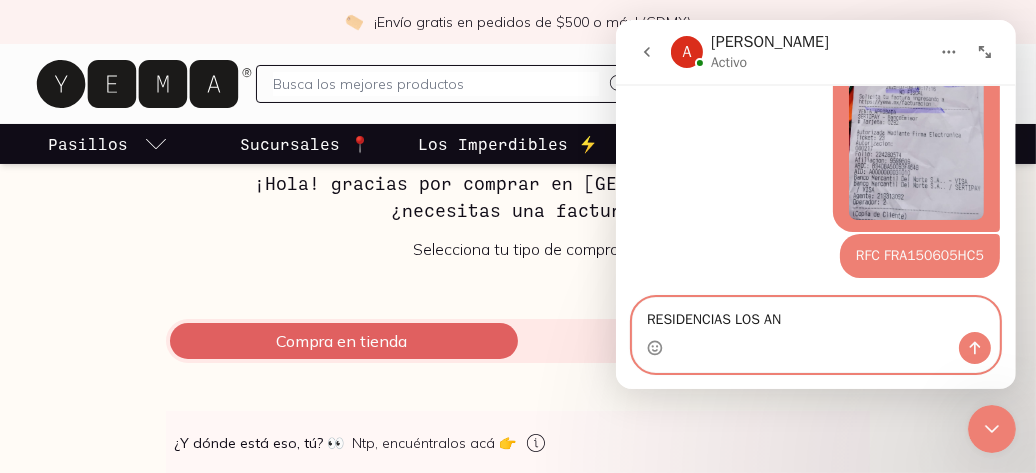 click on "RESIDENCIAS LOS AN" at bounding box center (815, 315) 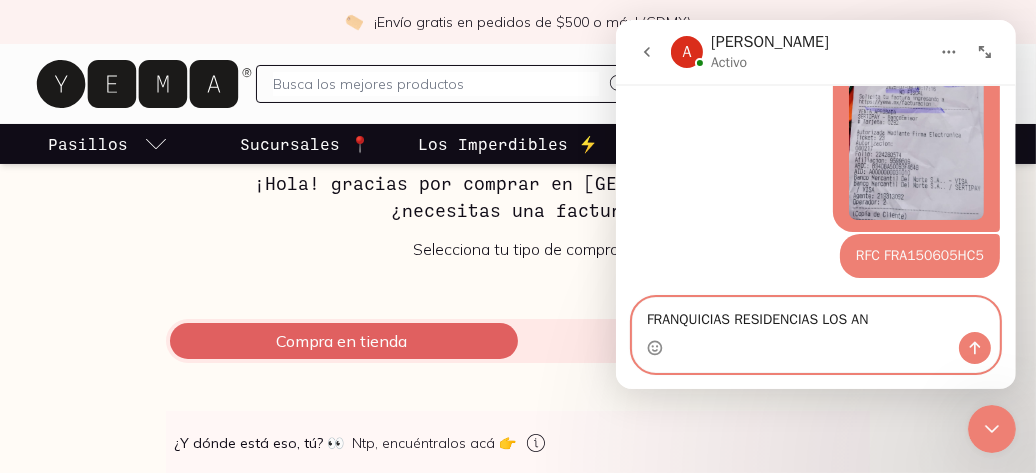 click on "FRANQUICIAS RESIDENCIAS LOS AN" at bounding box center (815, 315) 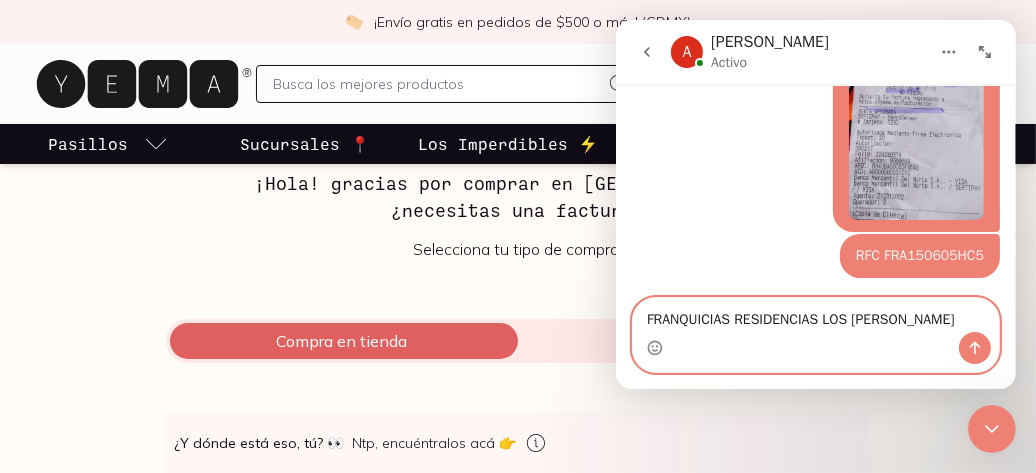 type on "FRANQUICIAS RESIDENCIAS [GEOGRAPHIC_DATA]" 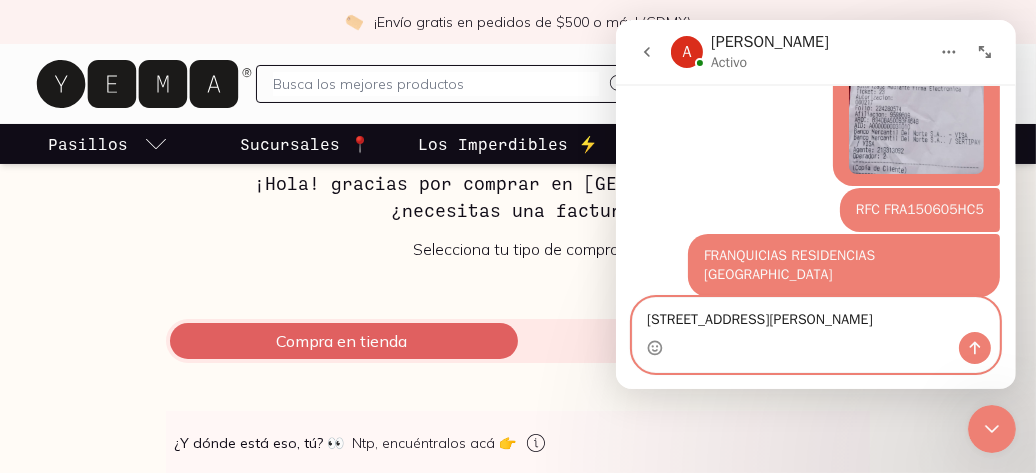 scroll, scrollTop: 2603, scrollLeft: 0, axis: vertical 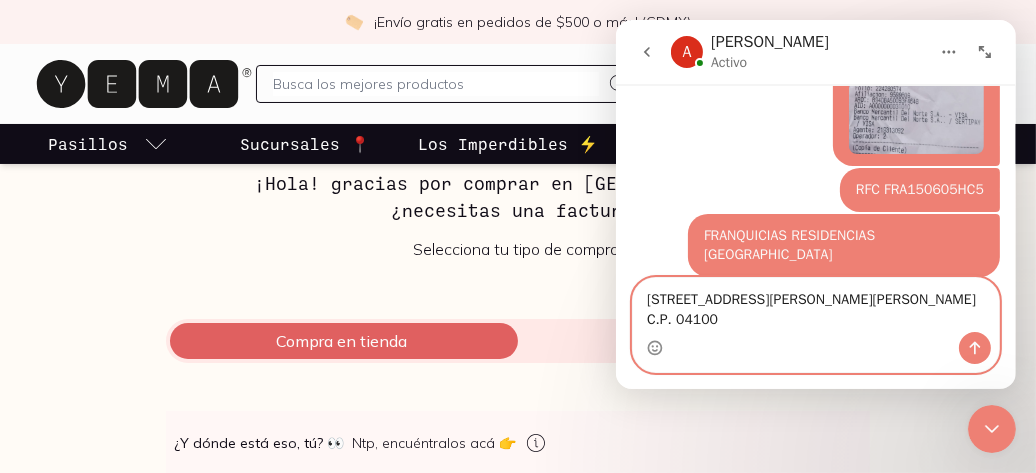type on "[STREET_ADDRESS][PERSON_NAME][PERSON_NAME] C.P. 04100" 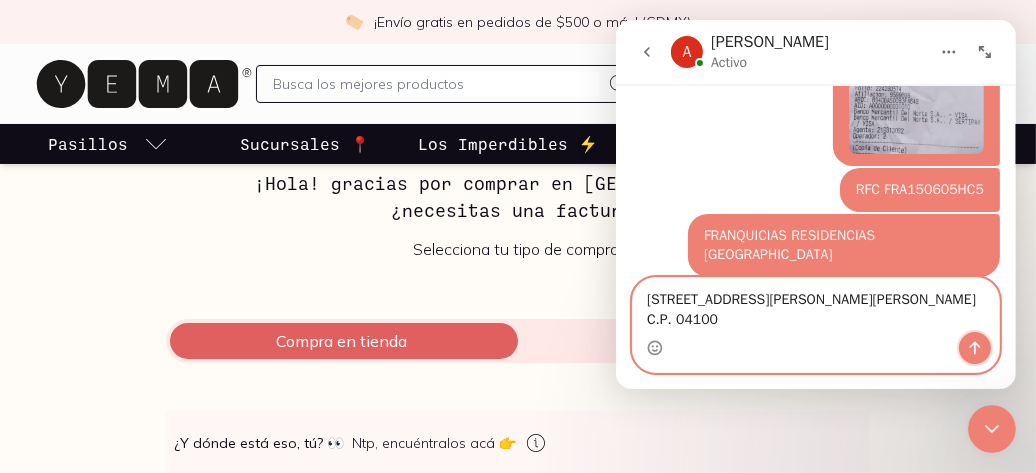 click 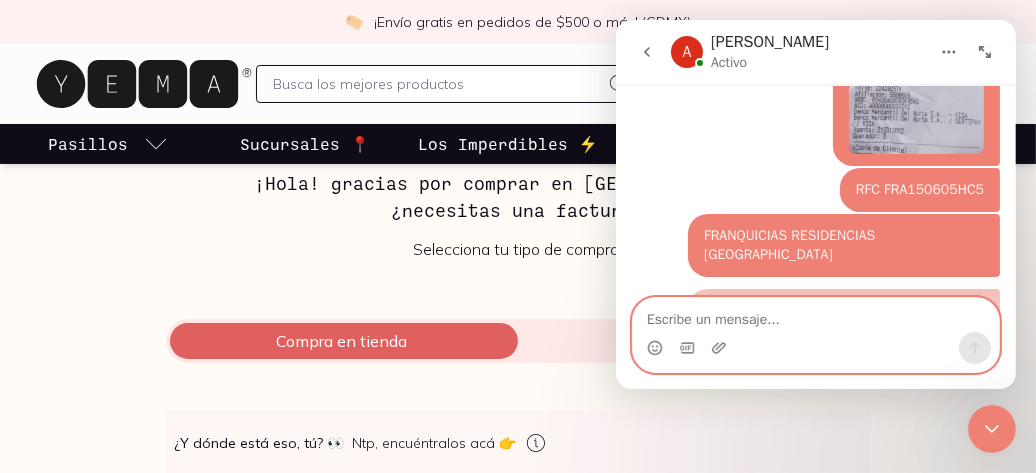 scroll, scrollTop: 2668, scrollLeft: 0, axis: vertical 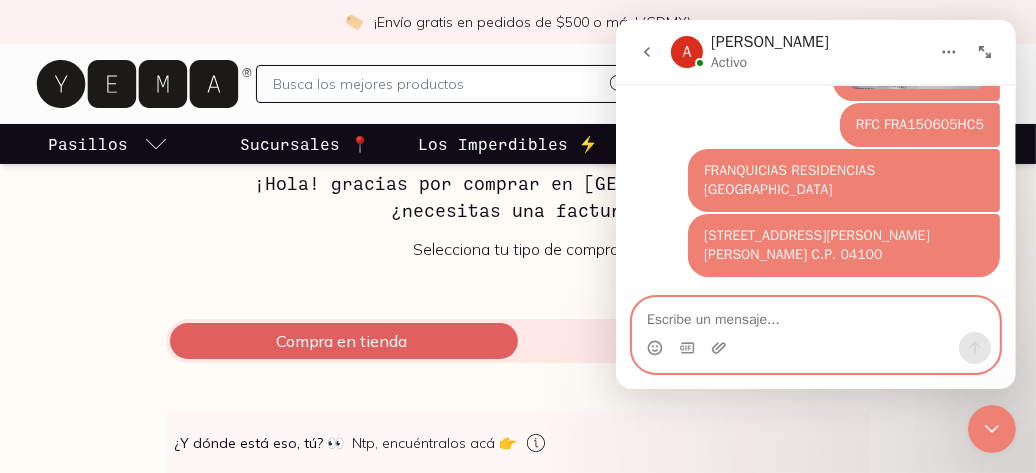 click at bounding box center (815, 315) 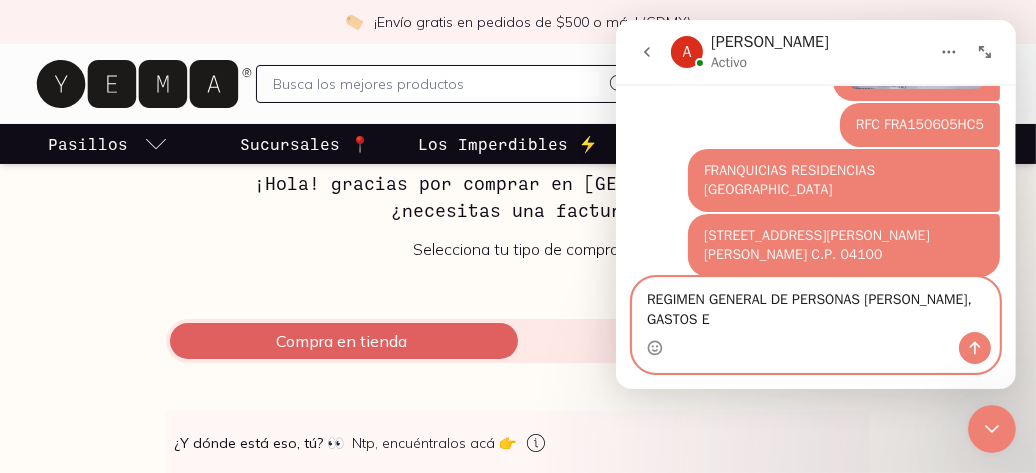 scroll, scrollTop: 2688, scrollLeft: 0, axis: vertical 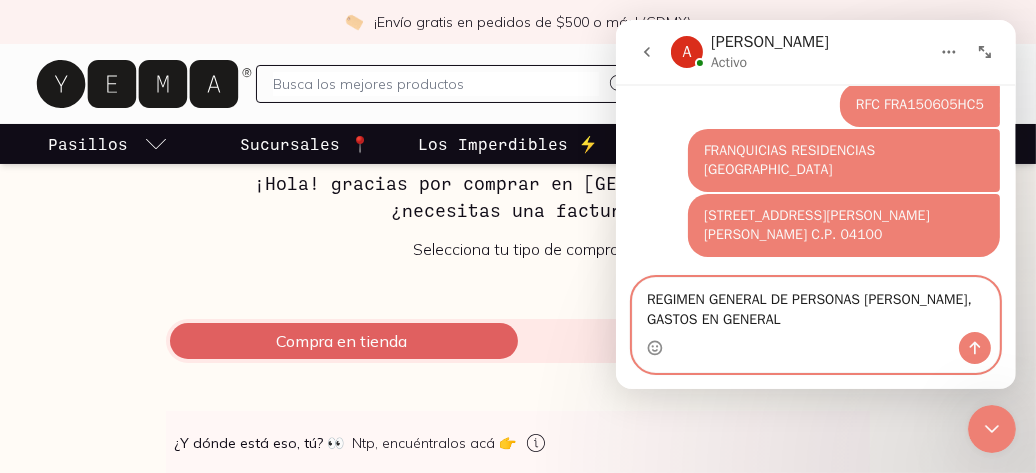 type on "REGIMEN GENERAL DE PERSONAS [PERSON_NAME], GASTOS EN GENERAL" 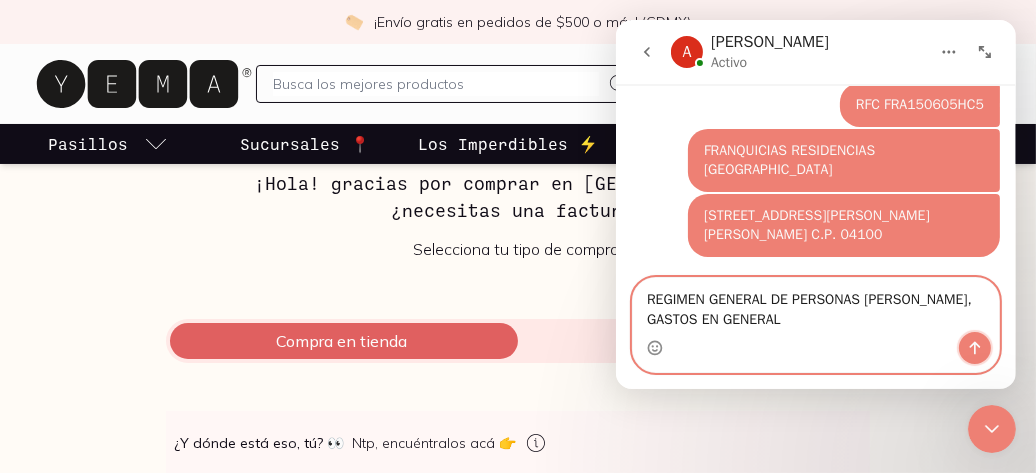 click 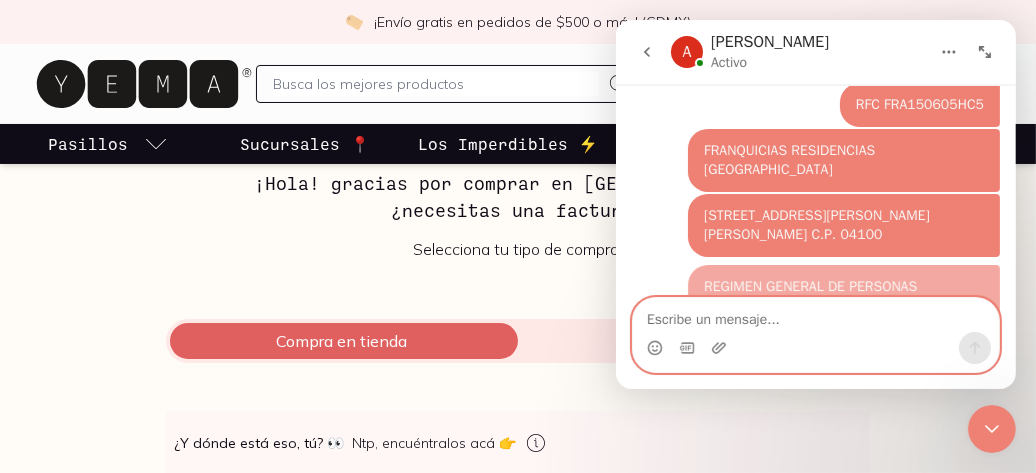 scroll, scrollTop: 2733, scrollLeft: 0, axis: vertical 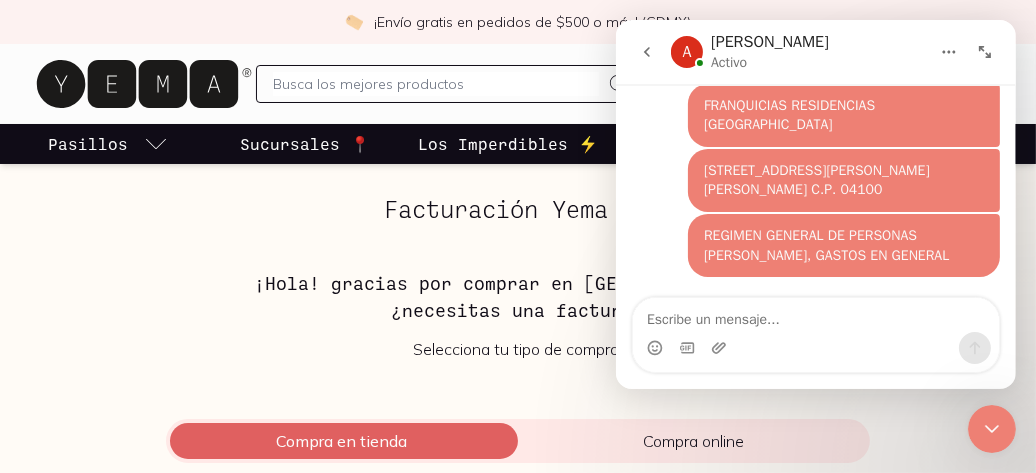 click on "Facturación Yema 📄 ¡Hola! gracias por comprar en [GEOGRAPHIC_DATA],  ¿necesitas una factura? Selecciona tu tipo de compra: Compra en tienda Compra online 👀 ¿Y dónde está eso, tú? 👀 Ntp, encuéntralos en tu correo de confirmación de compra 👉 Buscar Pedido # Pedido * Total * Limpiar Consultar pedido 👀 ¿Y dónde está eso, tú? 👀 Ntp, encuéntralos acá 👉 Buscar Ticket 10001 Sucursal * 23 Num. Ticket * 02 Caja * [DATE] Fecha de compra * Ticket obtenido correctamente Num Ticket:  23 Total:  $ 55.8 Limpiar Continuar" at bounding box center [518, 543] 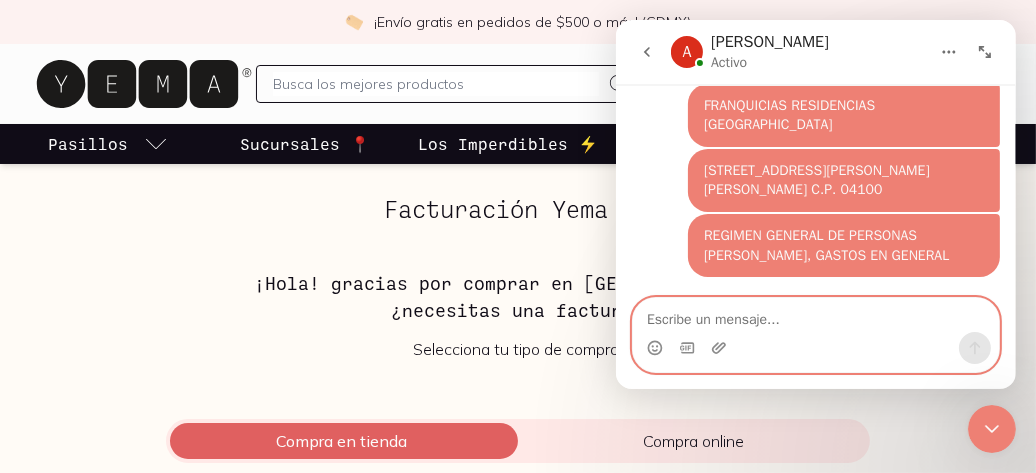 click at bounding box center (815, 315) 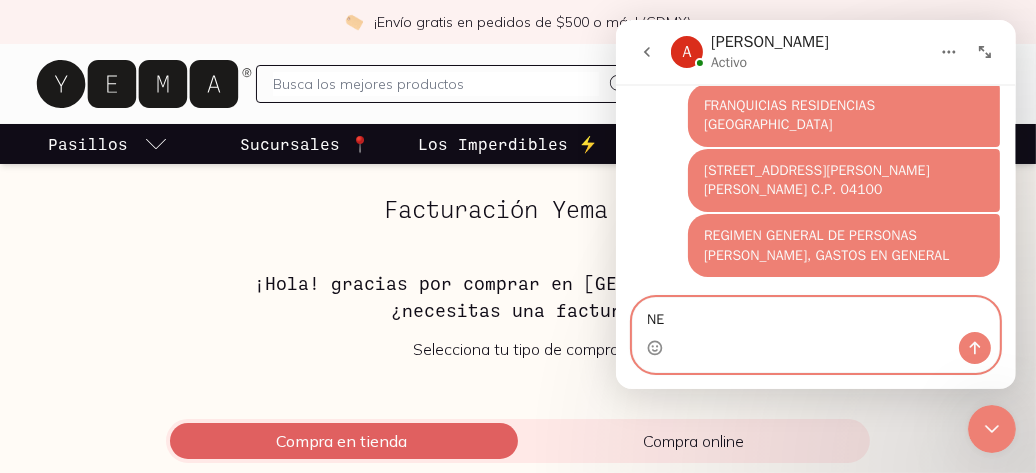 type on "N" 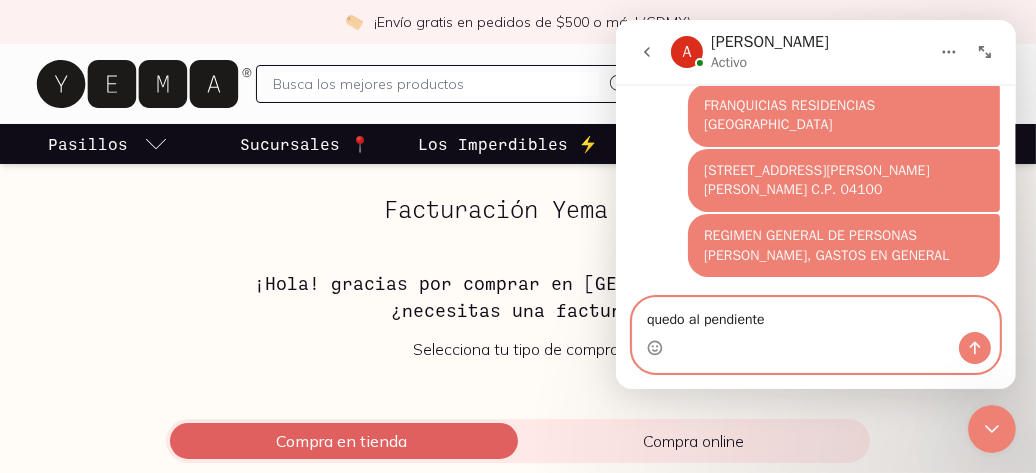 click on "quedo al pendiente" at bounding box center [815, 315] 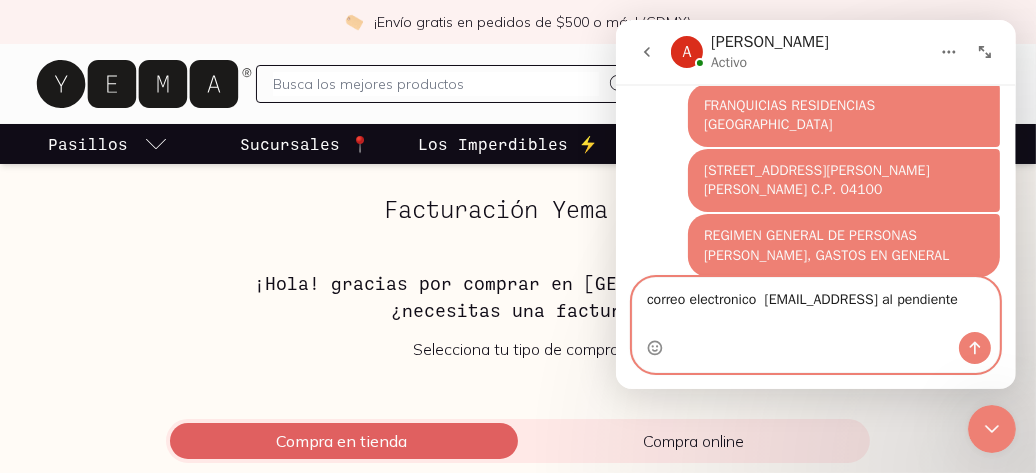 scroll, scrollTop: 2753, scrollLeft: 0, axis: vertical 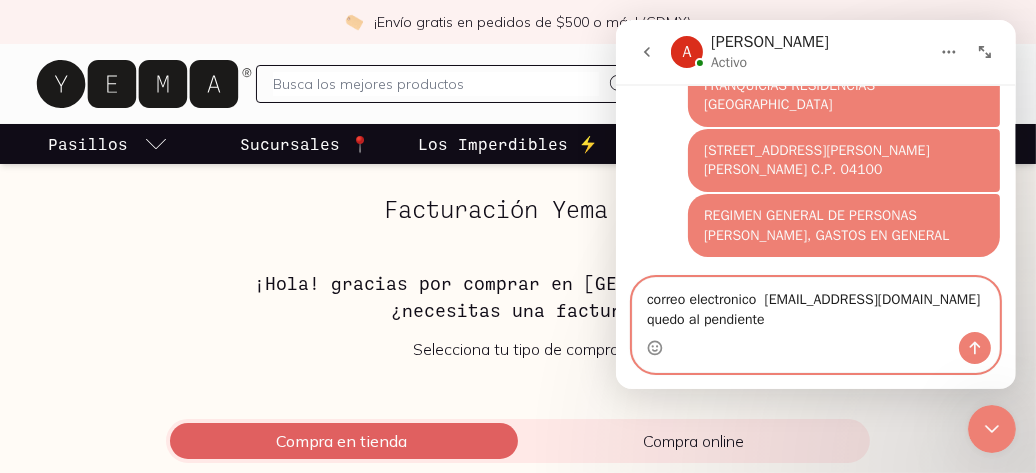 click on "correo electronico  [EMAIL_ADDRESS][DOMAIN_NAME]   quedo al pendiente" at bounding box center (815, 305) 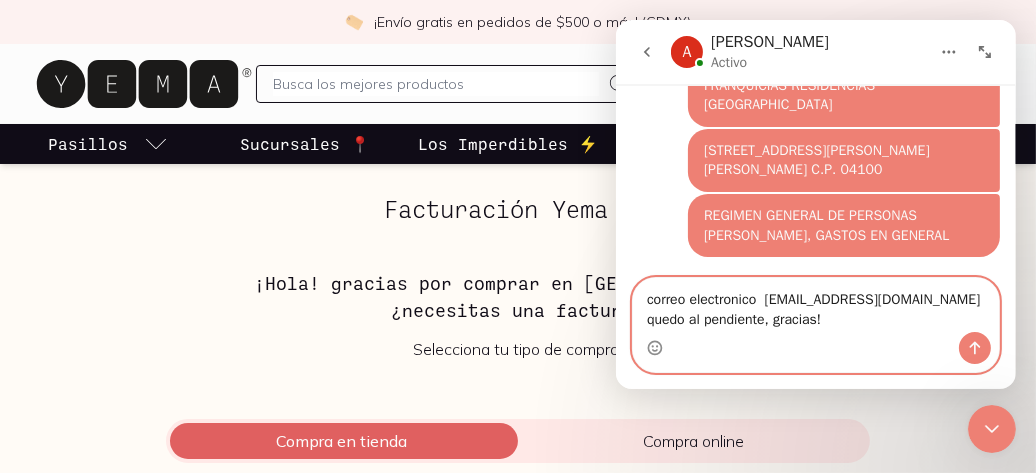 type on "correo electronico  [EMAIL_ADDRESS][DOMAIN_NAME]   quedo al pendiente, gracias!" 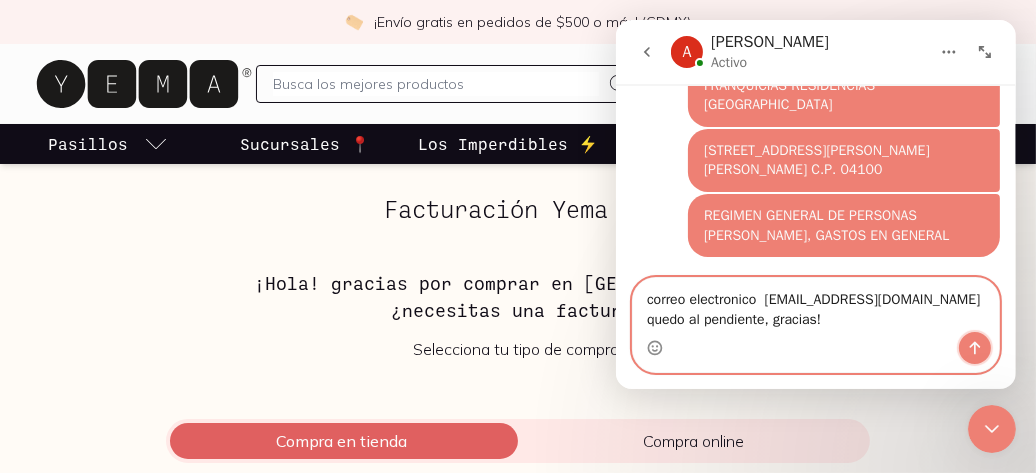click 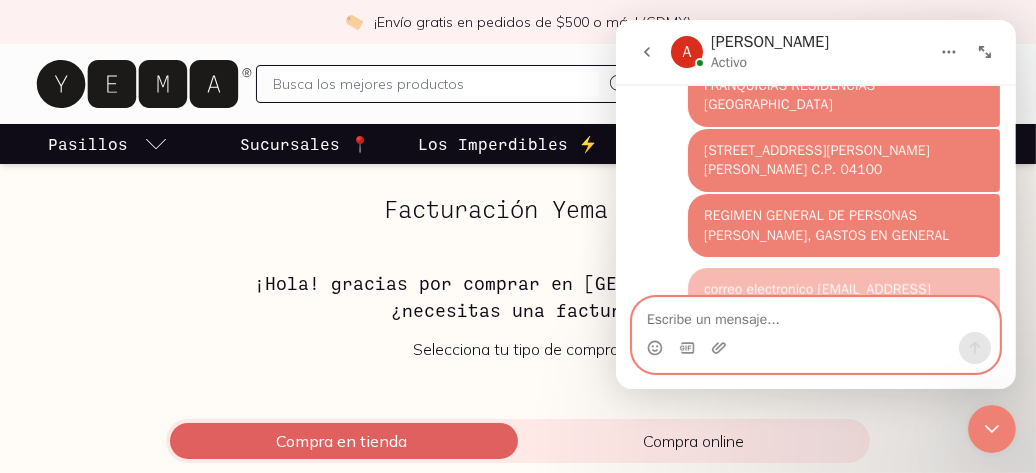 scroll, scrollTop: 2798, scrollLeft: 0, axis: vertical 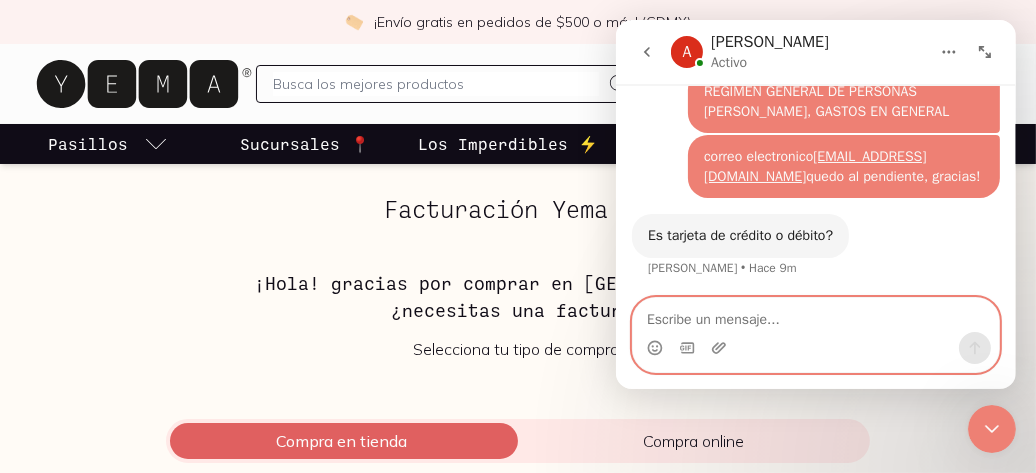 click at bounding box center [815, 315] 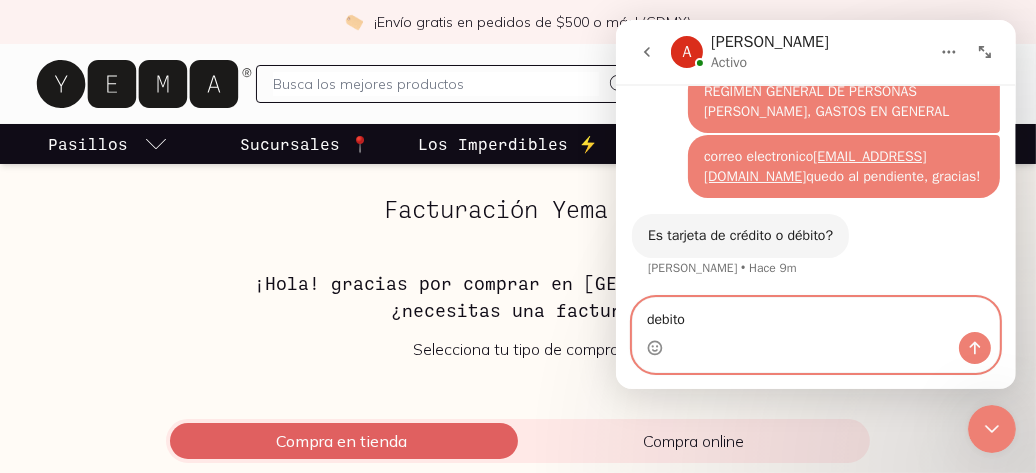 type on "debito" 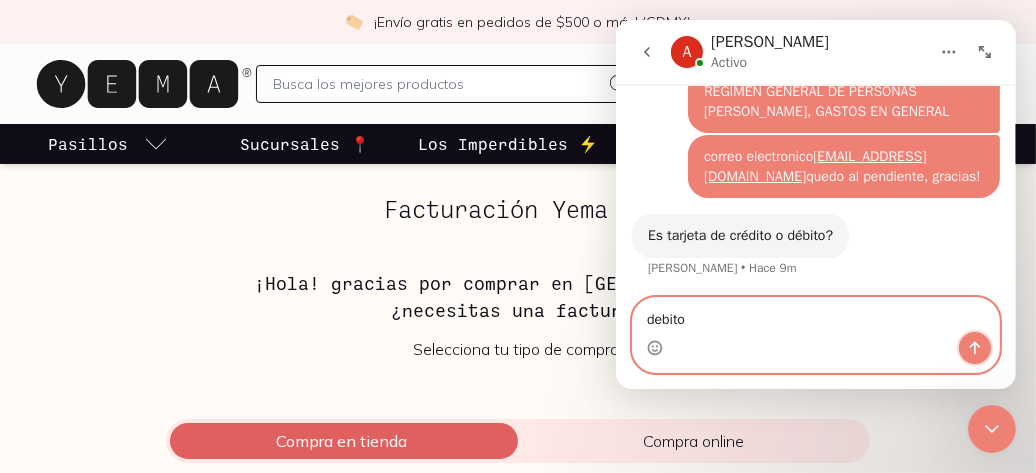 click 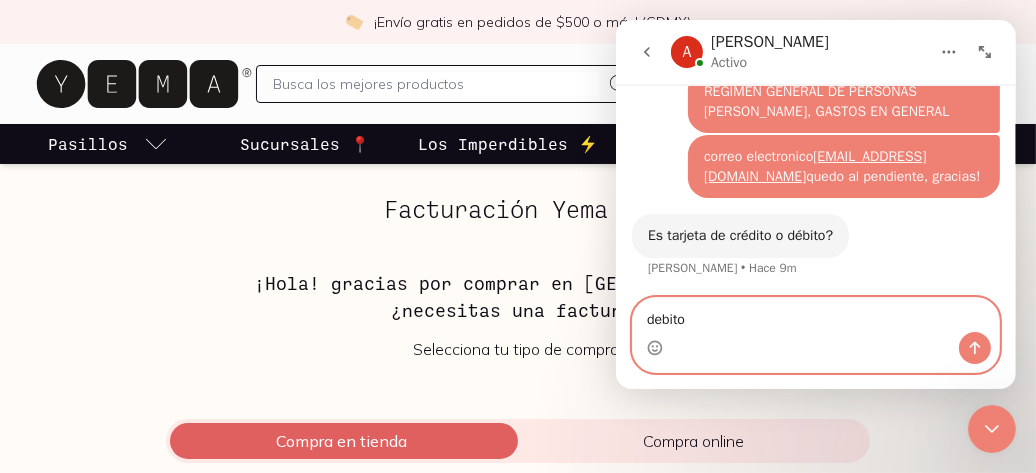 type 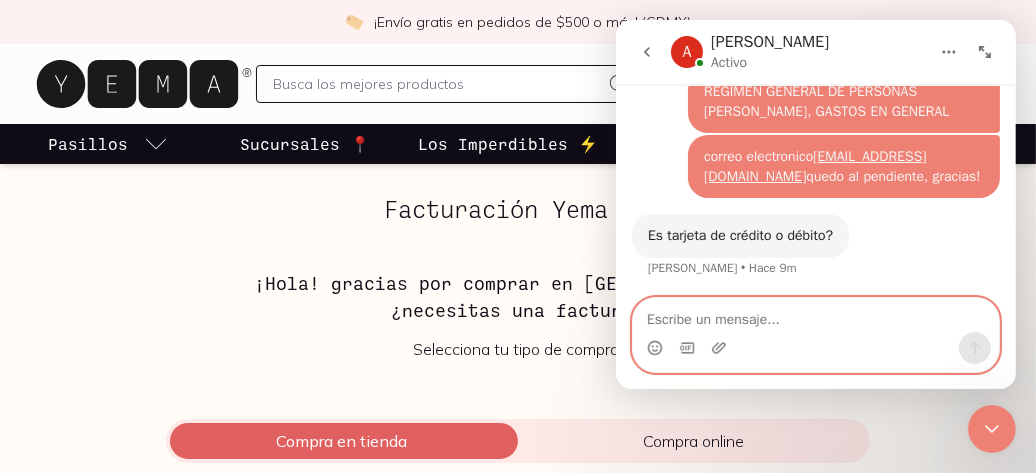 scroll, scrollTop: 2917, scrollLeft: 0, axis: vertical 